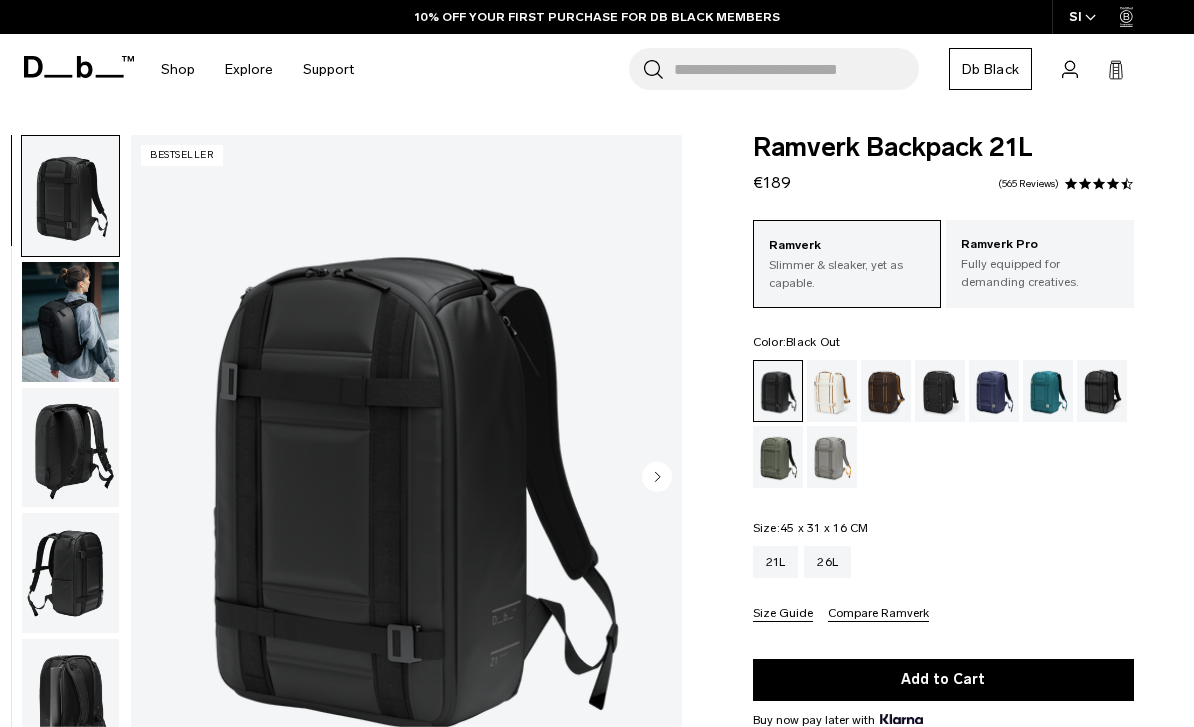 scroll, scrollTop: 0, scrollLeft: 0, axis: both 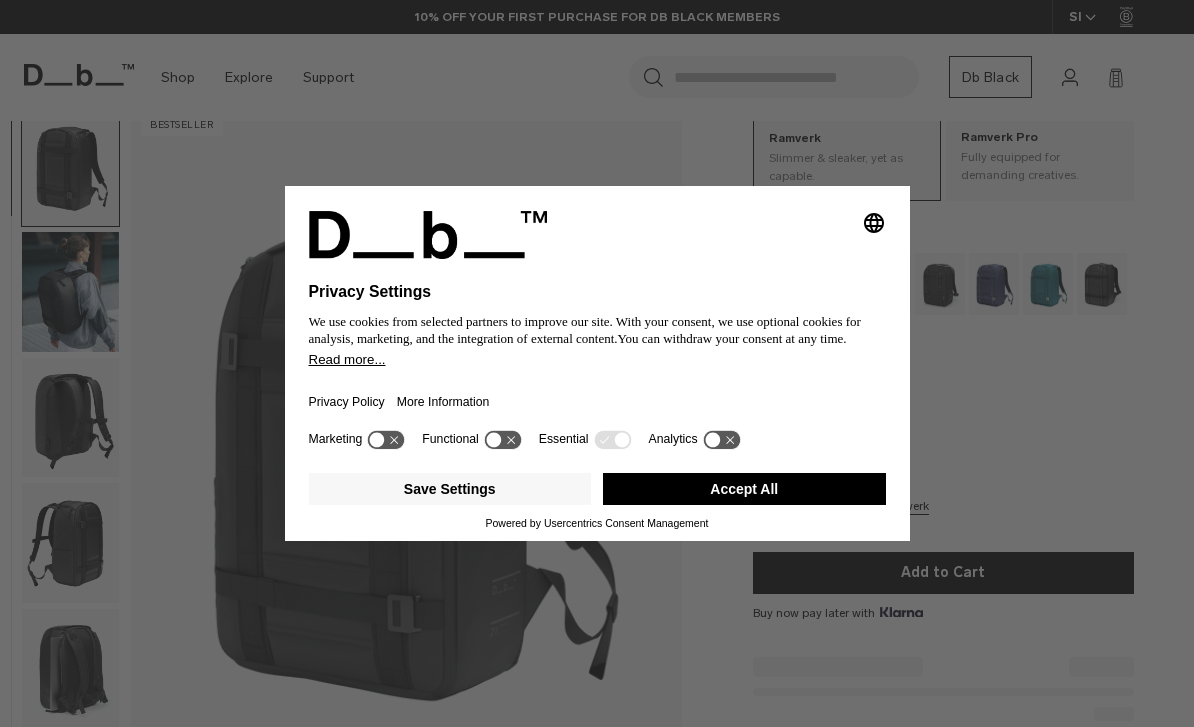 click on "Accept All" at bounding box center [744, 489] 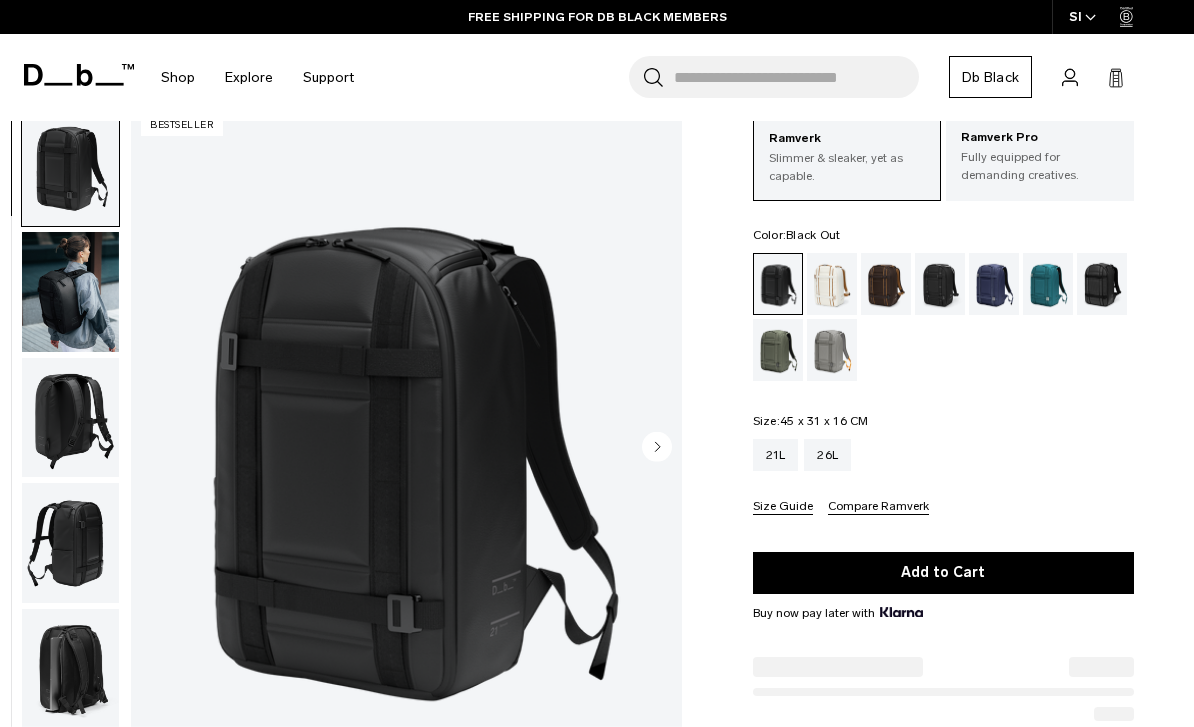 scroll, scrollTop: 0, scrollLeft: 0, axis: both 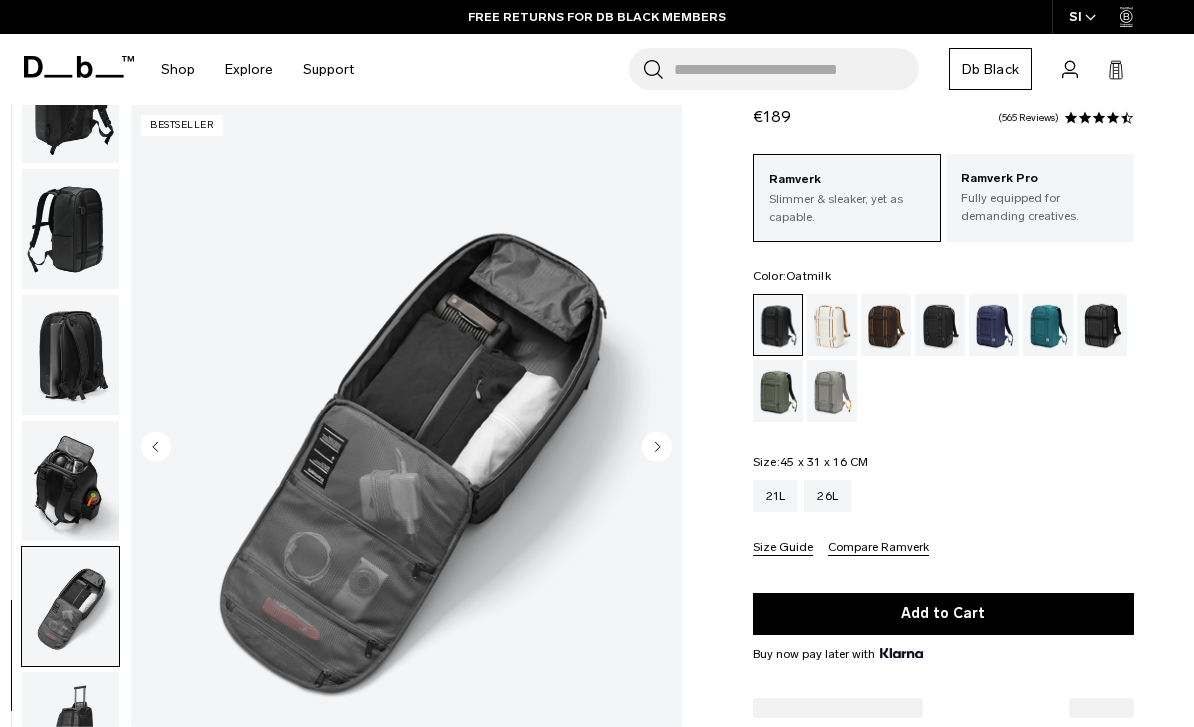 click at bounding box center (832, 325) 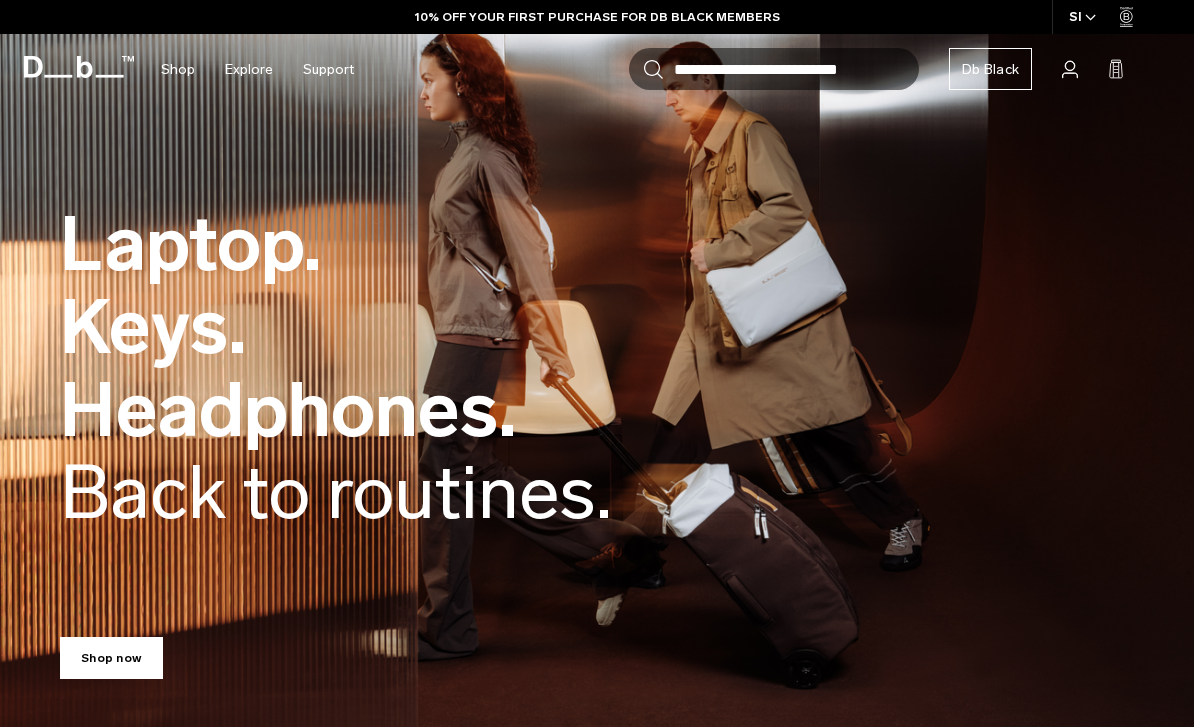 scroll, scrollTop: 0, scrollLeft: 0, axis: both 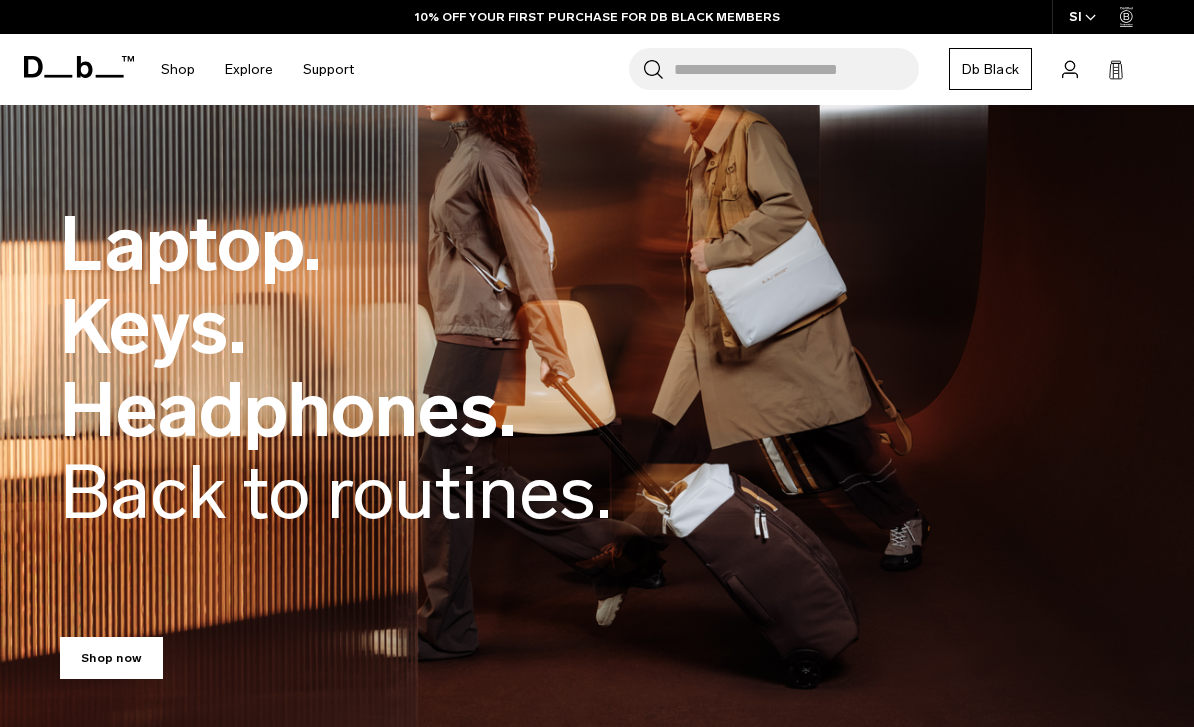 click on "Skip to content
Summer Sale Ends In:
00
days,
00
hours,
00
minutes ,
00
seconds
BUY NOW, PAY LATER WITH KLARNA
10% OFF YOUR FIRST PURCHASE FOR DB BLACK MEMBERS
FREE SHIPPING FOR DB BLACK MEMBERS
FREE RETURNS FOR DB BLACK MEMBERS
LIMITED LIFETIME WARRANTY FOR DB BLACK MEMBERS
BUY NOW, PAY LATER WITH KLARNA
10% OFF YOUR FIRST PURCHASE FOR DB BLACK MEMBERS
Summer Sale Ends In:
00
days,
00
hours,
00" at bounding box center [597, 363] 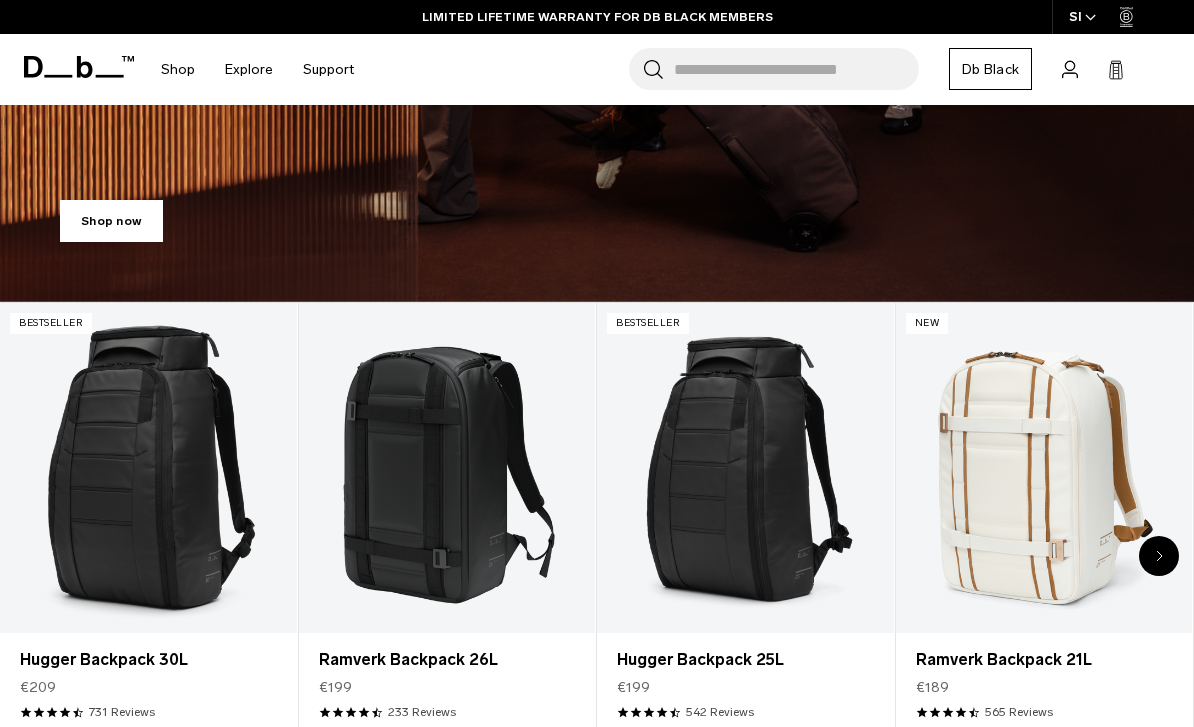 scroll, scrollTop: 0, scrollLeft: 0, axis: both 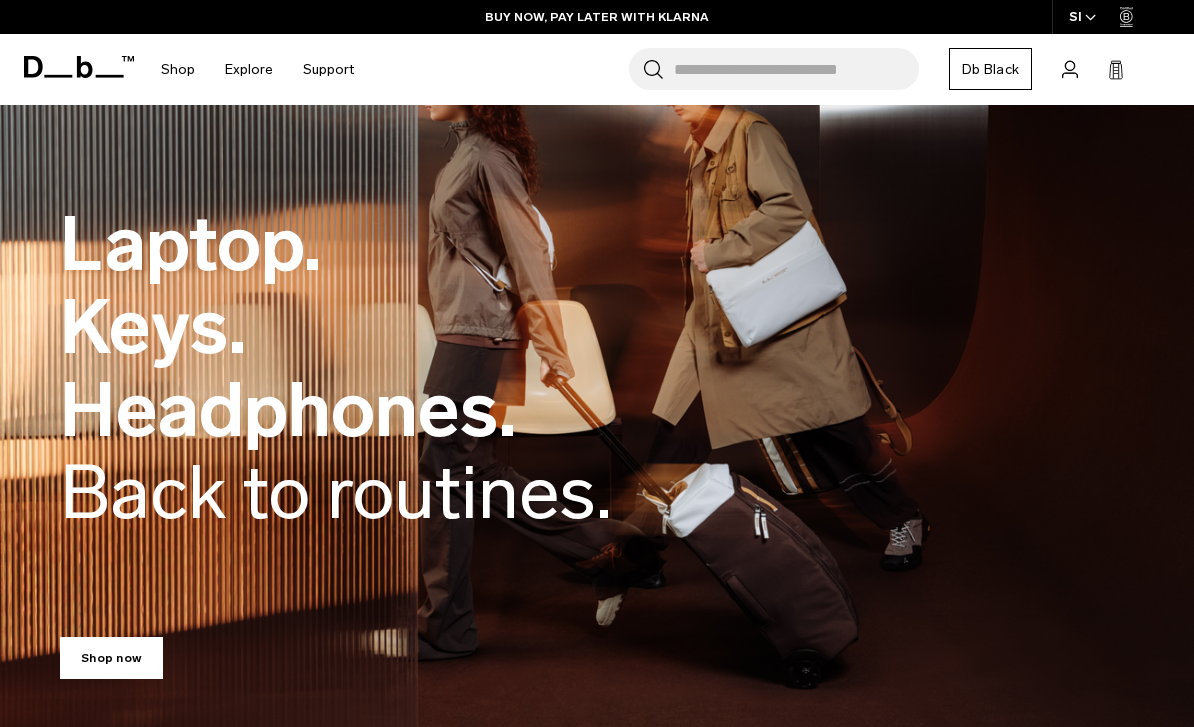 click on "Skip to content
Summer Sale Ends In:
00
days,
00
hours,
00
minutes ,
00
seconds
BUY NOW, PAY LATER WITH KLARNA
10% OFF YOUR FIRST PURCHASE FOR DB BLACK MEMBERS
FREE SHIPPING FOR DB BLACK MEMBERS
FREE RETURNS FOR DB BLACK MEMBERS
LIMITED LIFETIME WARRANTY FOR DB BLACK MEMBERS
BUY NOW, PAY LATER WITH KLARNA
10% OFF YOUR FIRST PURCHASE FOR DB BLACK MEMBERS
Summer Sale Ends In:
00
days,
00
hours,
00" at bounding box center (597, 363) 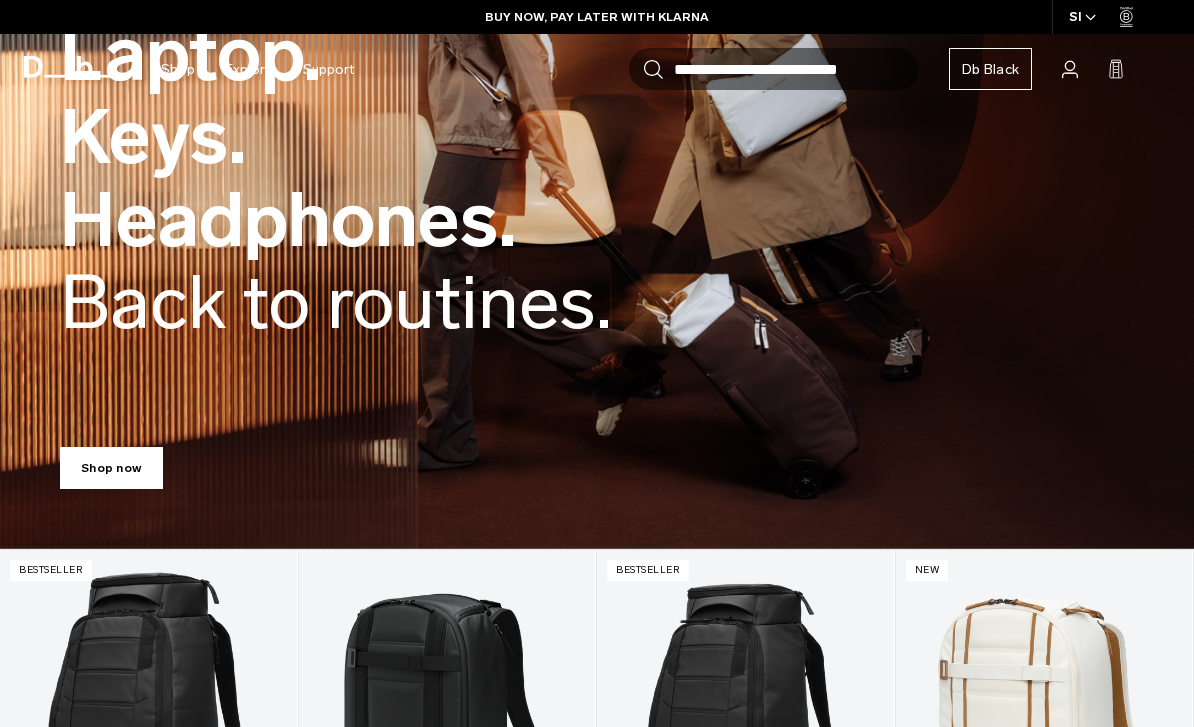 scroll, scrollTop: 212, scrollLeft: 0, axis: vertical 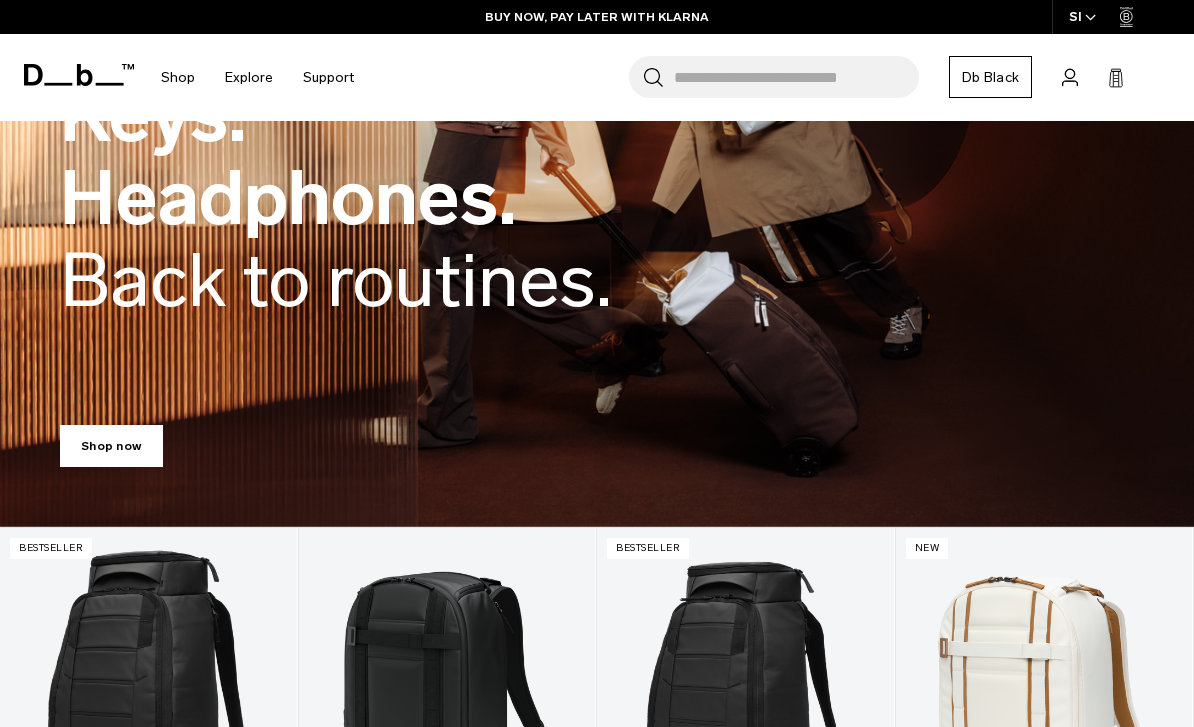 click on "Shop now" at bounding box center (111, 446) 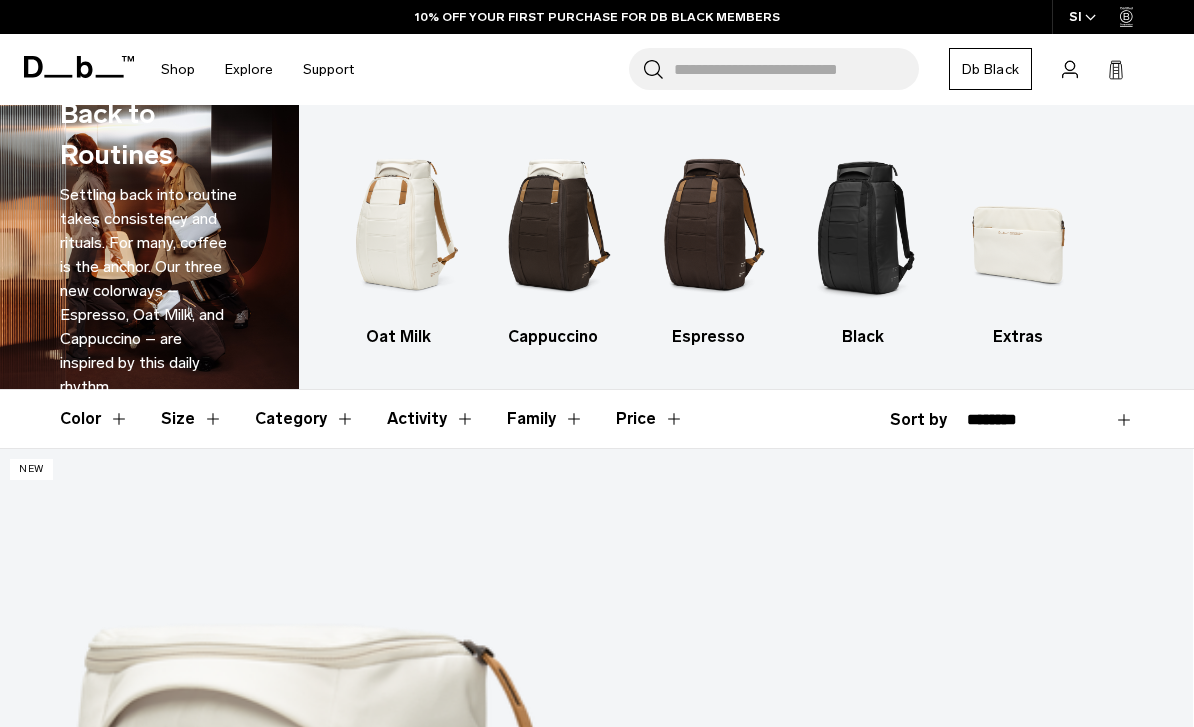 scroll, scrollTop: 0, scrollLeft: 0, axis: both 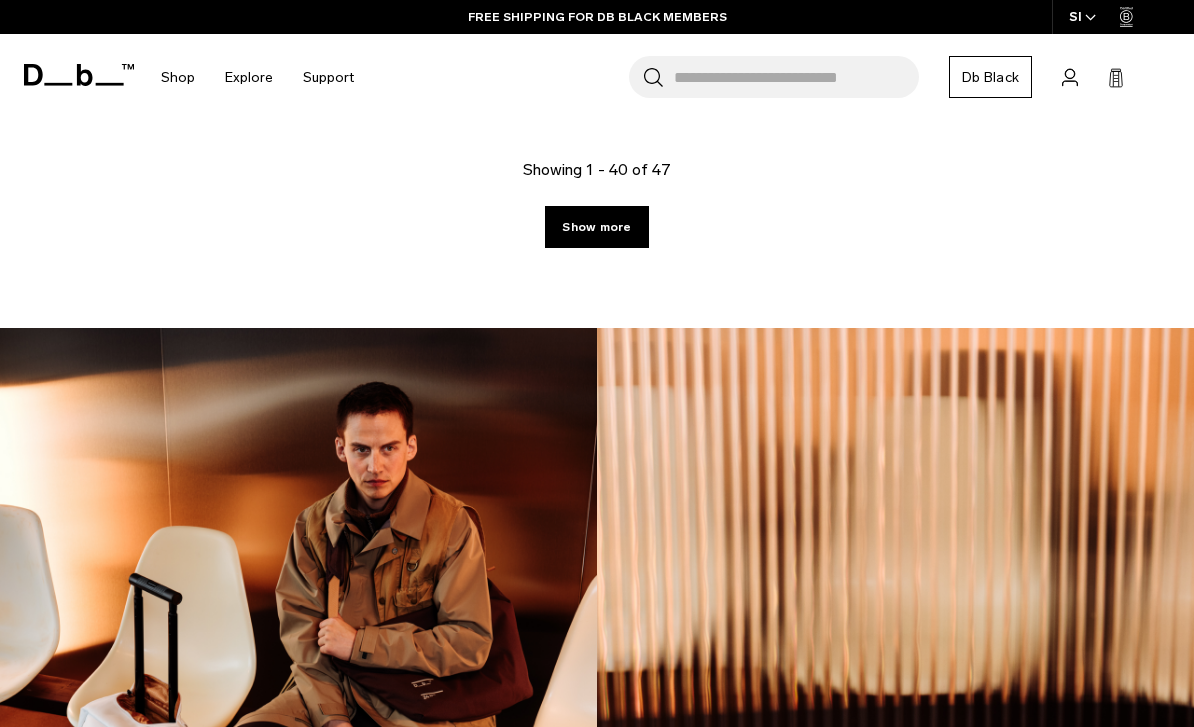 click on "Show more" at bounding box center (596, 227) 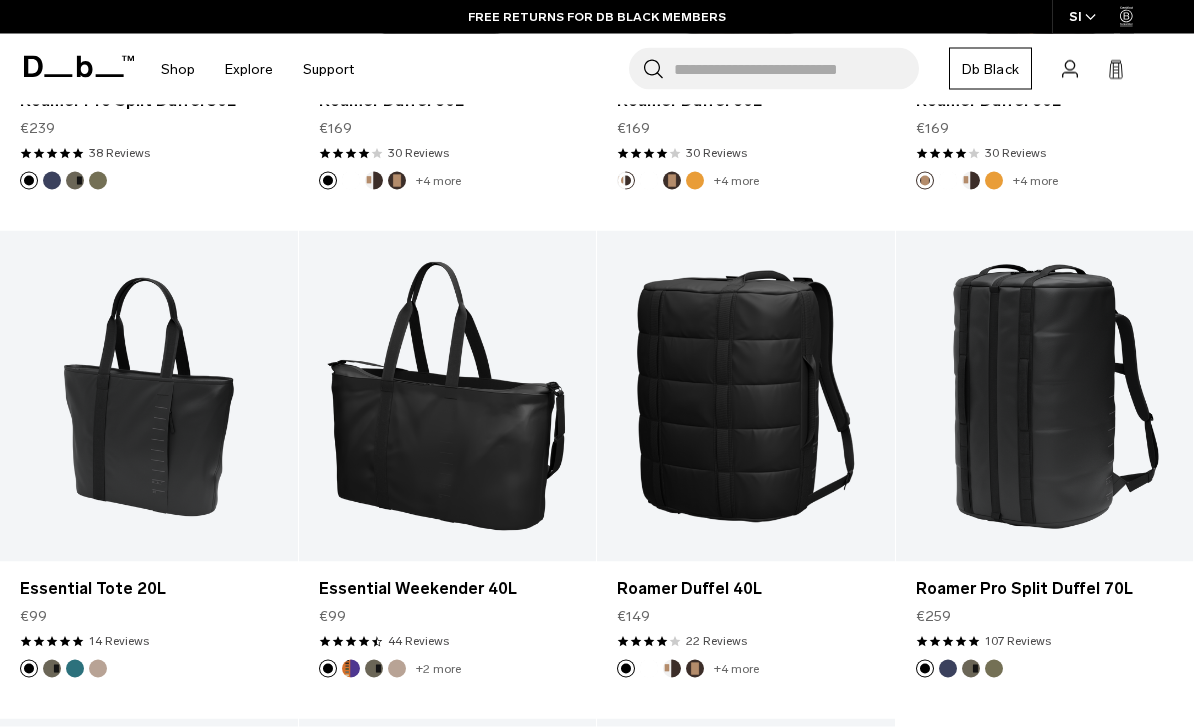 scroll, scrollTop: 6549, scrollLeft: 0, axis: vertical 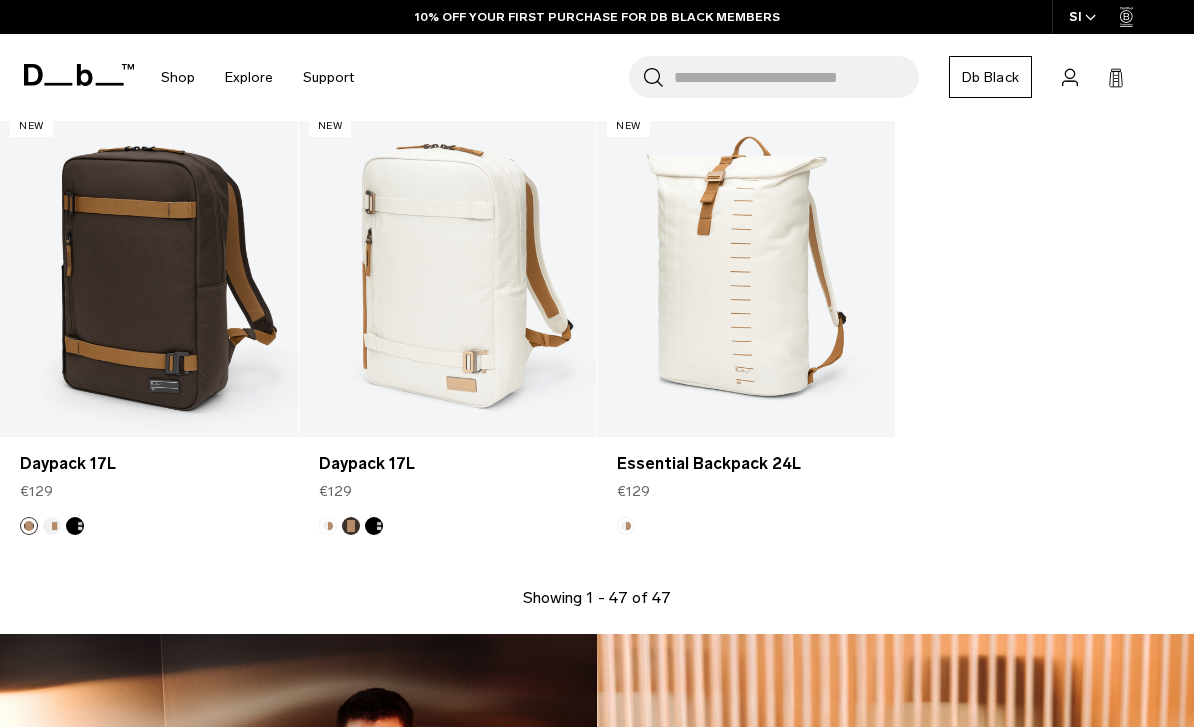 click on "New
Add to Cart
Hugger Backpack 30L
€209
4.6 star rating      731 Reviews
+10 more
New
Add to Cart" at bounding box center [597, -3067] 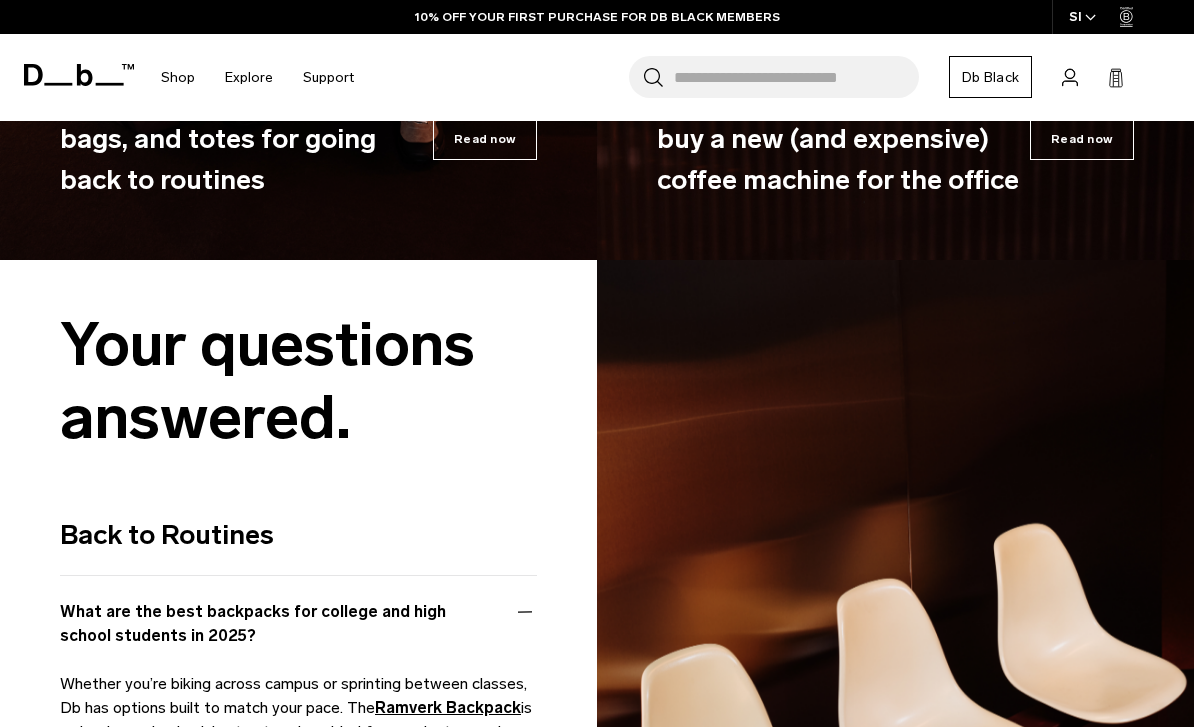 scroll, scrollTop: 7968, scrollLeft: 0, axis: vertical 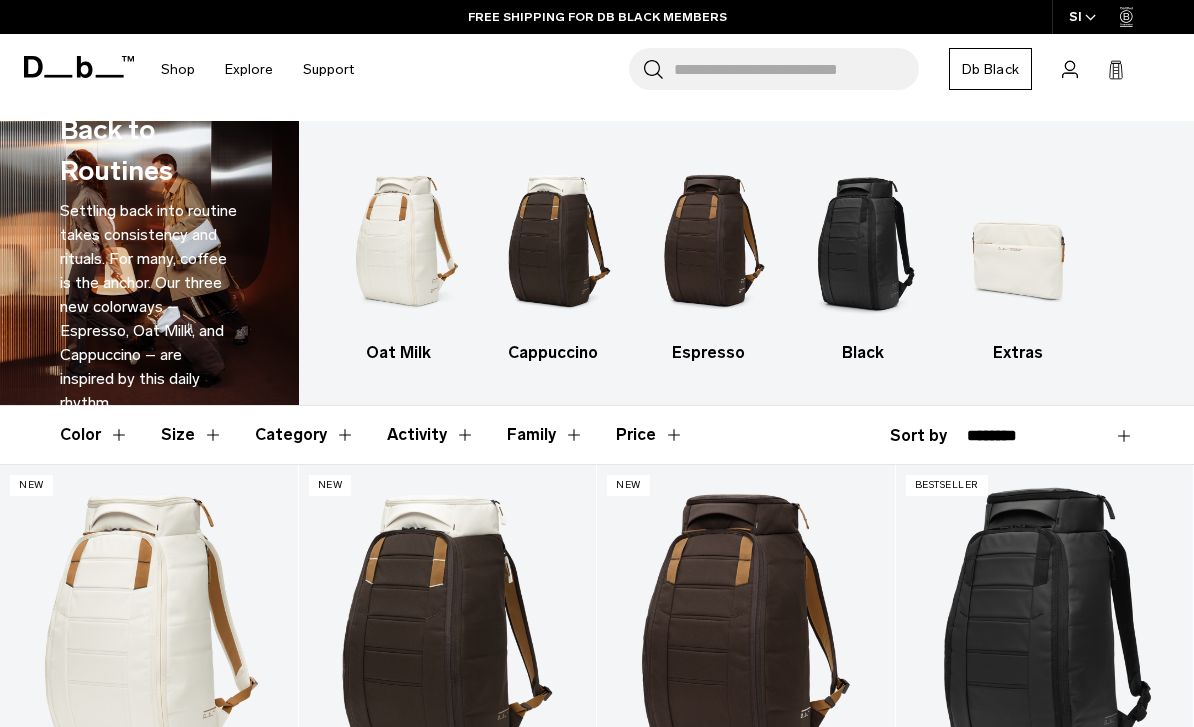 click on "Skip to content
Summer Sale Ends In:
00
days,
00
hours,
00
minutes ,
00
seconds
BUY NOW, PAY LATER WITH KLARNA
10% OFF YOUR FIRST PURCHASE FOR DB BLACK MEMBERS
FREE SHIPPING FOR DB BLACK MEMBERS
FREE RETURNS FOR DB BLACK MEMBERS
LIMITED LIFETIME WARRANTY FOR DB BLACK MEMBERS
BUY NOW, PAY LATER WITH KLARNA
10% OFF YOUR FIRST PURCHASE FOR DB BLACK MEMBERS
Summer Sale Ends In:
00
days,
00" at bounding box center (597, 363) 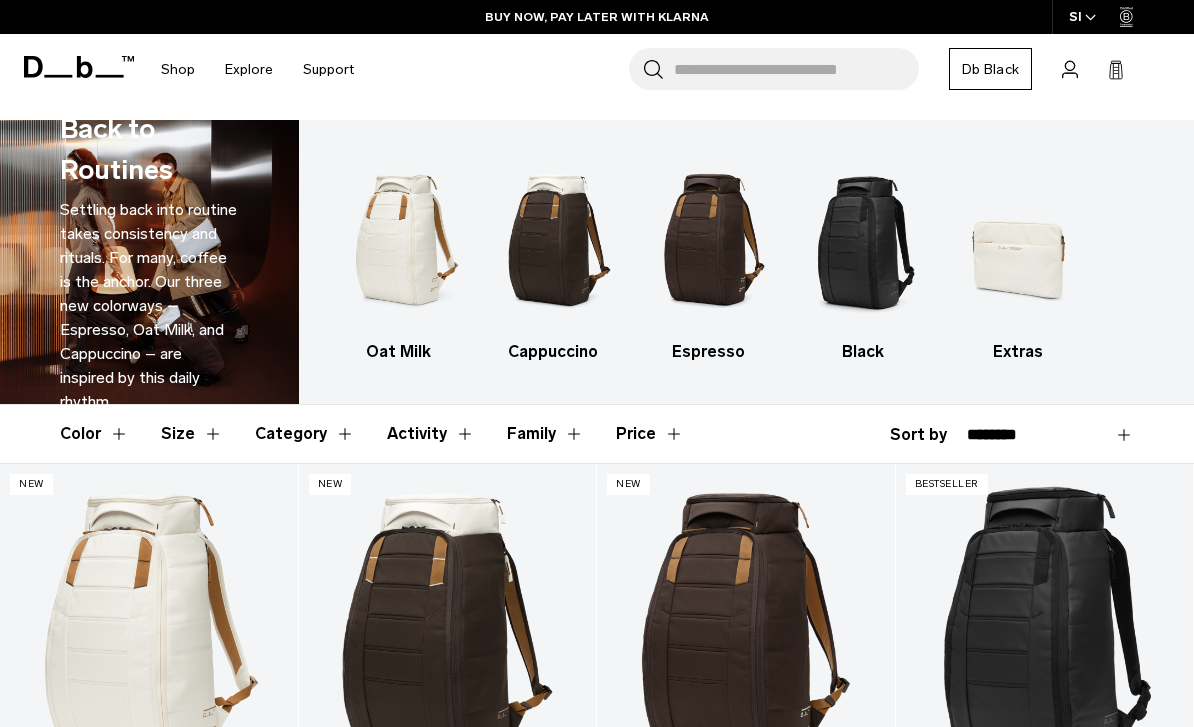 scroll, scrollTop: 0, scrollLeft: 0, axis: both 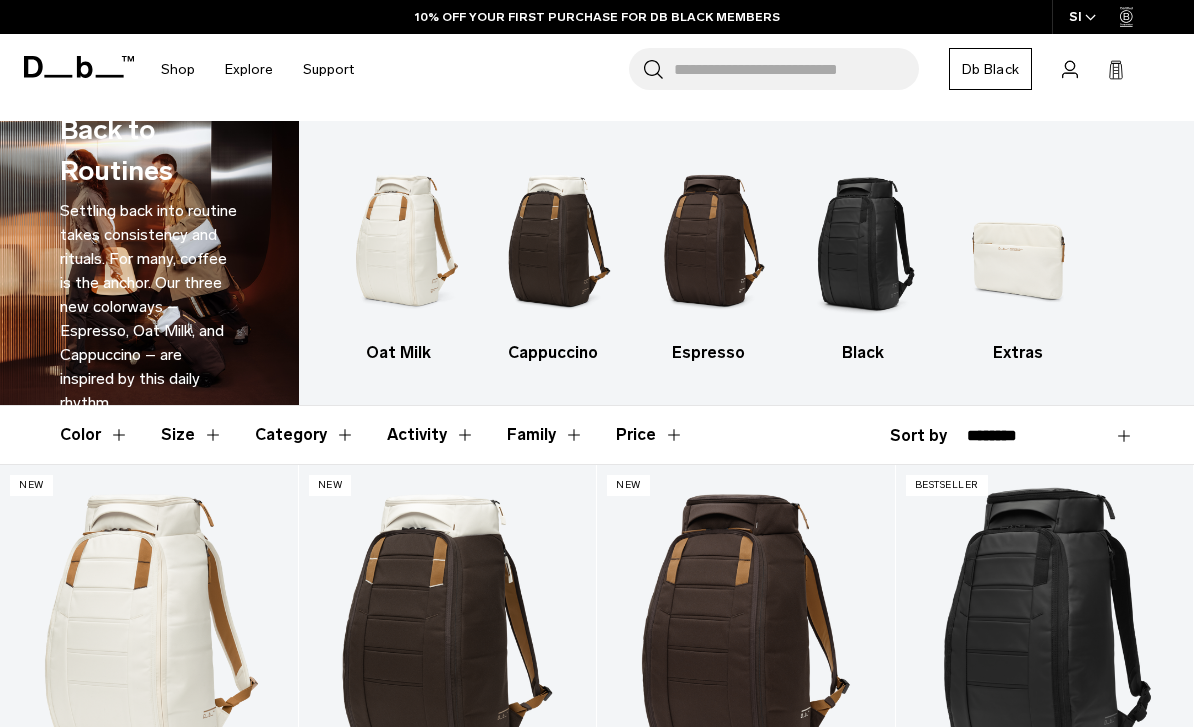 click on "Skip to content
Summer Sale Ends In:
00
days,
00
hours,
00
minutes ,
00
seconds
BUY NOW, PAY LATER WITH KLARNA
10% OFF YOUR FIRST PURCHASE FOR DB BLACK MEMBERS
FREE SHIPPING FOR DB BLACK MEMBERS
FREE RETURNS FOR DB BLACK MEMBERS
LIMITED LIFETIME WARRANTY FOR DB BLACK MEMBERS
BUY NOW, PAY LATER WITH KLARNA
10% OFF YOUR FIRST PURCHASE FOR DB BLACK MEMBERS
Summer Sale Ends In:
00
days,
00" at bounding box center (597, 363) 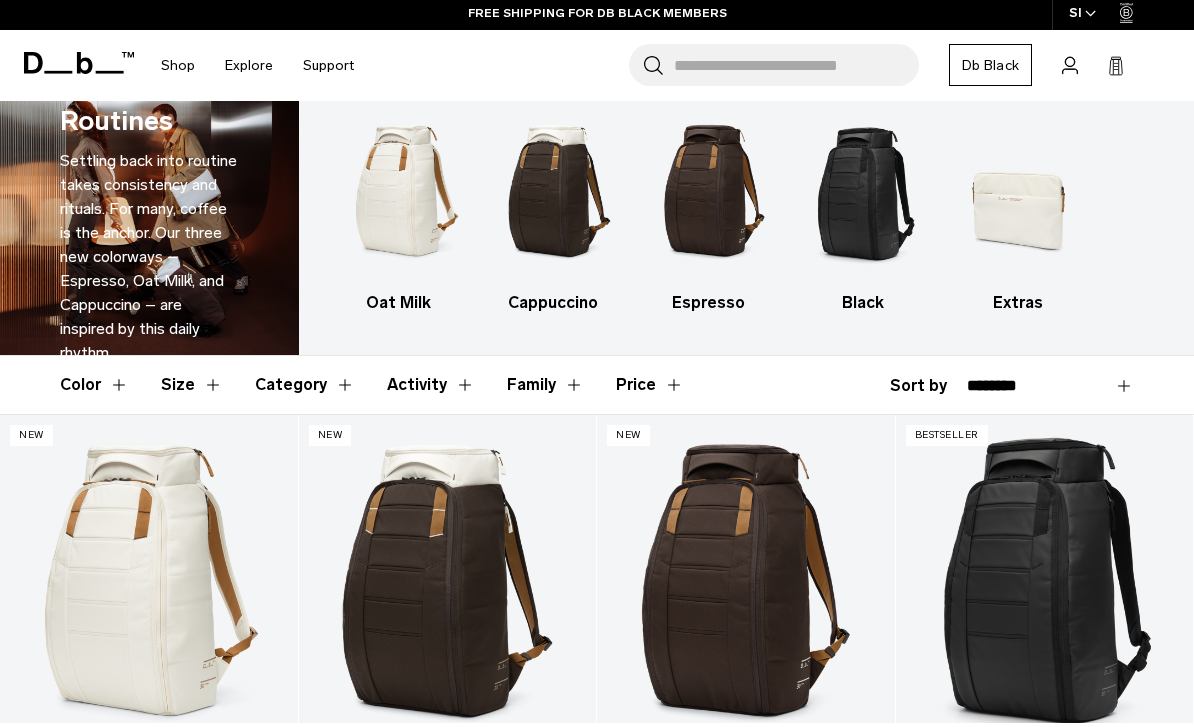 scroll, scrollTop: 70, scrollLeft: 0, axis: vertical 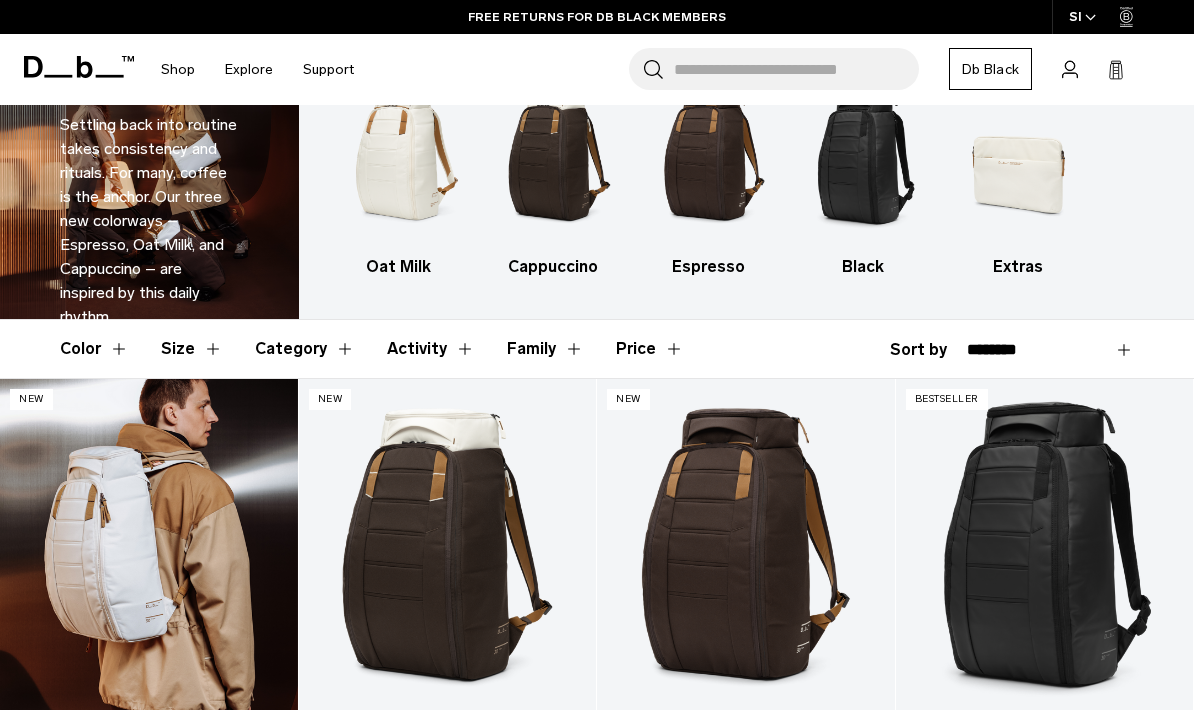 click at bounding box center [149, 544] 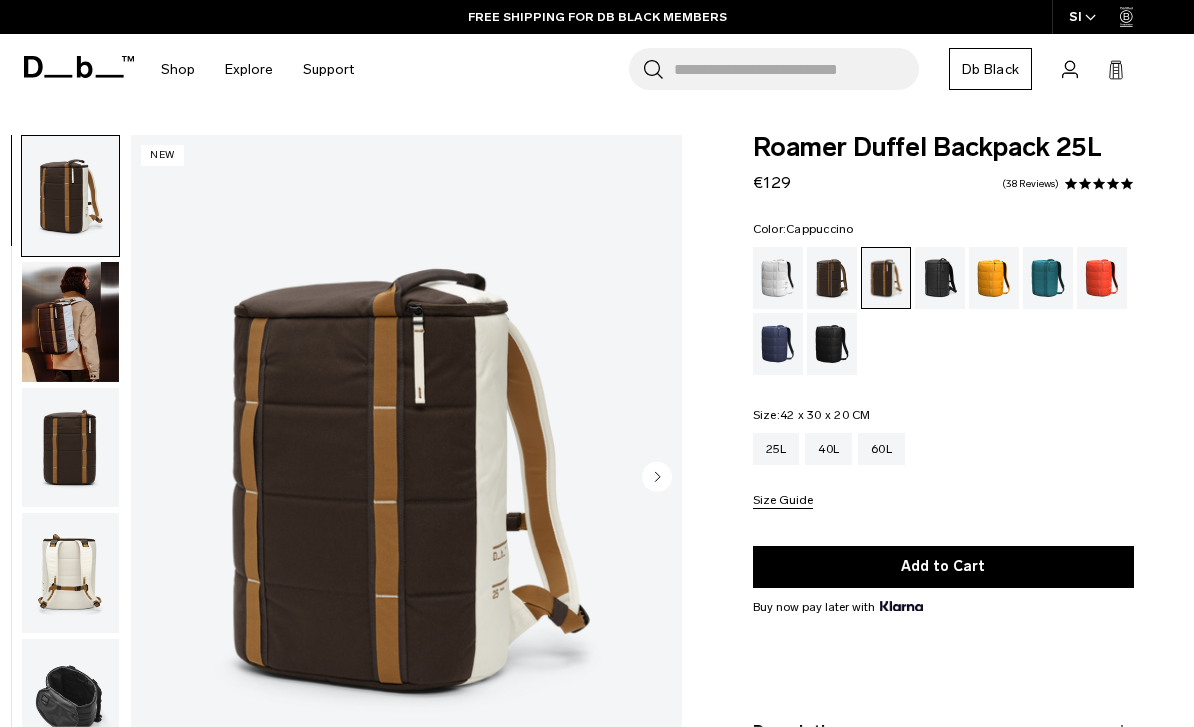 scroll, scrollTop: 0, scrollLeft: 0, axis: both 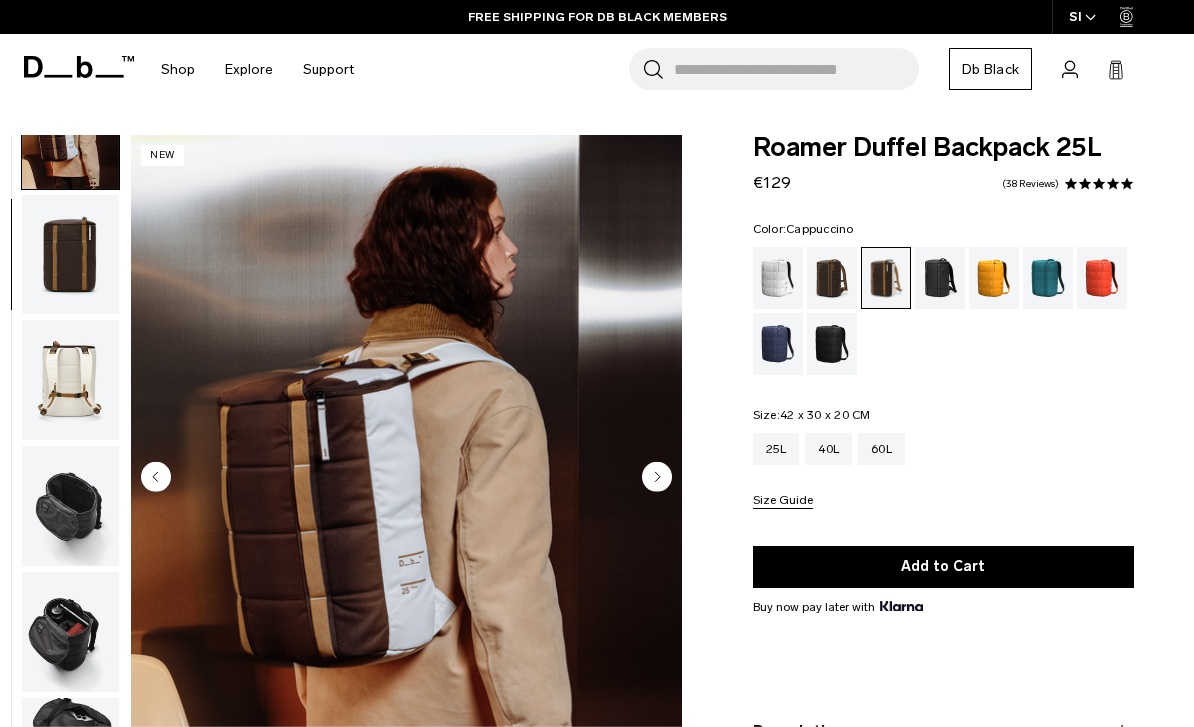 click at bounding box center (70, 380) 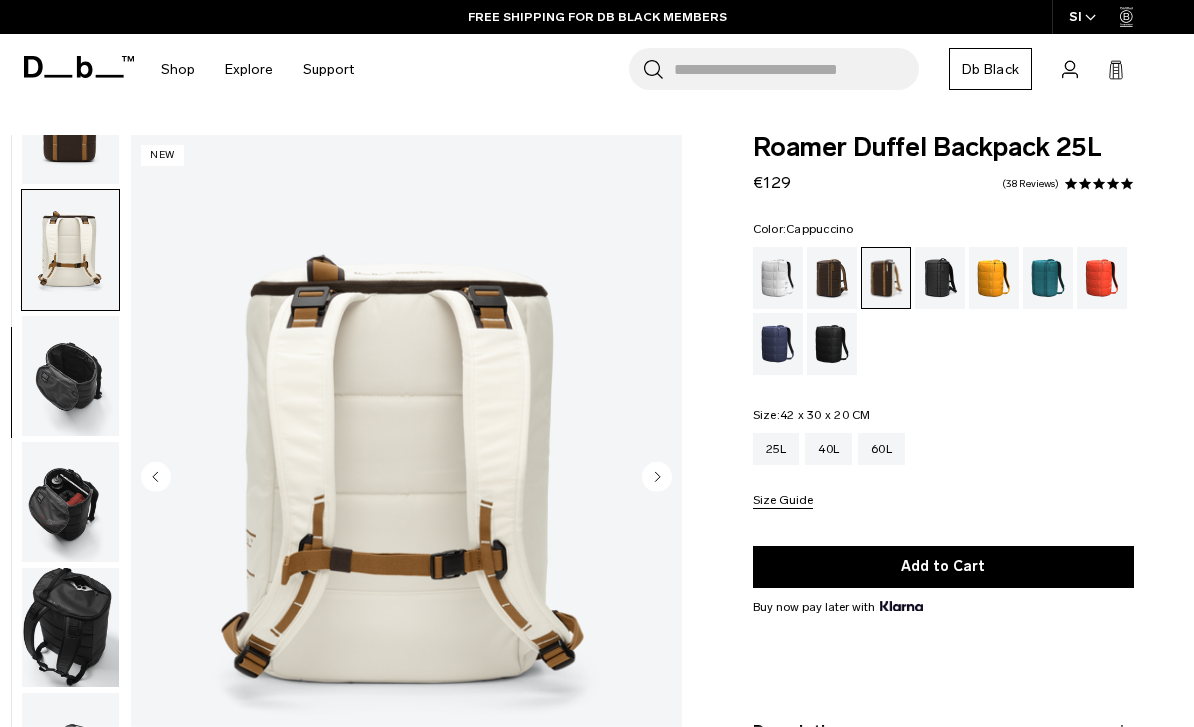 scroll, scrollTop: 380, scrollLeft: 0, axis: vertical 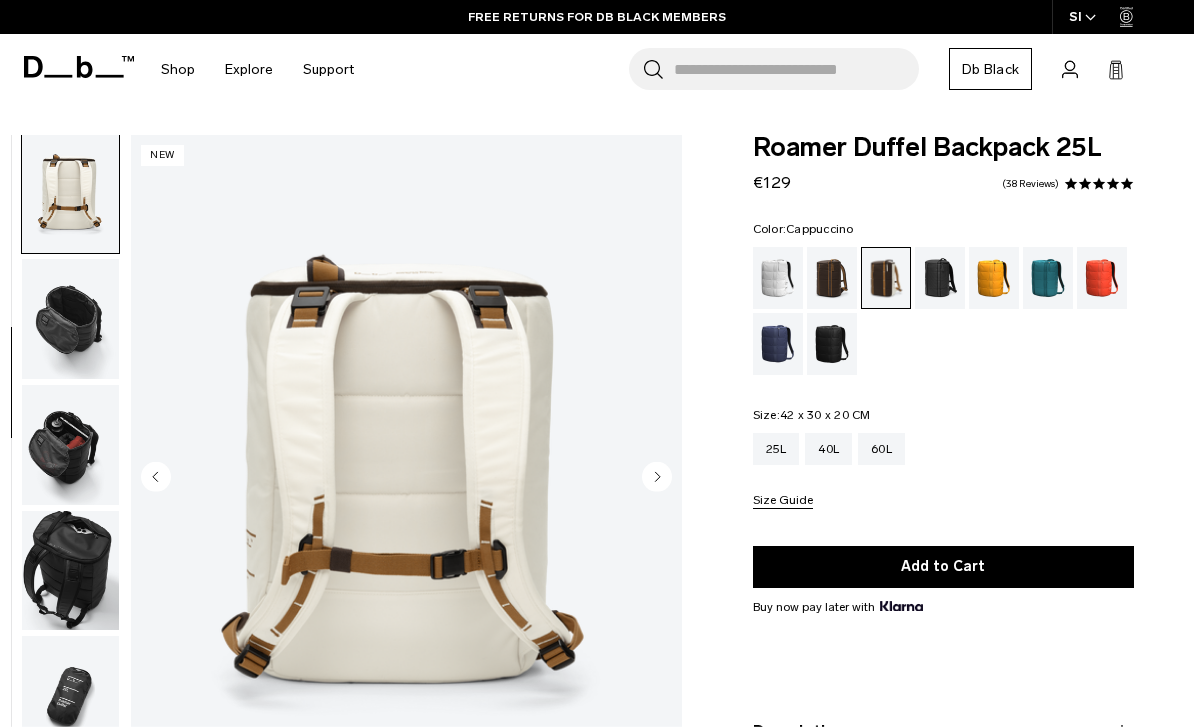 click at bounding box center (70, 319) 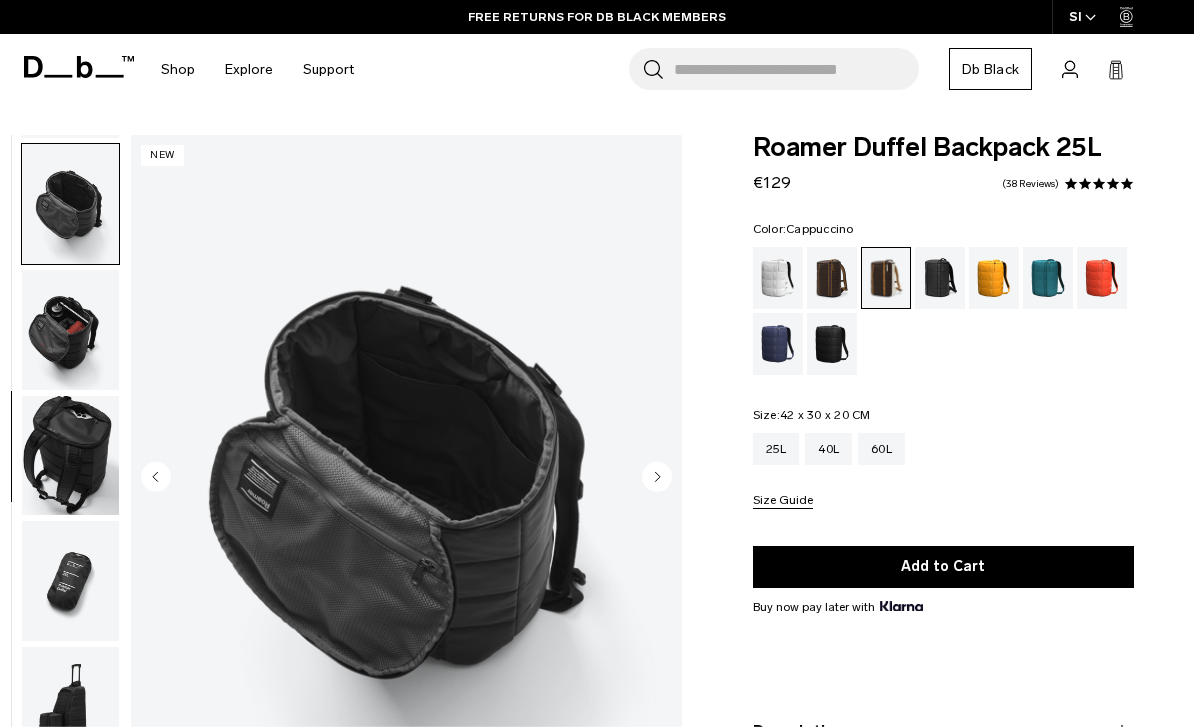 scroll, scrollTop: 507, scrollLeft: 0, axis: vertical 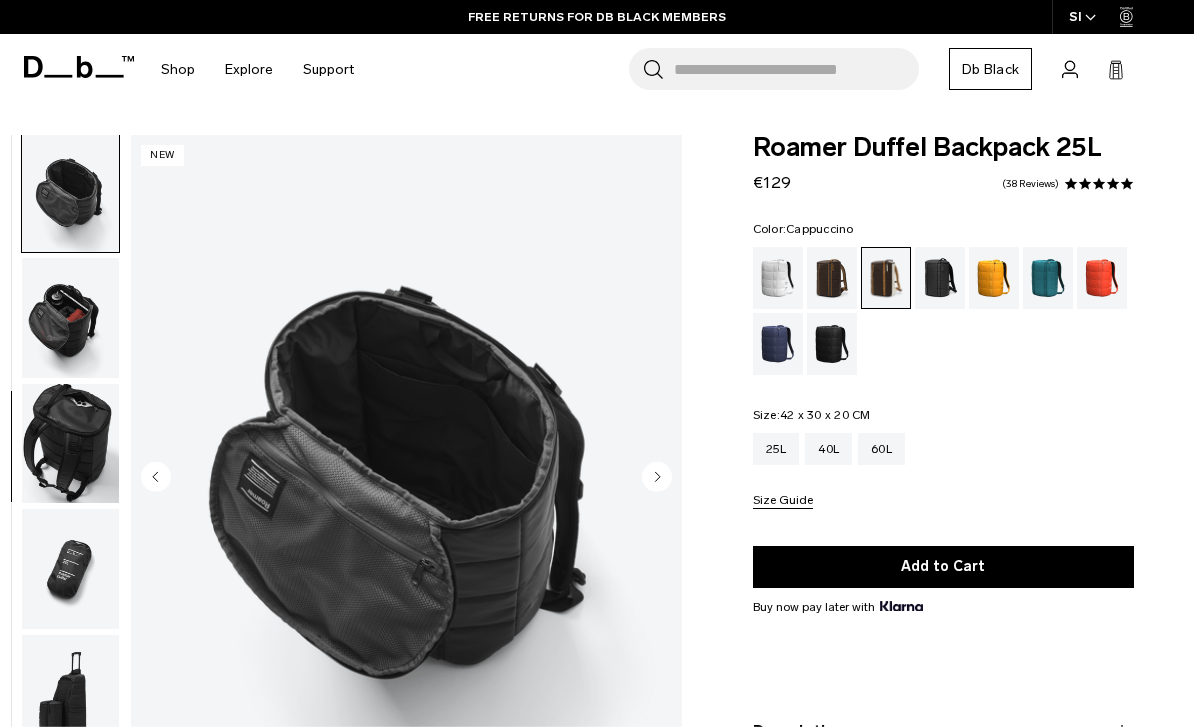 click at bounding box center (70, 318) 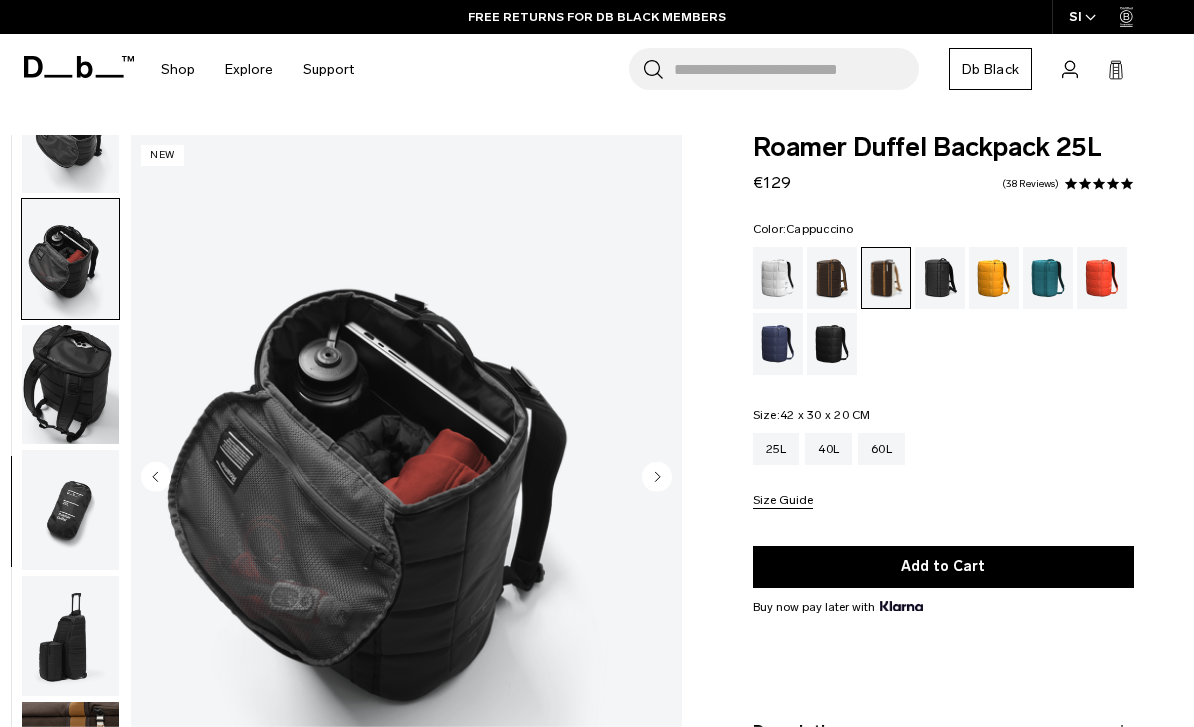 scroll, scrollTop: 575, scrollLeft: 0, axis: vertical 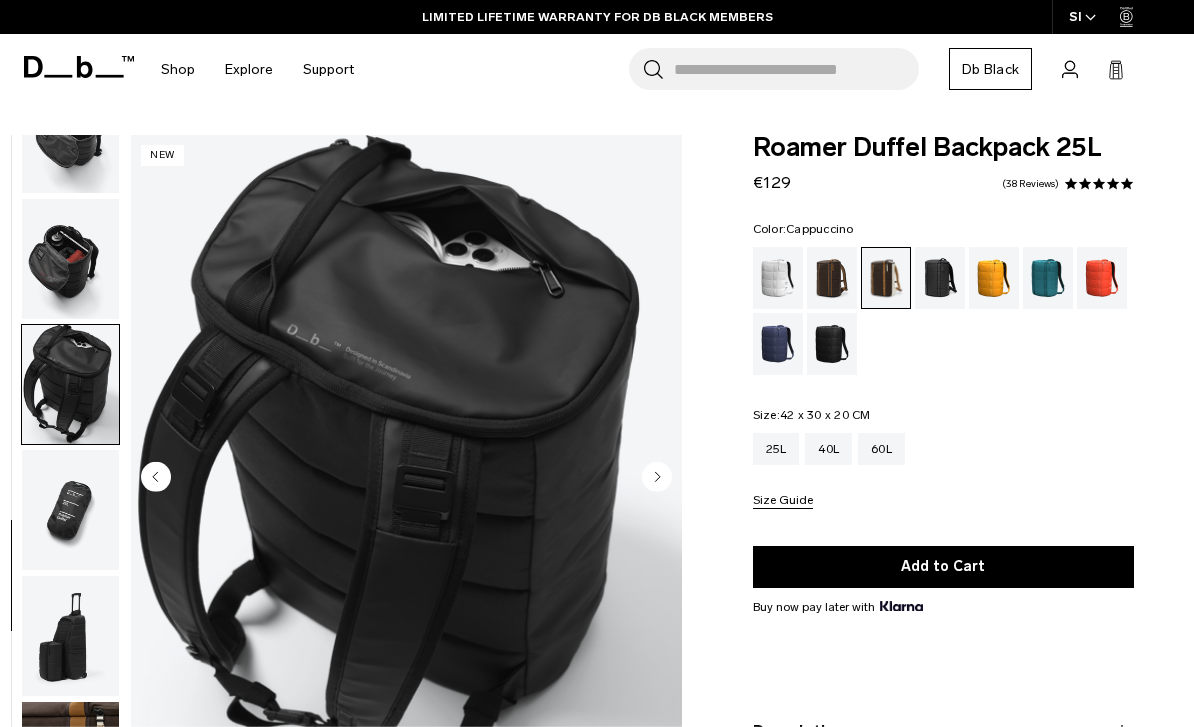 click at bounding box center (70, 510) 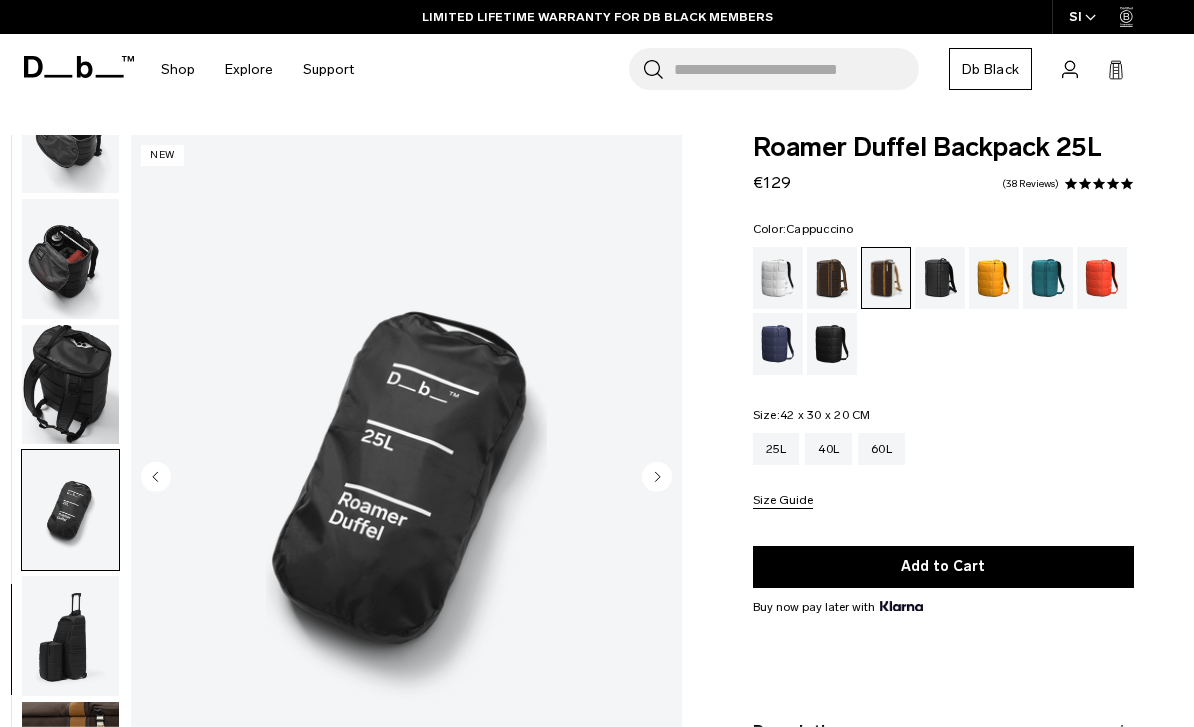 click at bounding box center (70, 636) 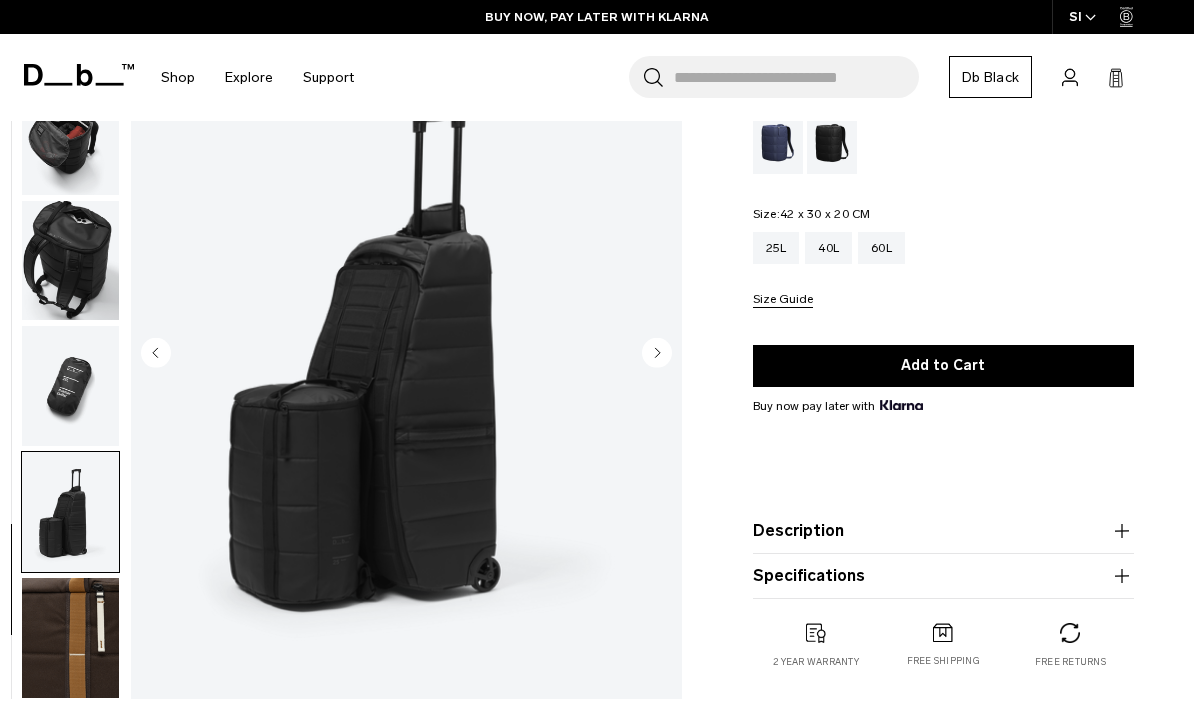 scroll, scrollTop: 230, scrollLeft: 0, axis: vertical 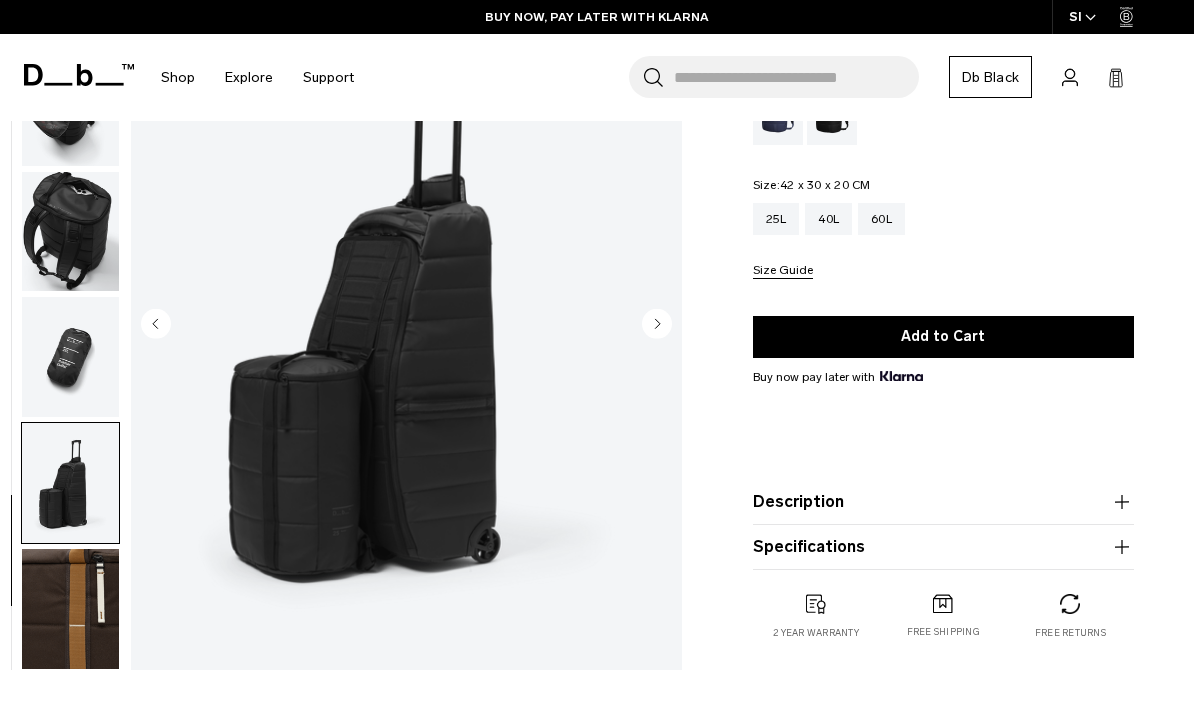 click at bounding box center (70, 609) 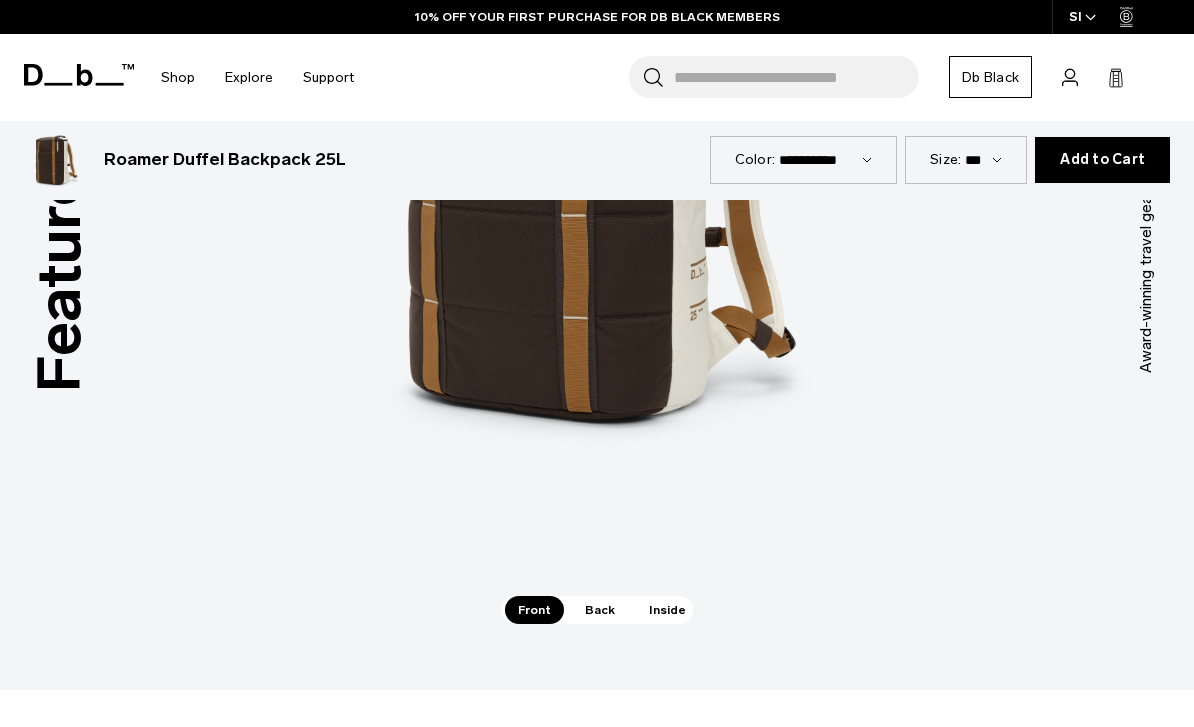 scroll, scrollTop: 2504, scrollLeft: 0, axis: vertical 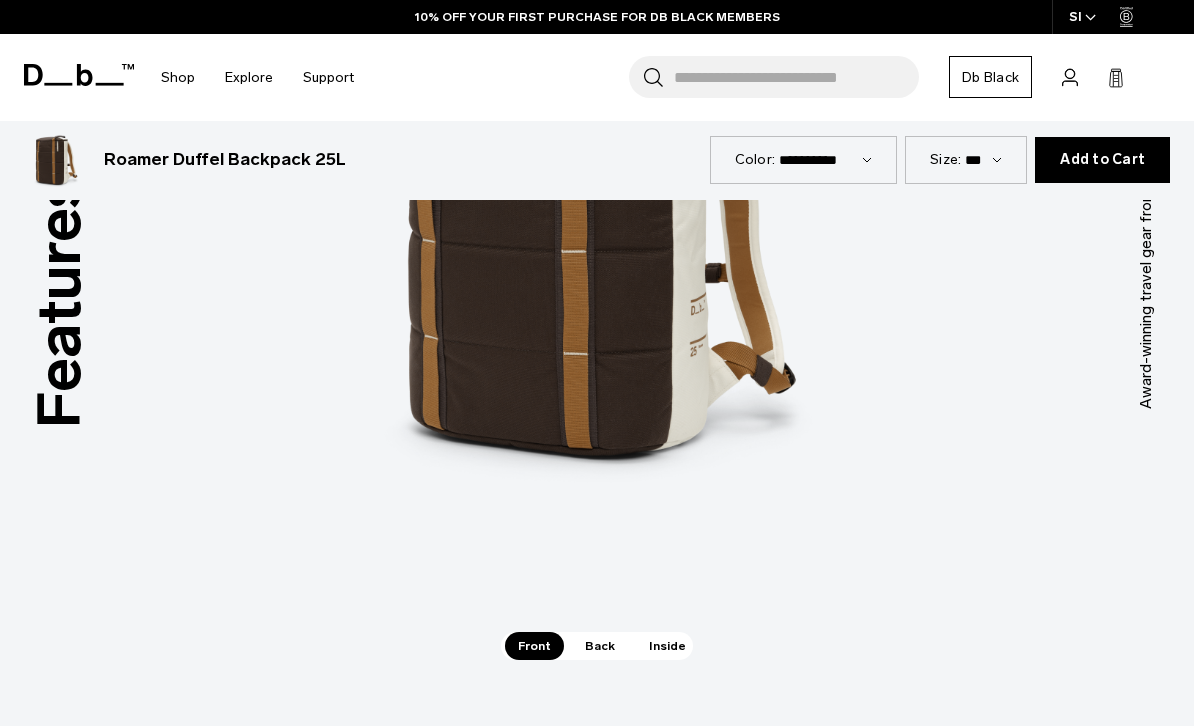 click on "Back" at bounding box center (600, 646) 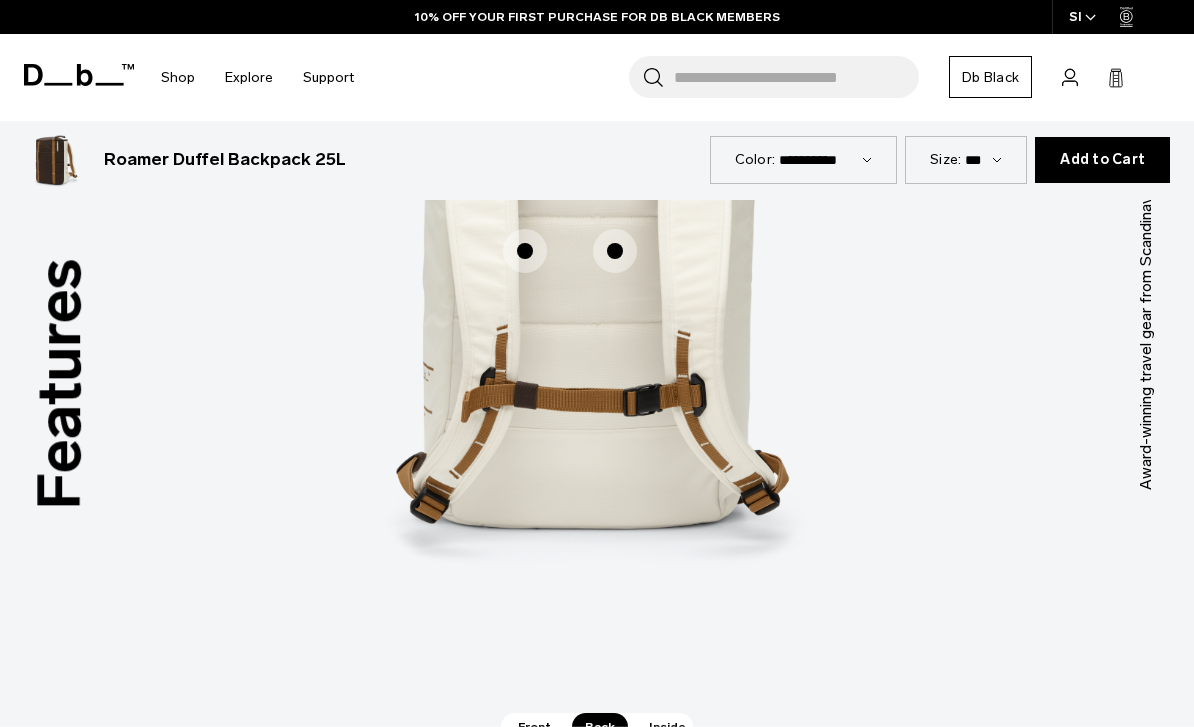 scroll, scrollTop: 2424, scrollLeft: 0, axis: vertical 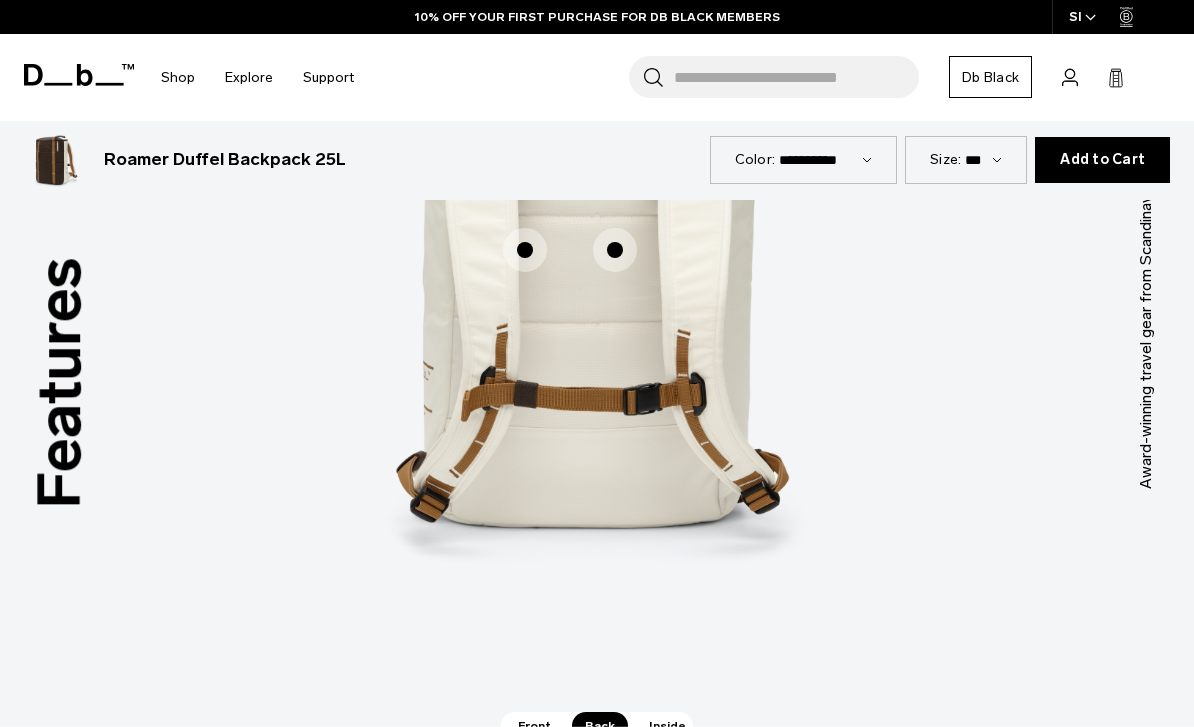 click on "Inside" at bounding box center [667, 726] 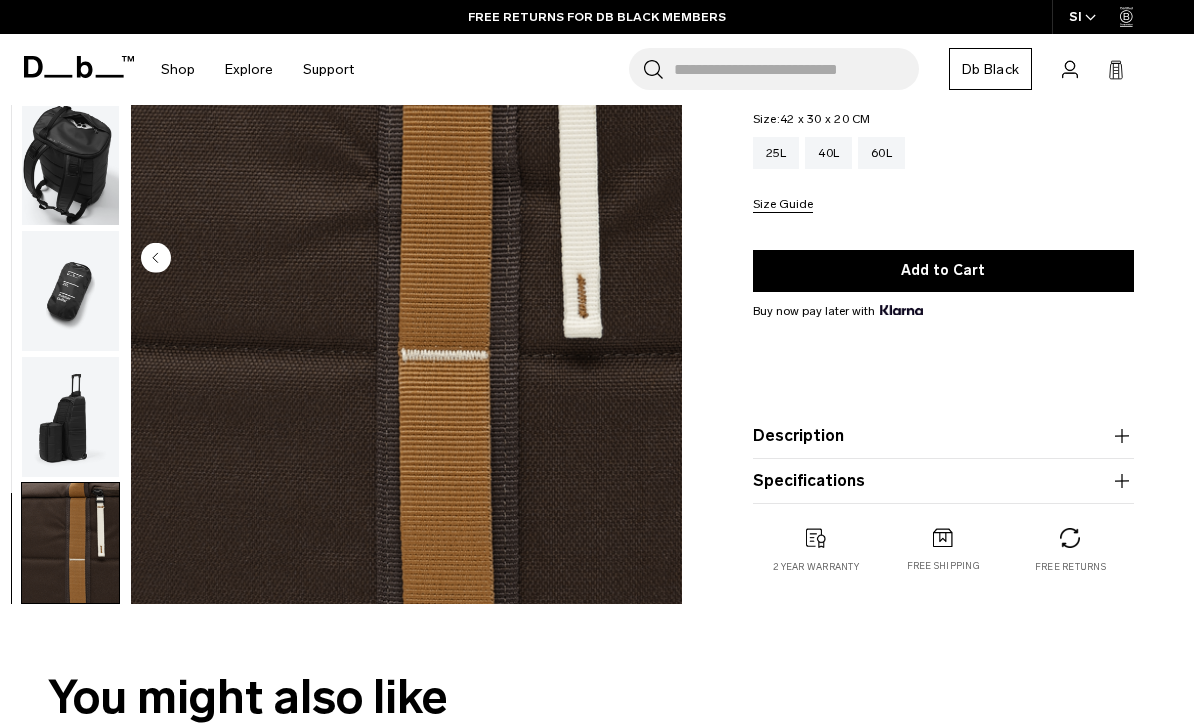 scroll, scrollTop: 287, scrollLeft: 0, axis: vertical 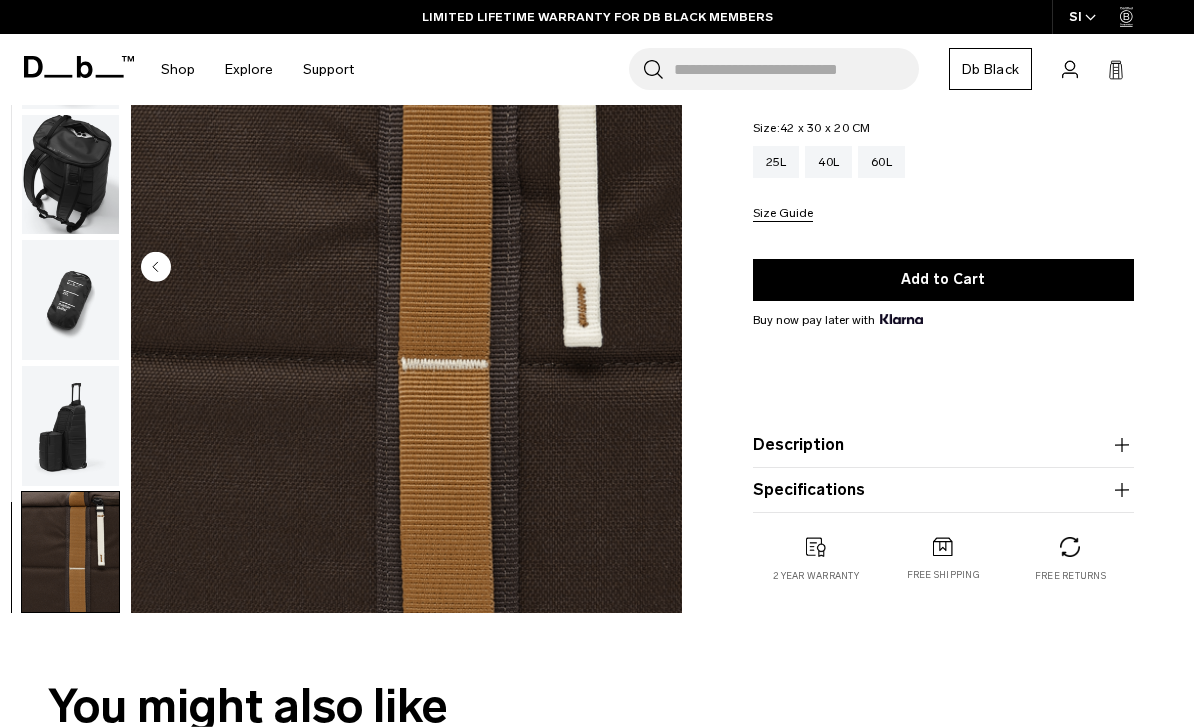 click at bounding box center (70, 174) 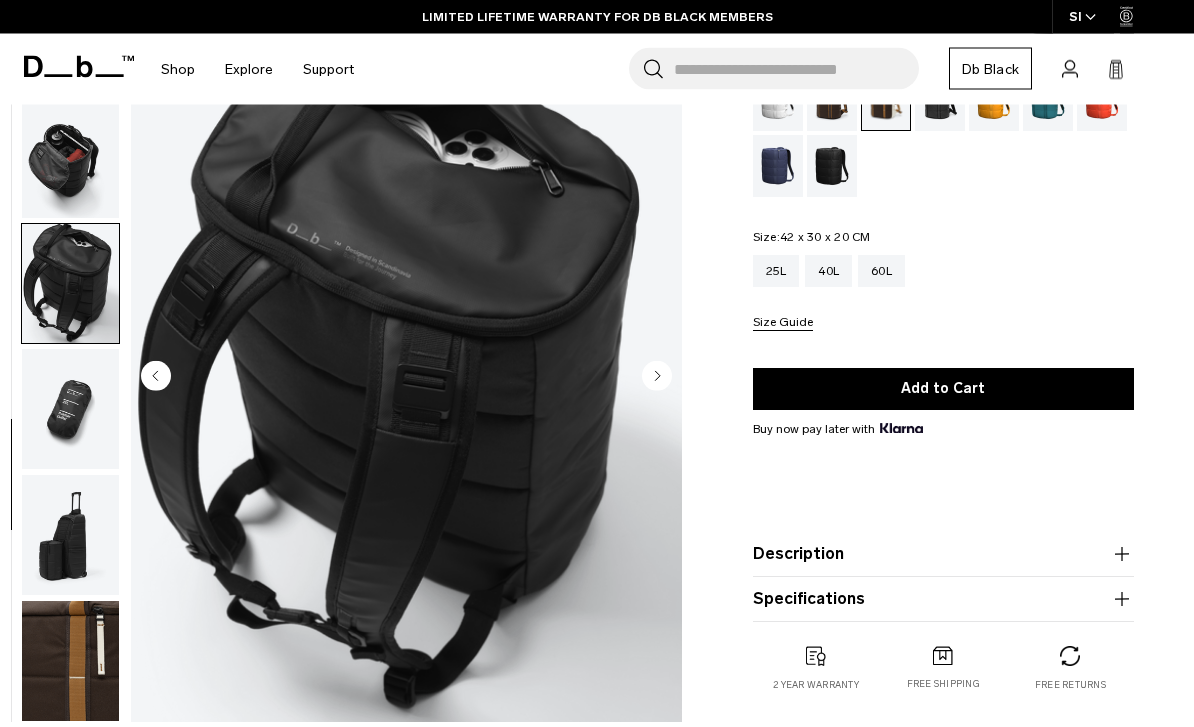 scroll, scrollTop: 134, scrollLeft: 0, axis: vertical 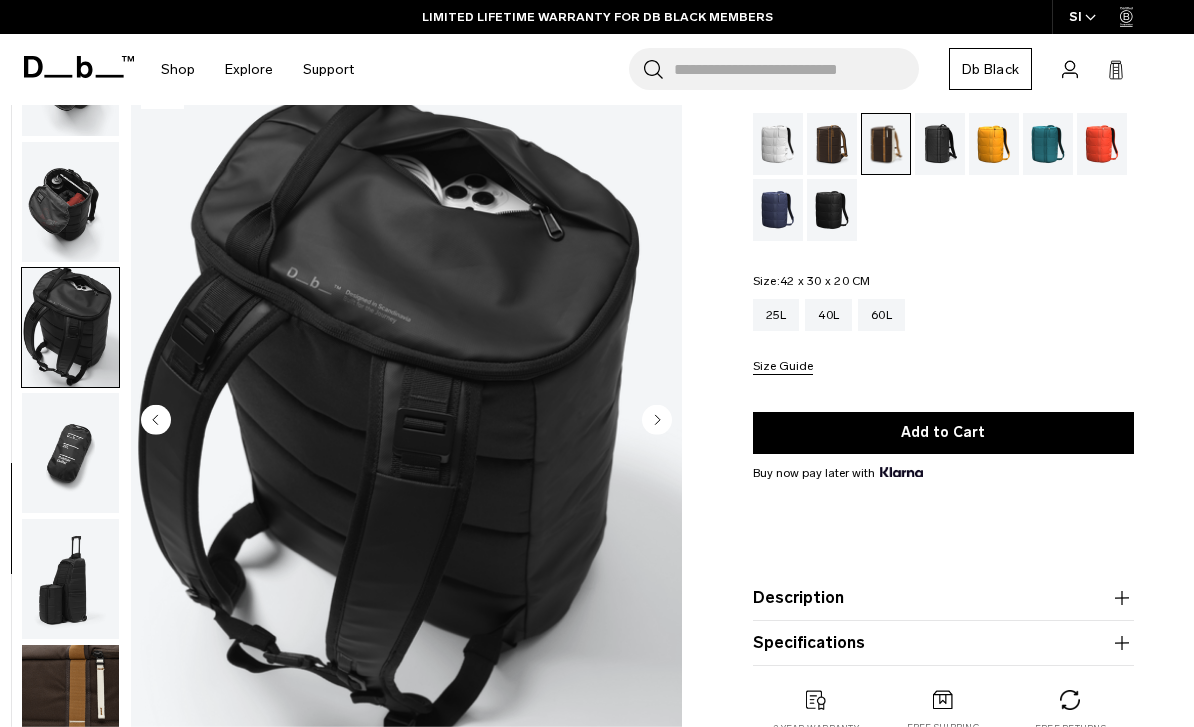 click at bounding box center (70, 202) 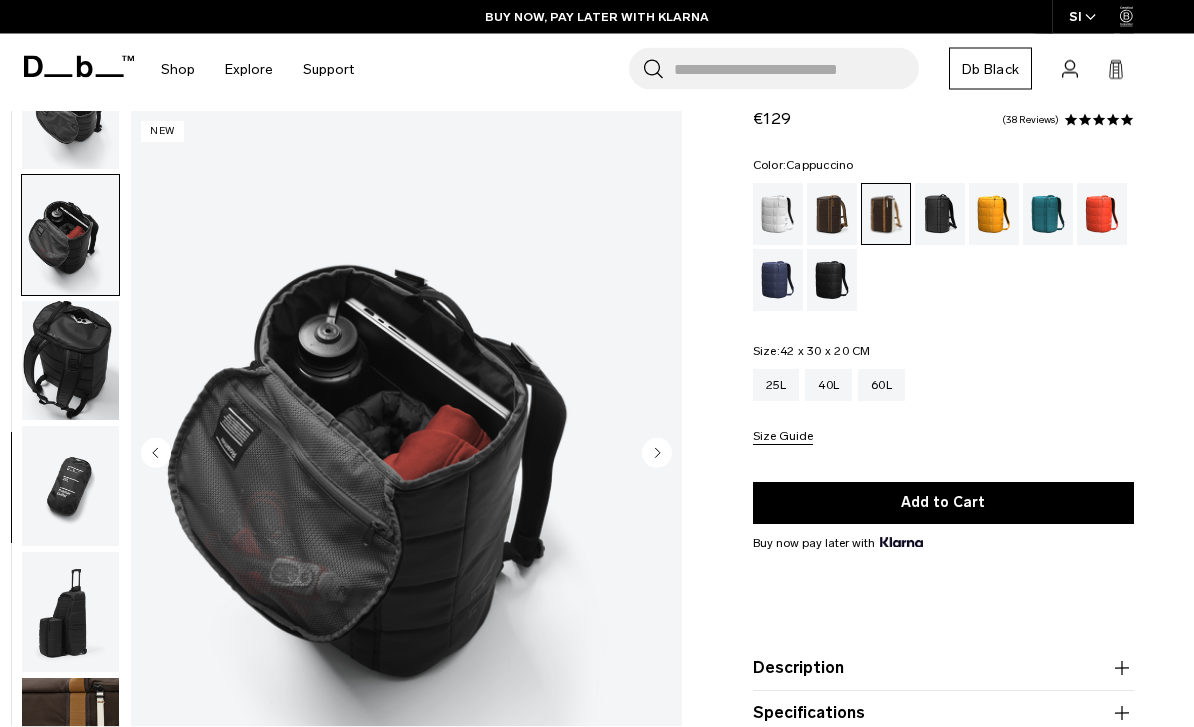 scroll, scrollTop: 46, scrollLeft: 0, axis: vertical 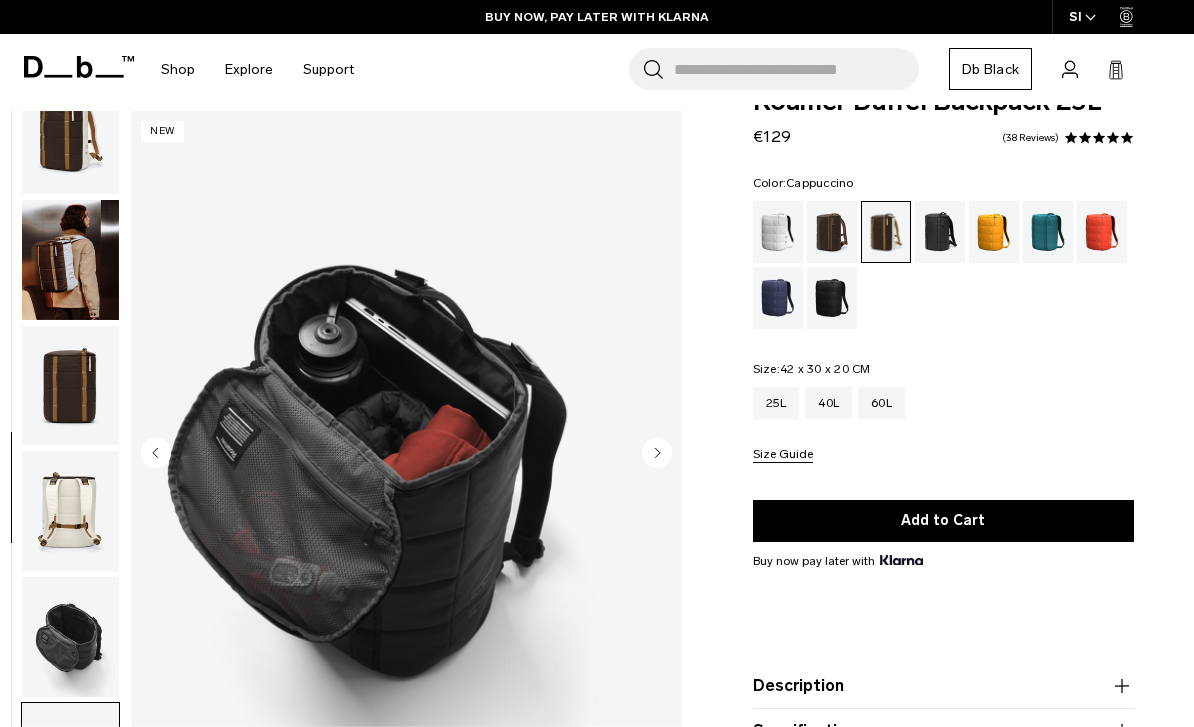 click at bounding box center (70, 260) 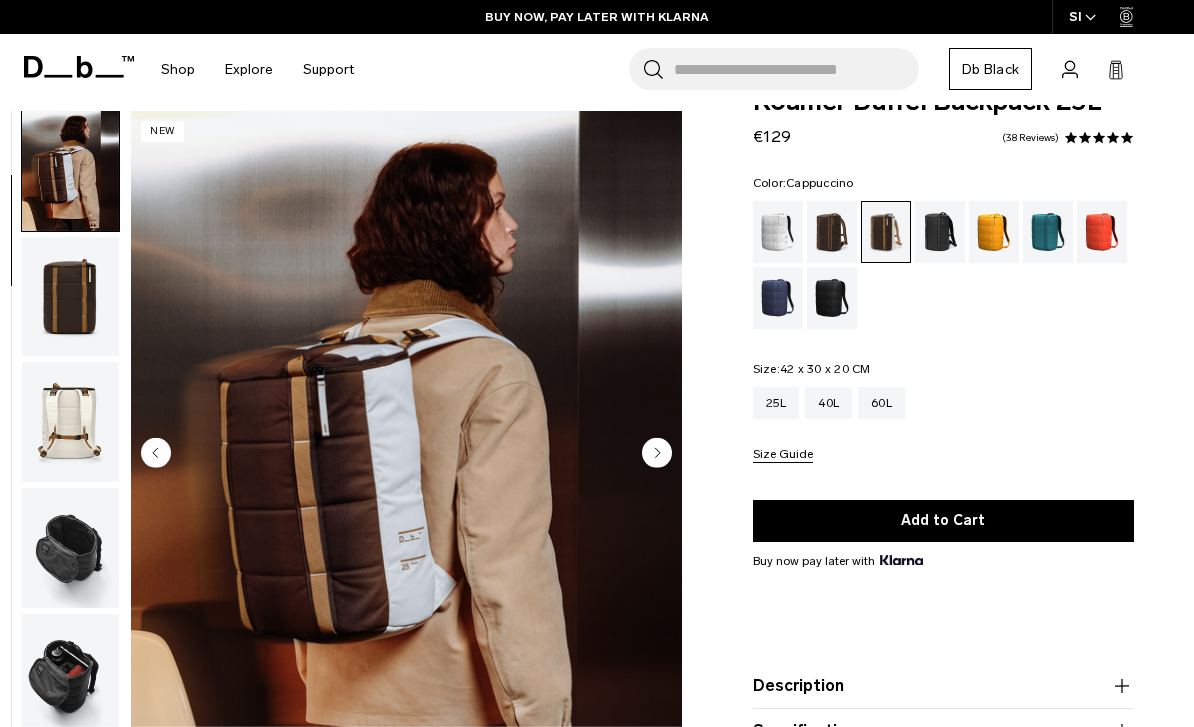 click at bounding box center (70, 297) 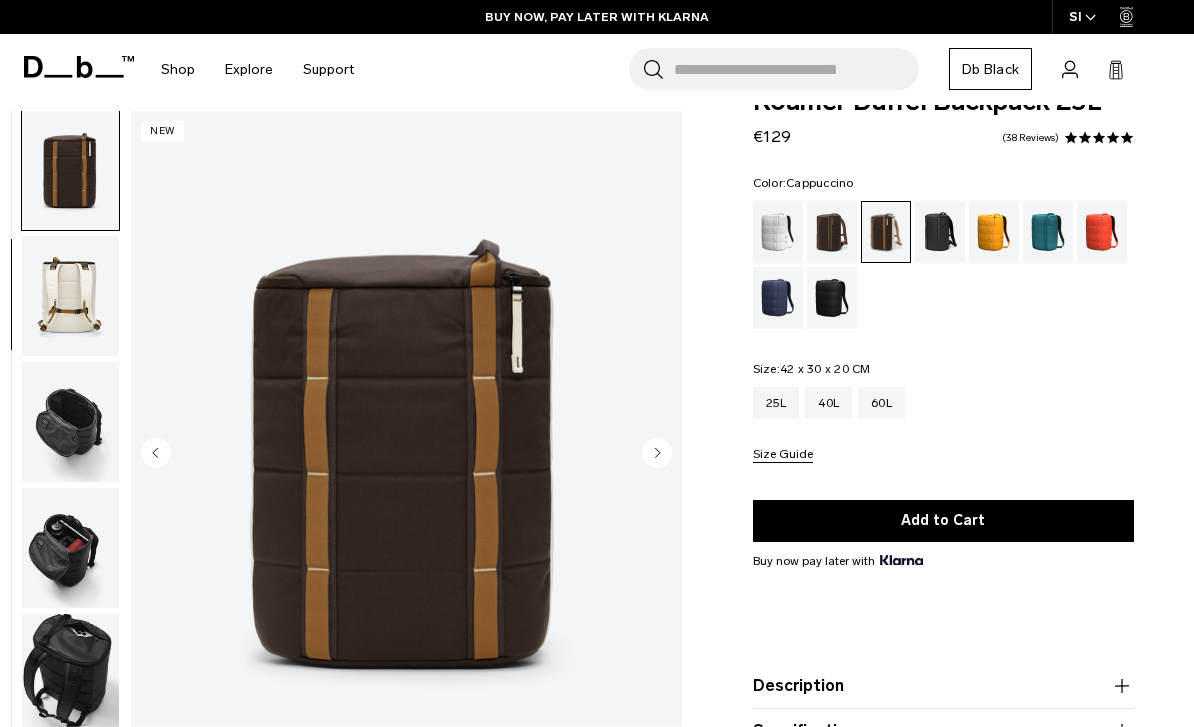 click at bounding box center [70, 296] 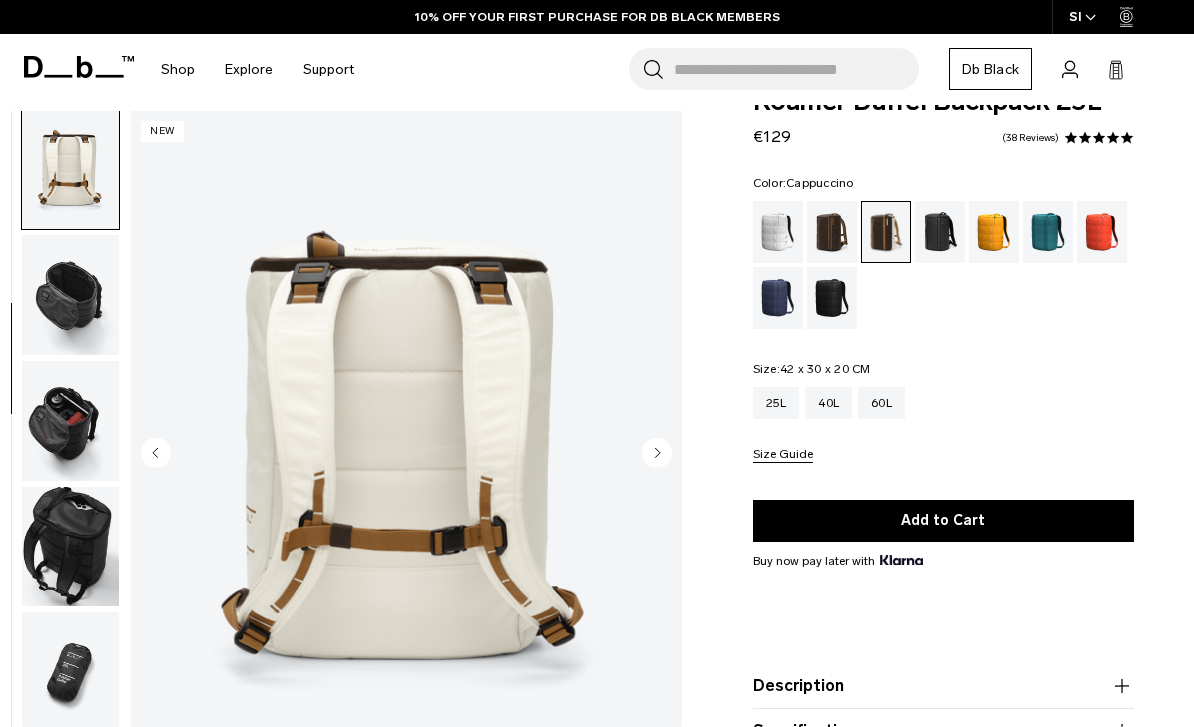 scroll, scrollTop: 380, scrollLeft: 0, axis: vertical 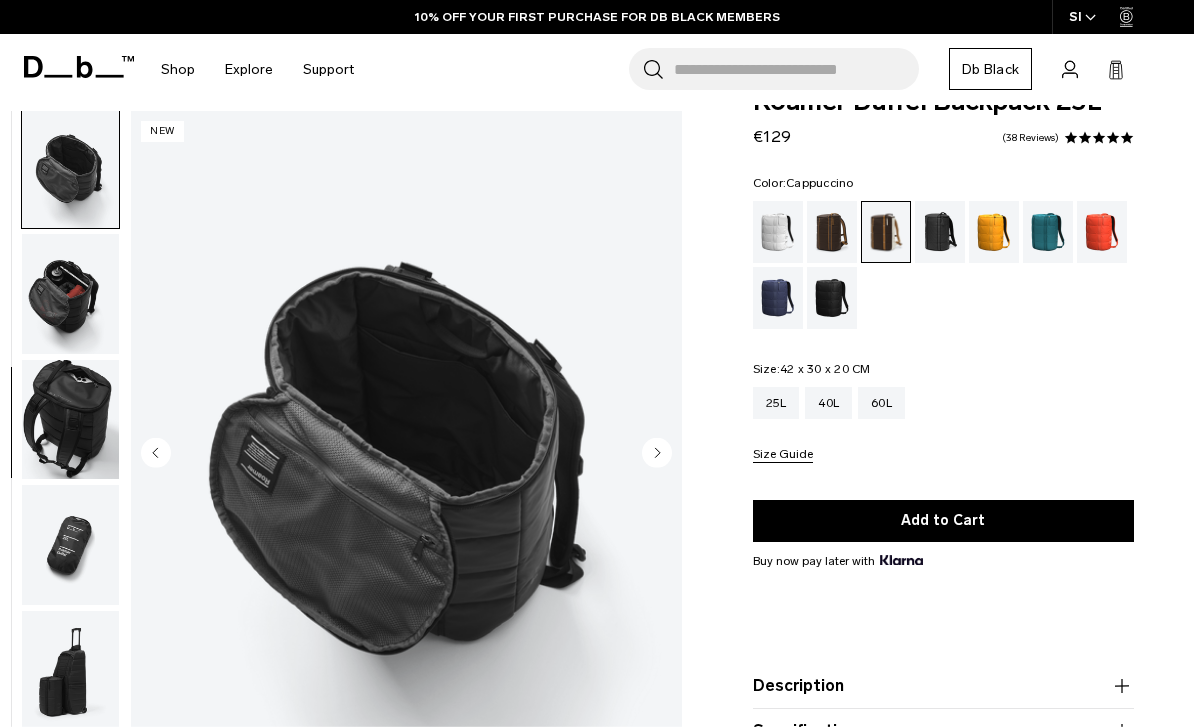 click at bounding box center (70, 294) 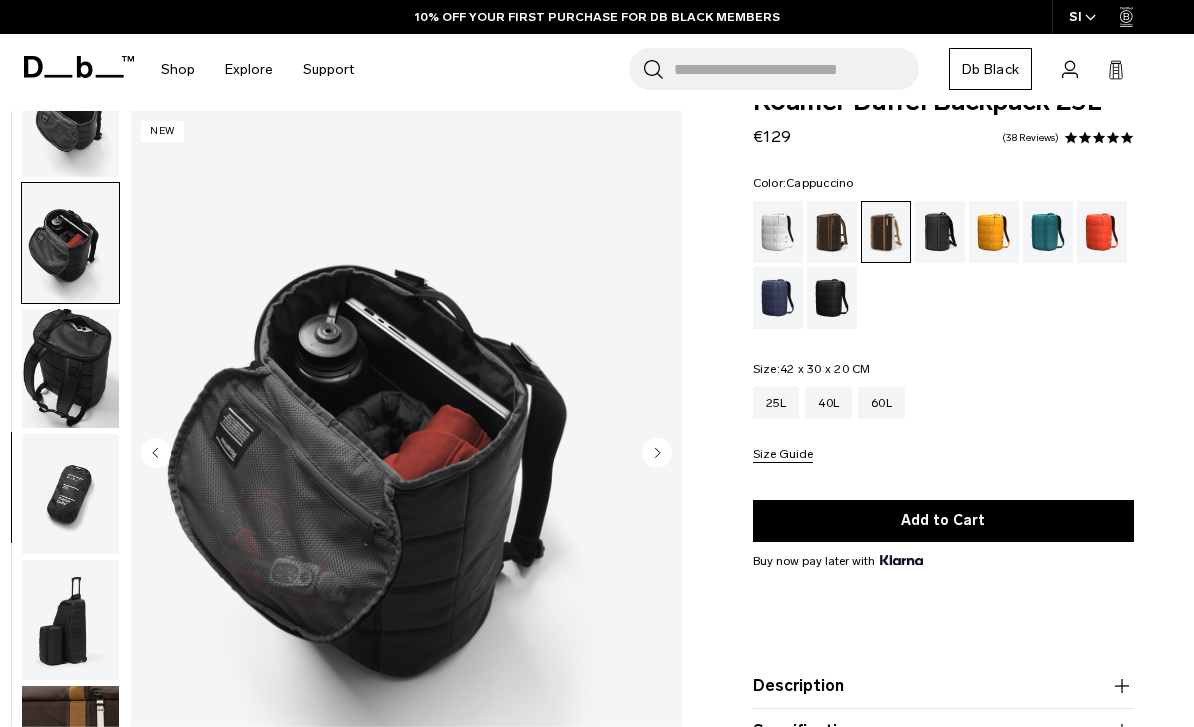 scroll, scrollTop: 575, scrollLeft: 0, axis: vertical 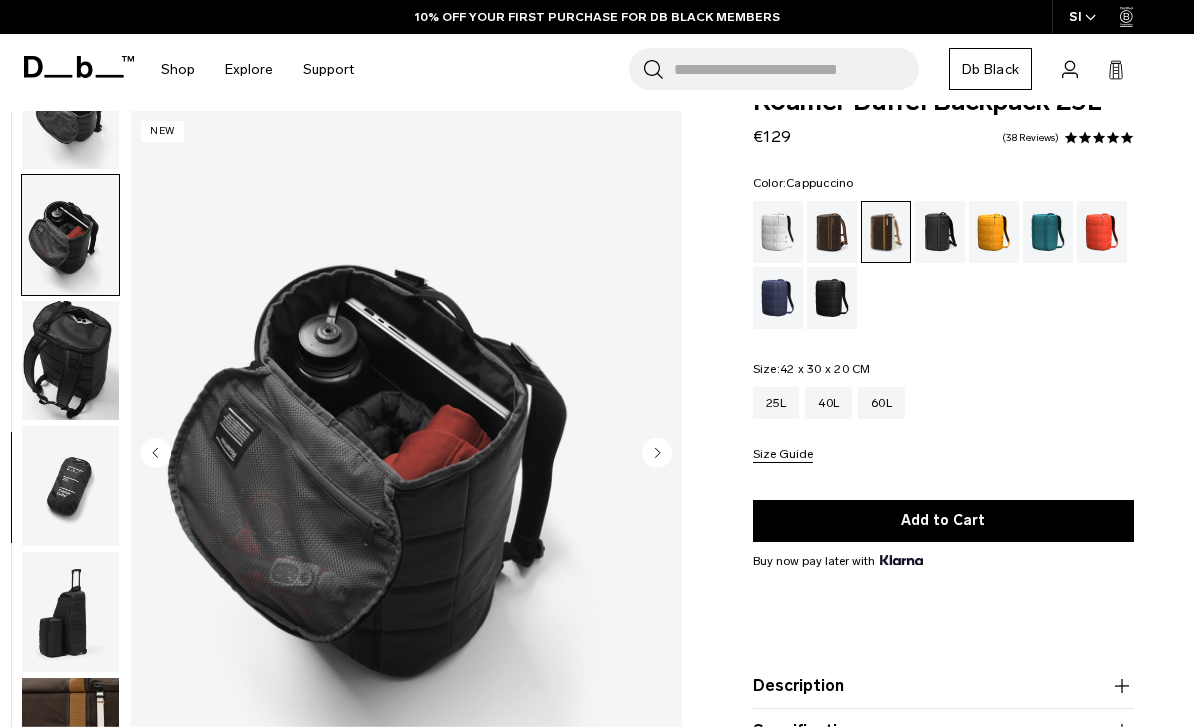 click at bounding box center (70, 361) 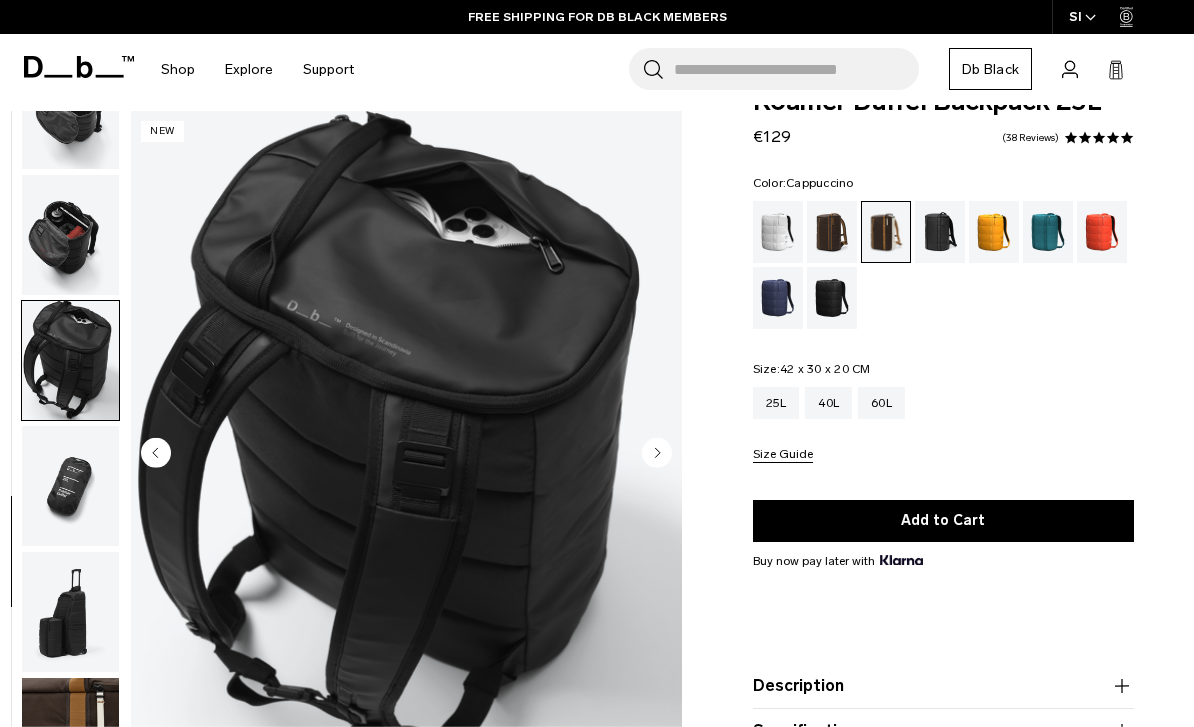 scroll, scrollTop: 0, scrollLeft: 0, axis: both 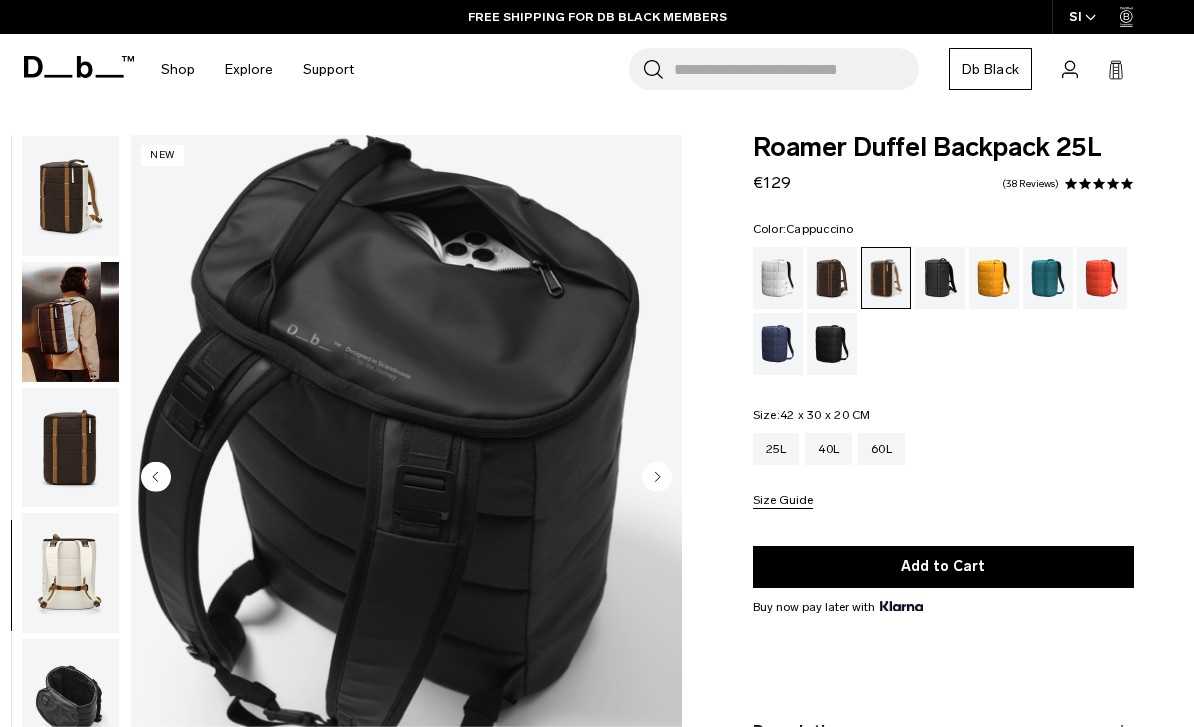 click at bounding box center (70, 196) 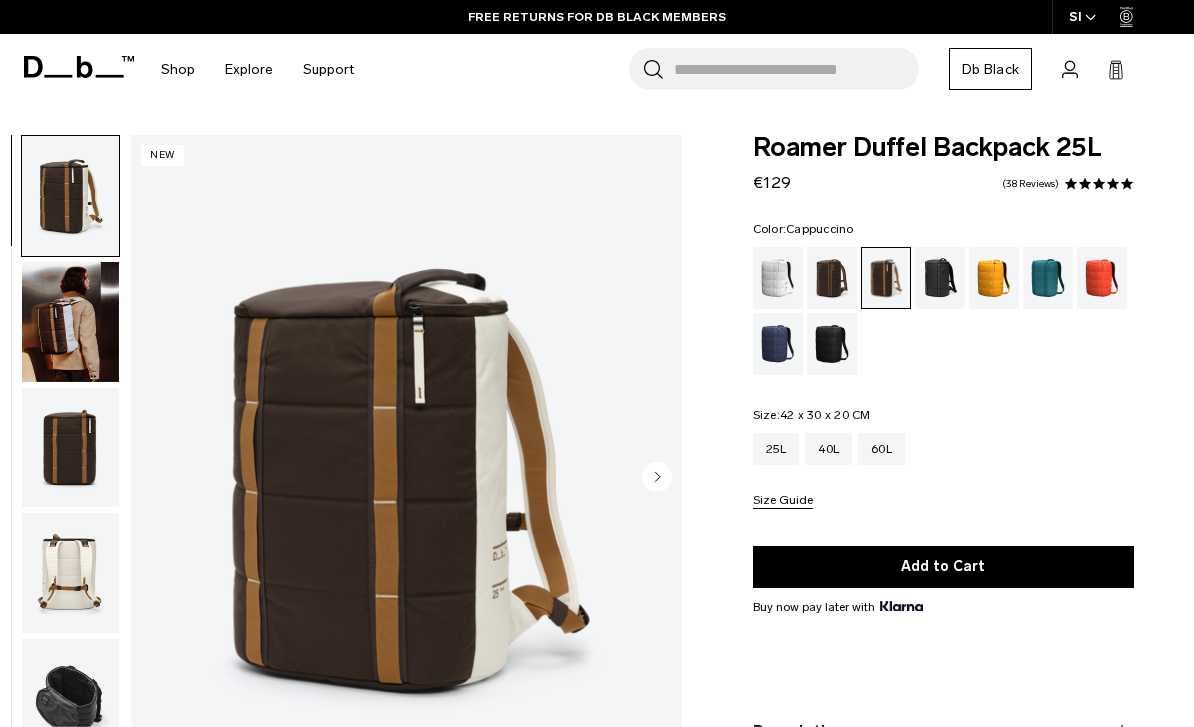 click at bounding box center [70, 322] 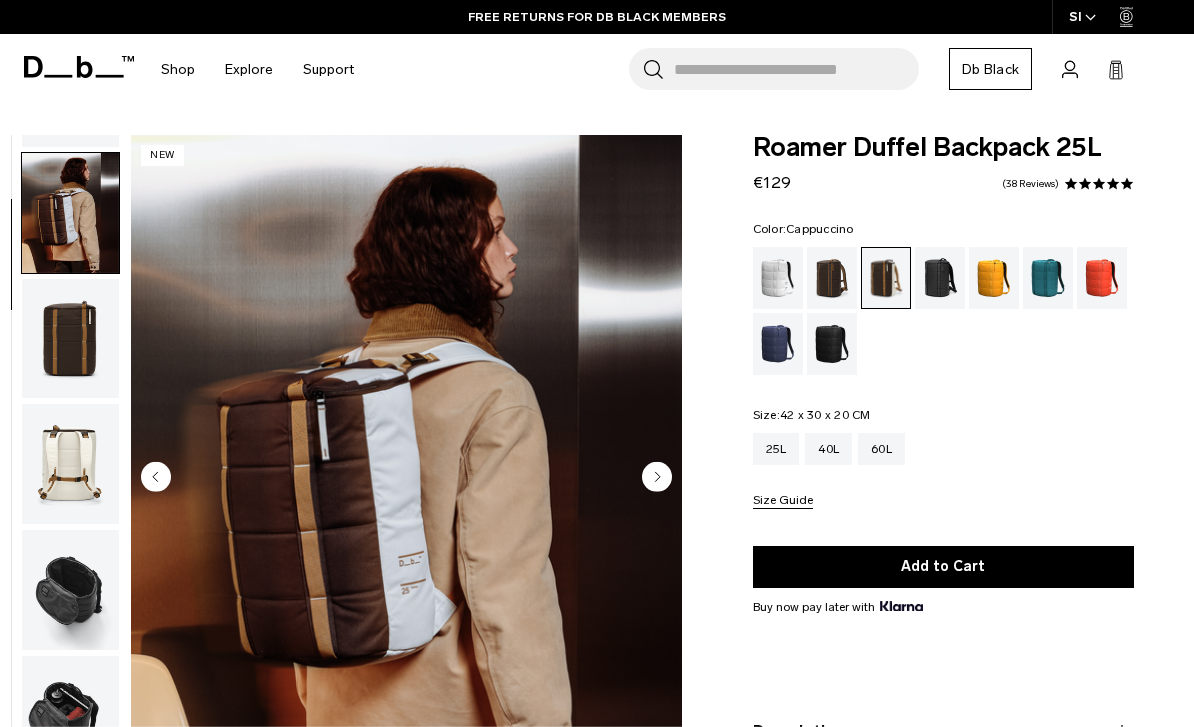 scroll, scrollTop: 127, scrollLeft: 0, axis: vertical 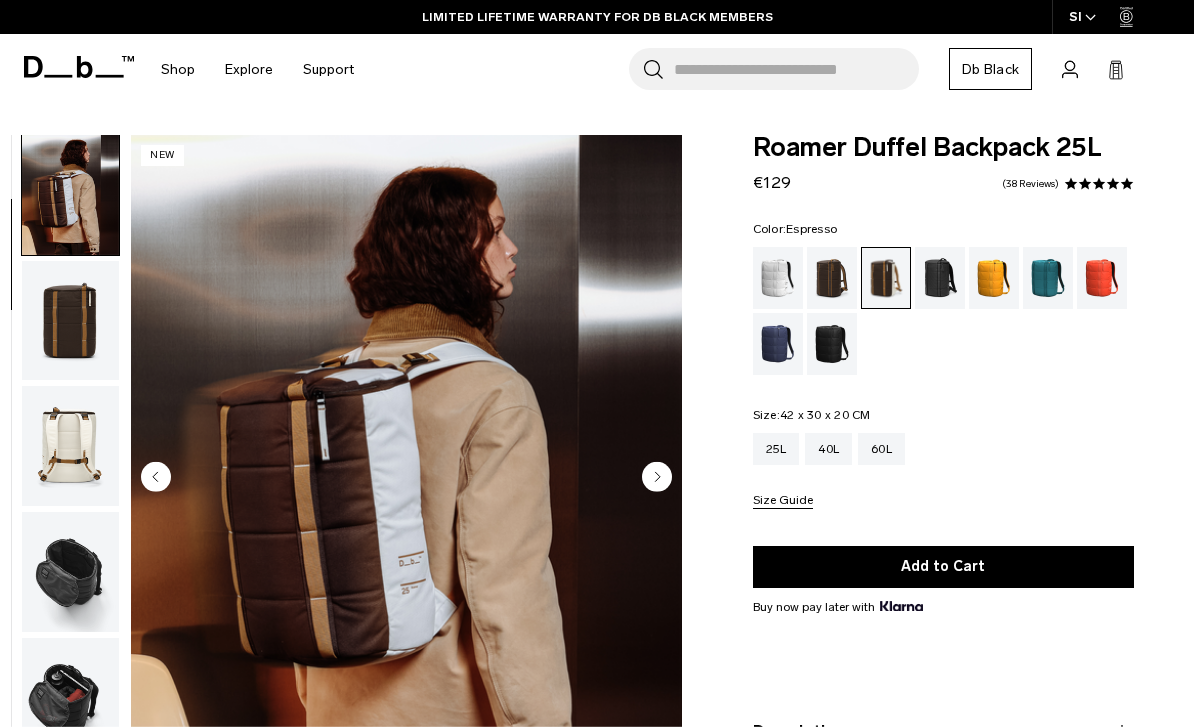 click at bounding box center (832, 278) 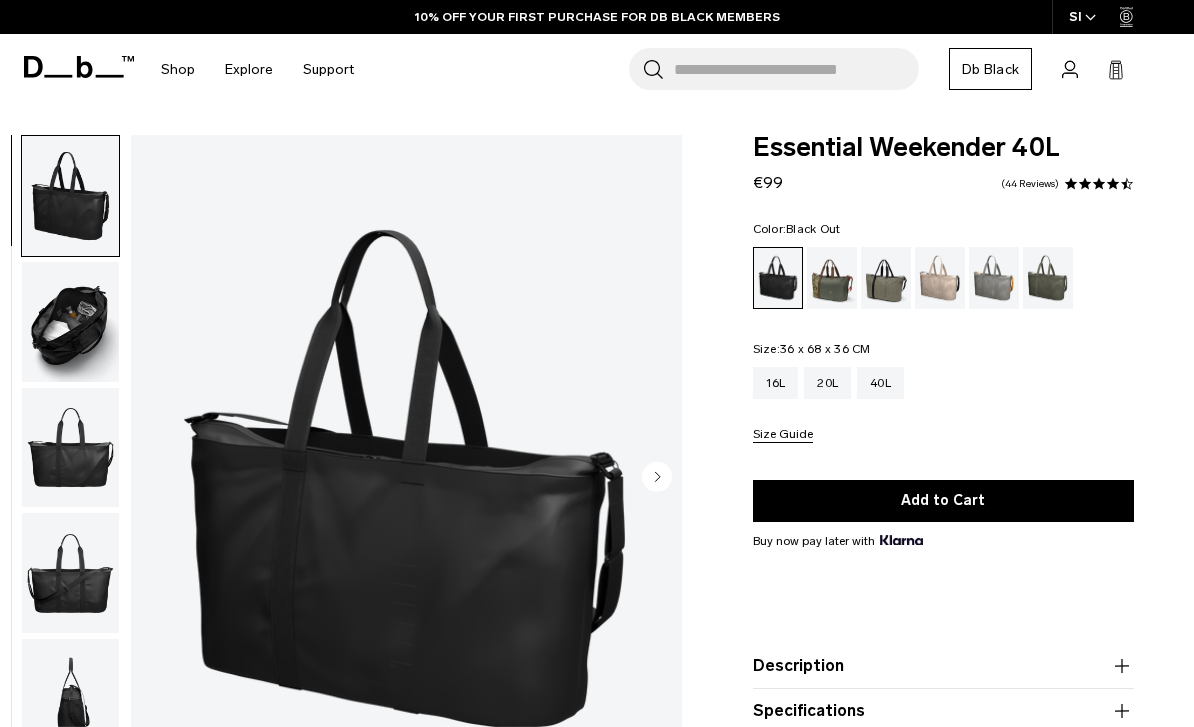 click at bounding box center [70, 322] 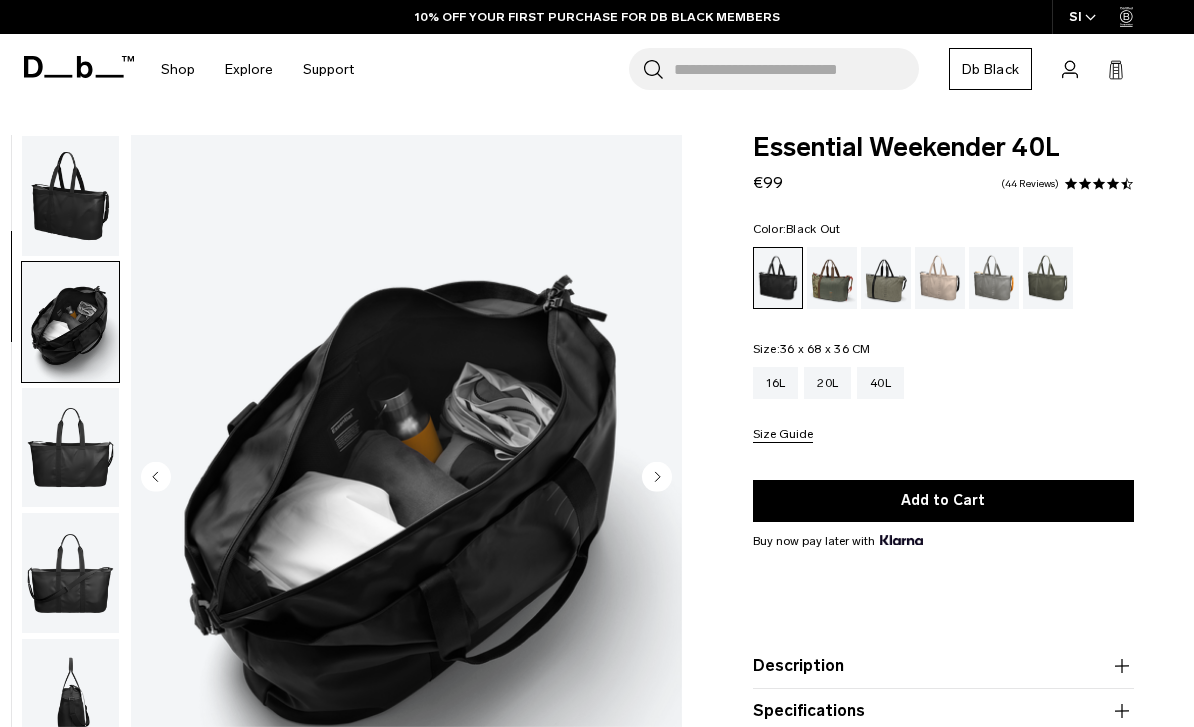 scroll, scrollTop: 0, scrollLeft: 0, axis: both 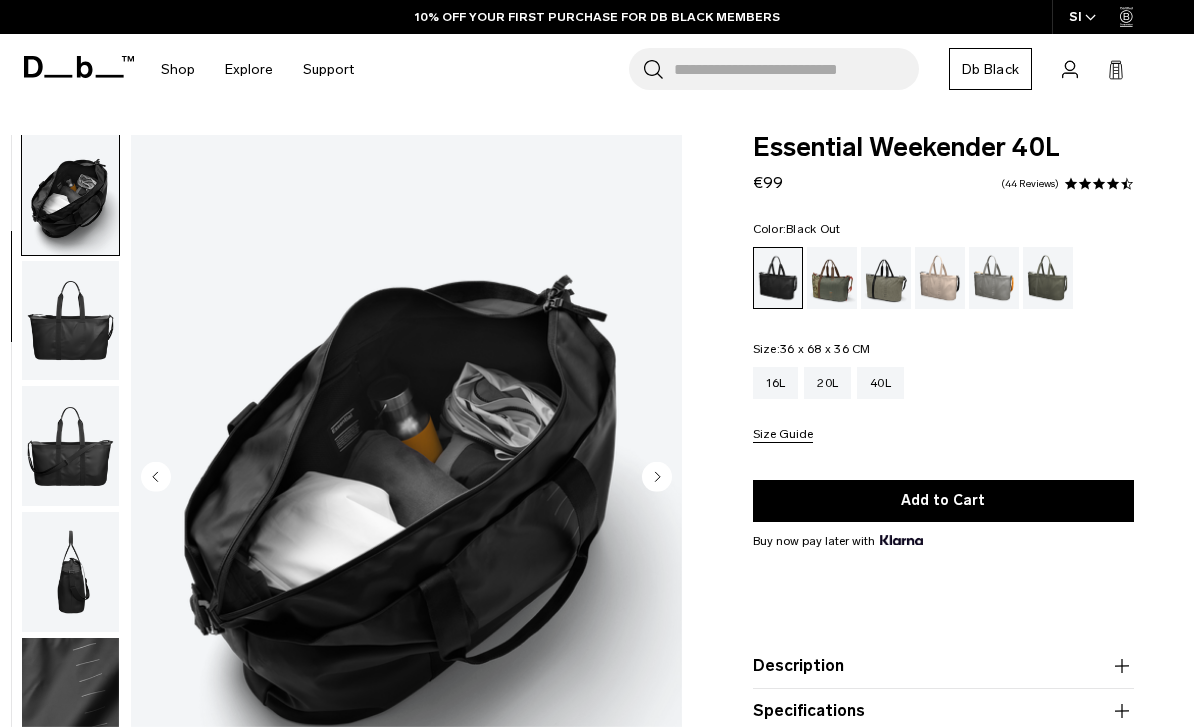 click at bounding box center [70, 321] 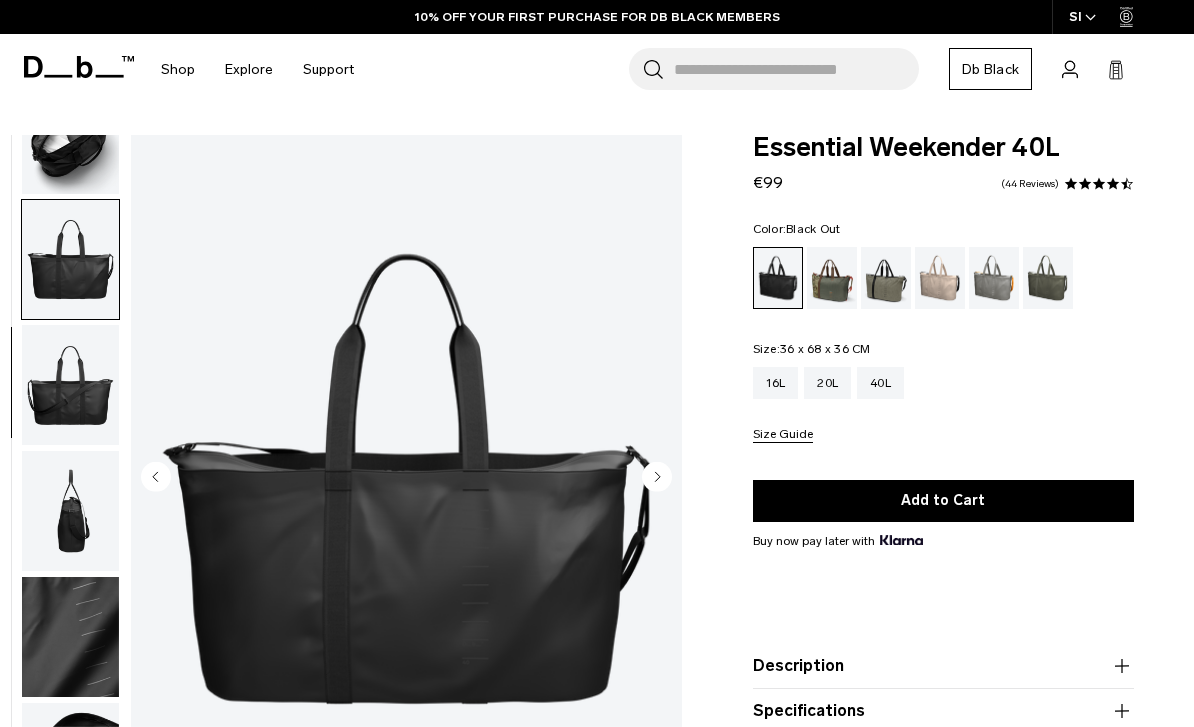 scroll, scrollTop: 199, scrollLeft: 0, axis: vertical 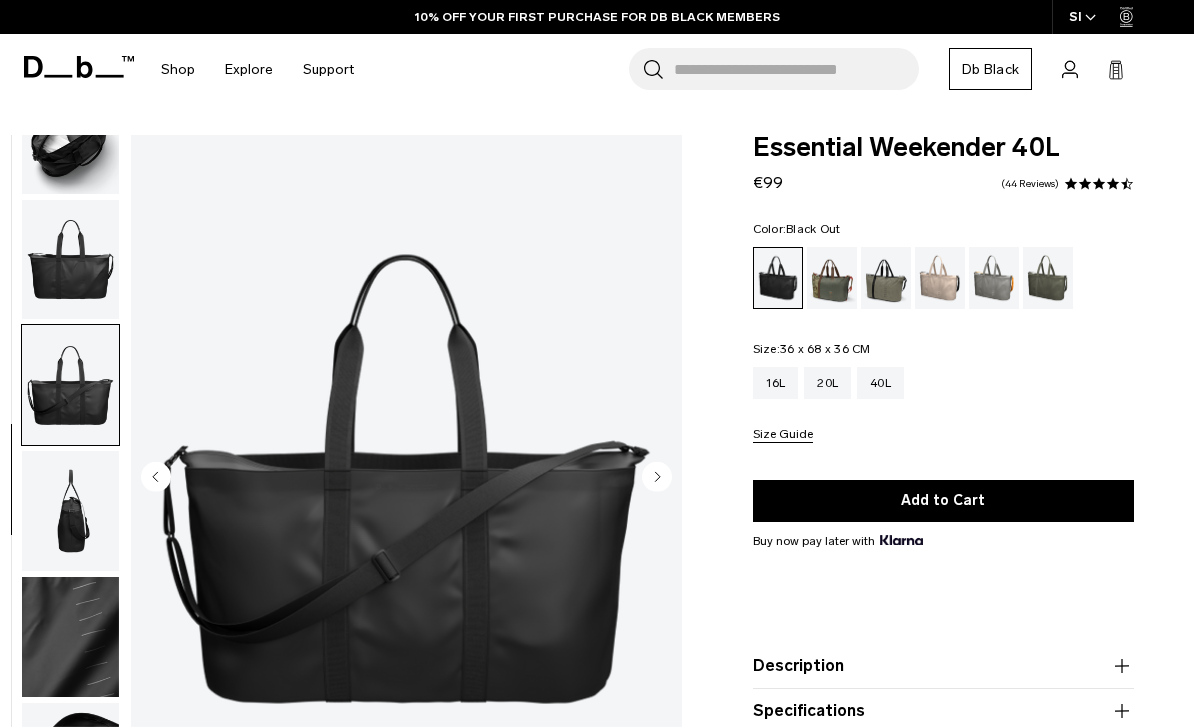 click at bounding box center (70, 511) 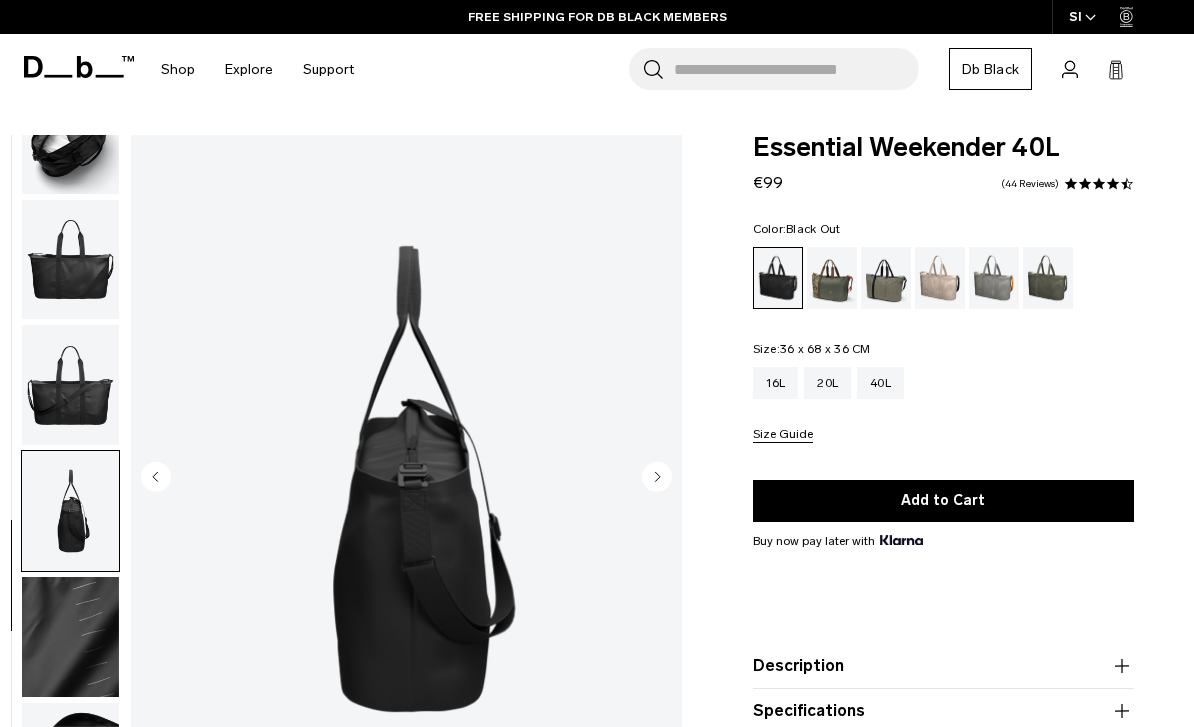 click at bounding box center [70, 637] 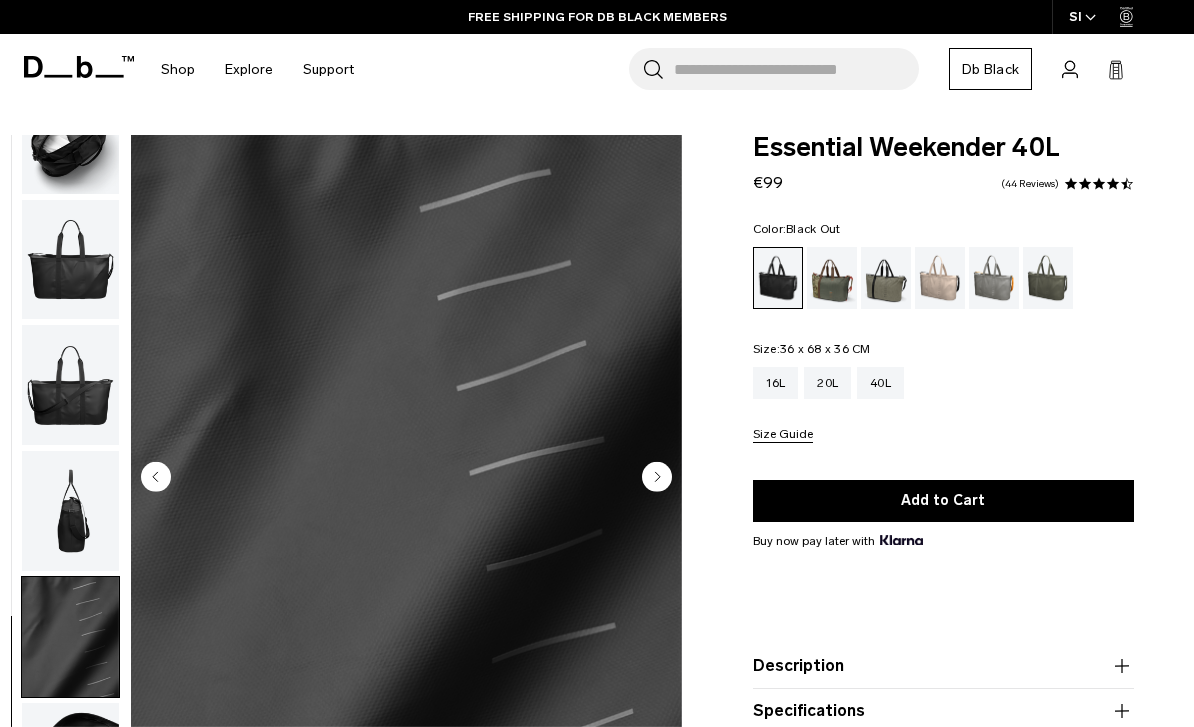 scroll, scrollTop: 115, scrollLeft: 0, axis: vertical 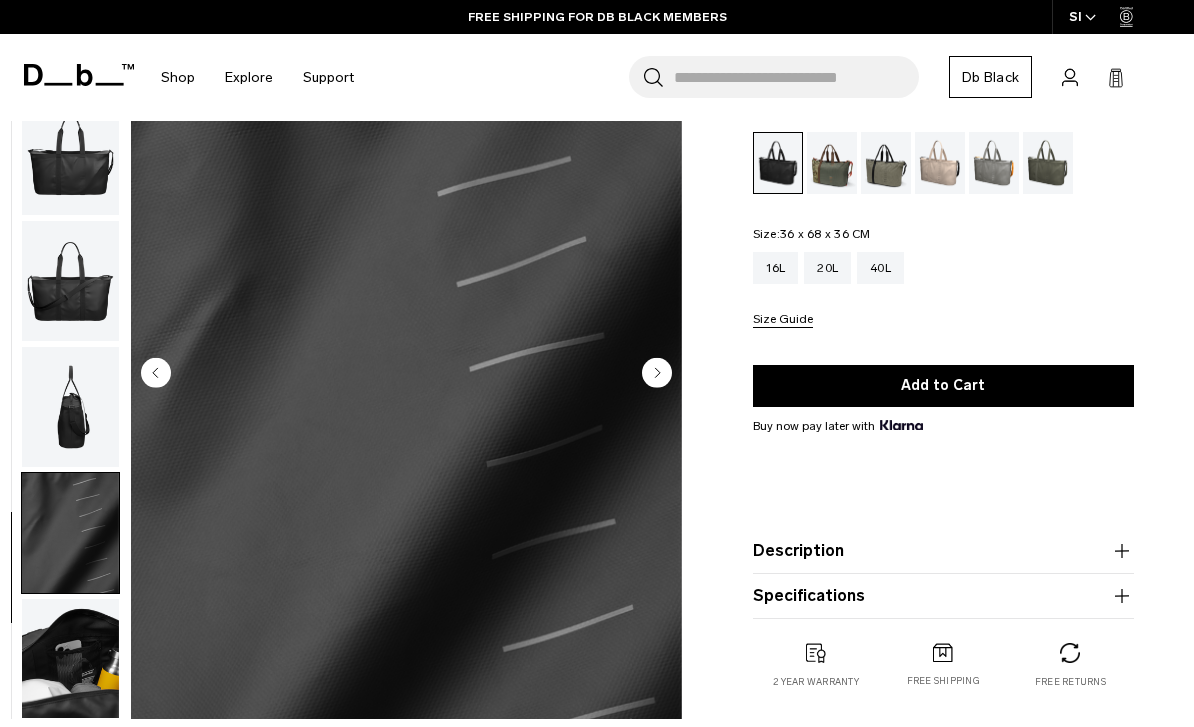 click at bounding box center (70, 658) 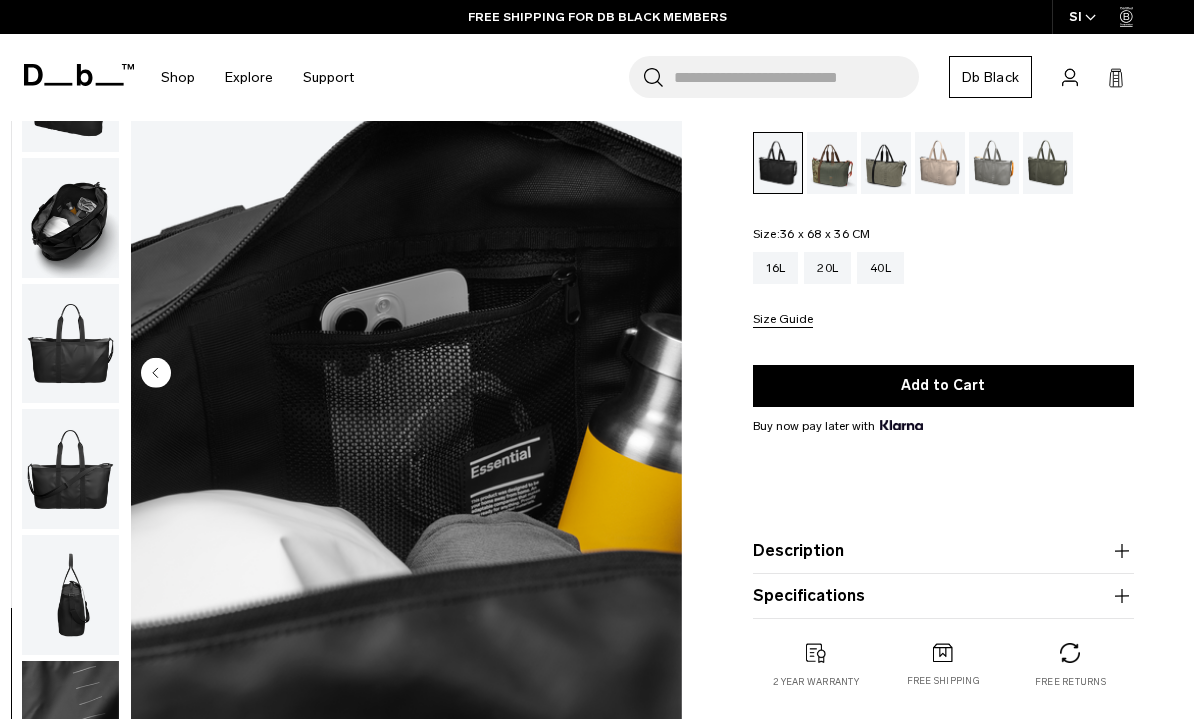 scroll, scrollTop: 0, scrollLeft: 0, axis: both 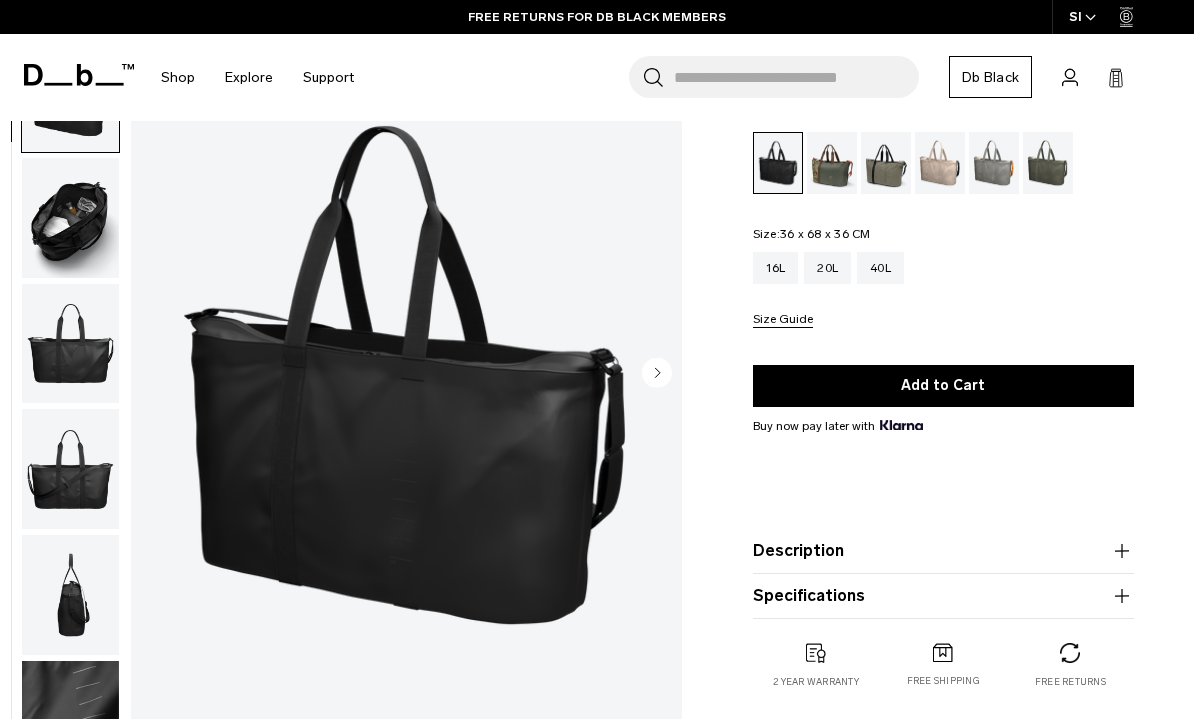 click at bounding box center [70, 217] 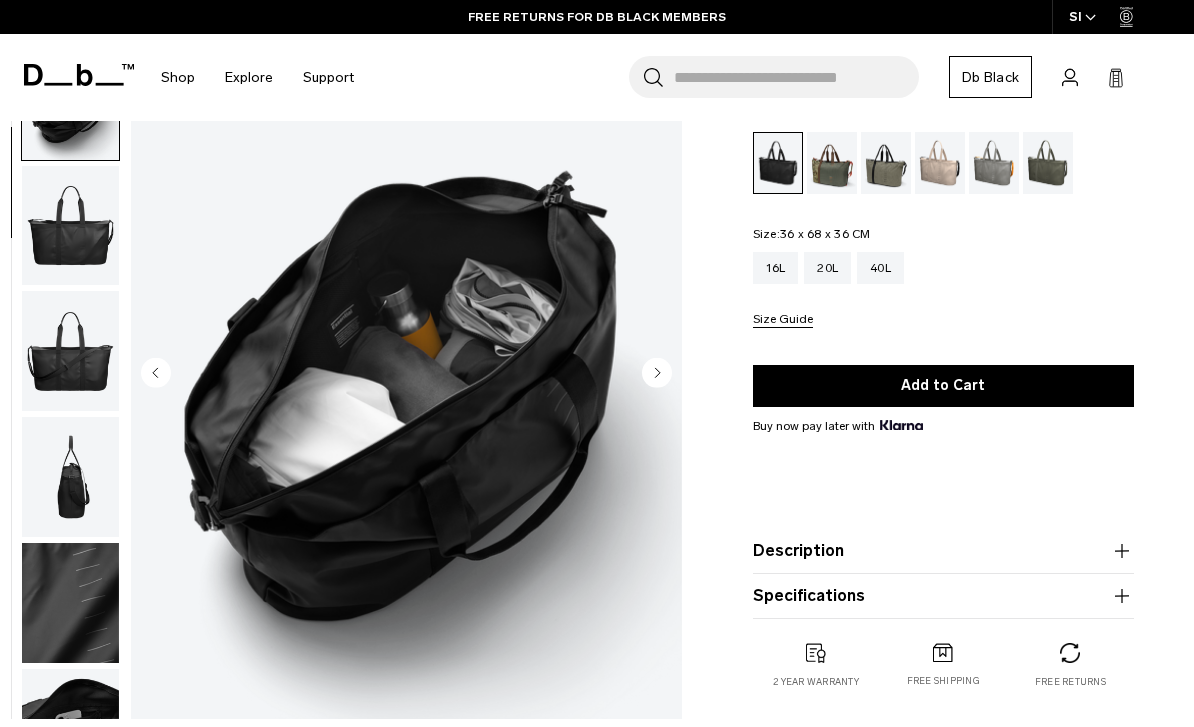 scroll, scrollTop: 127, scrollLeft: 0, axis: vertical 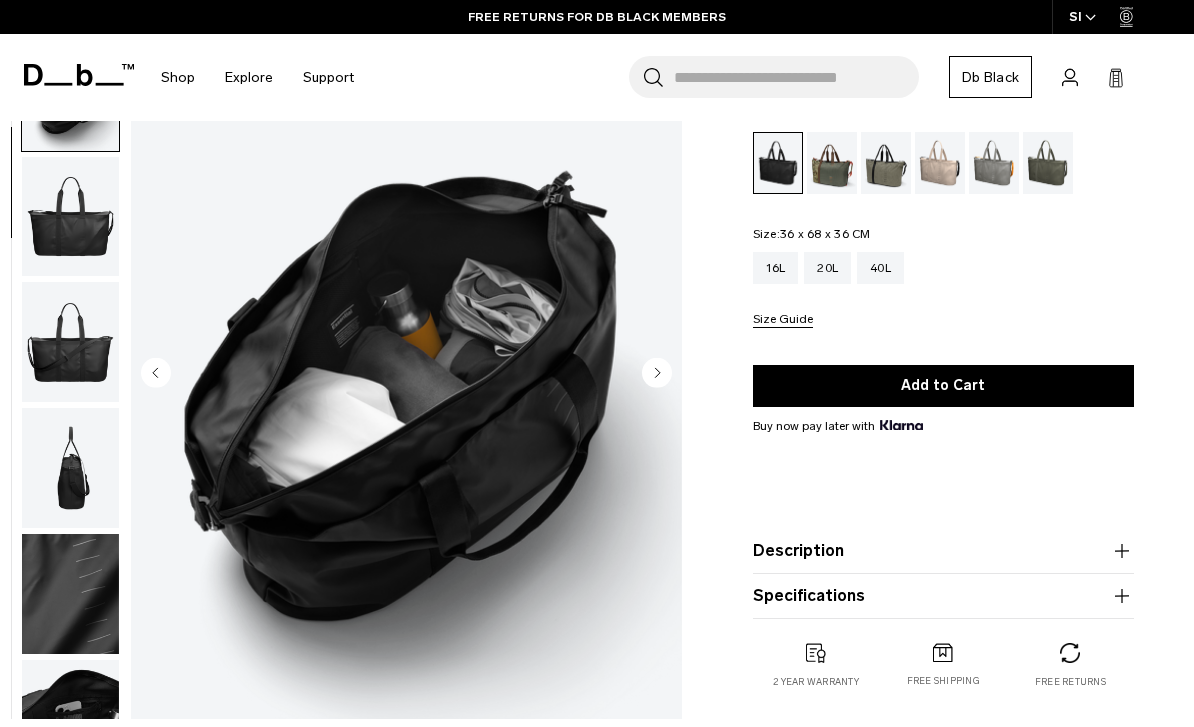 click at bounding box center (832, 163) 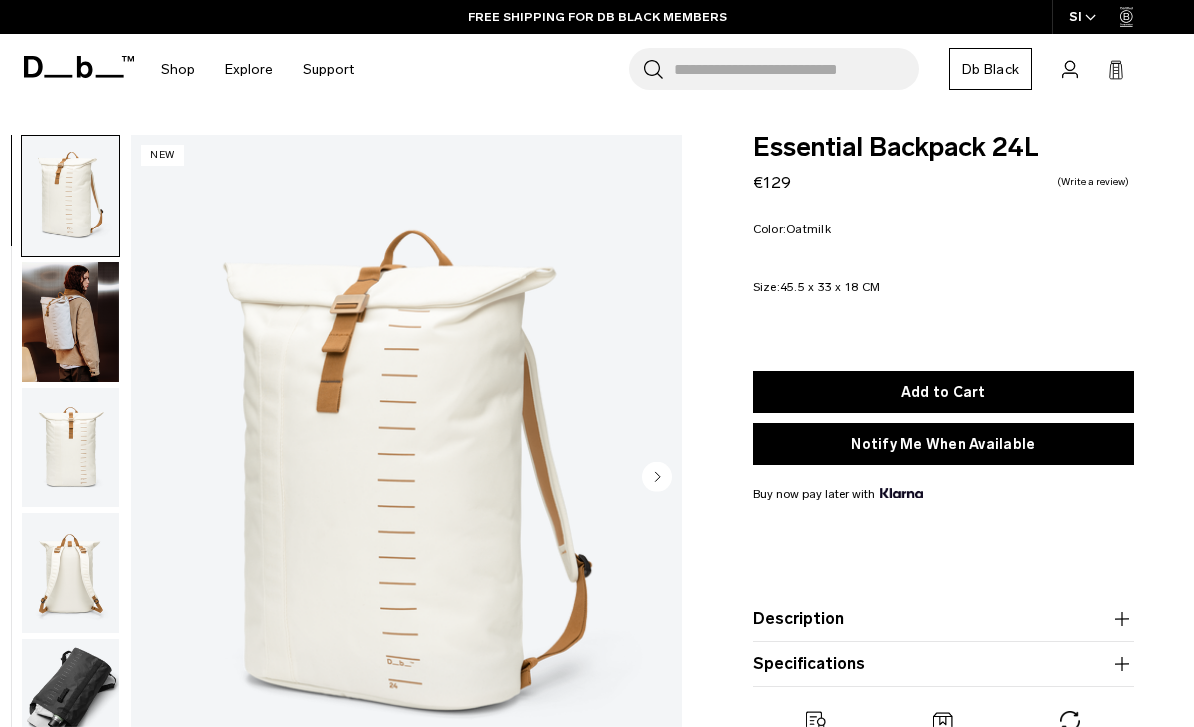 scroll, scrollTop: 0, scrollLeft: 0, axis: both 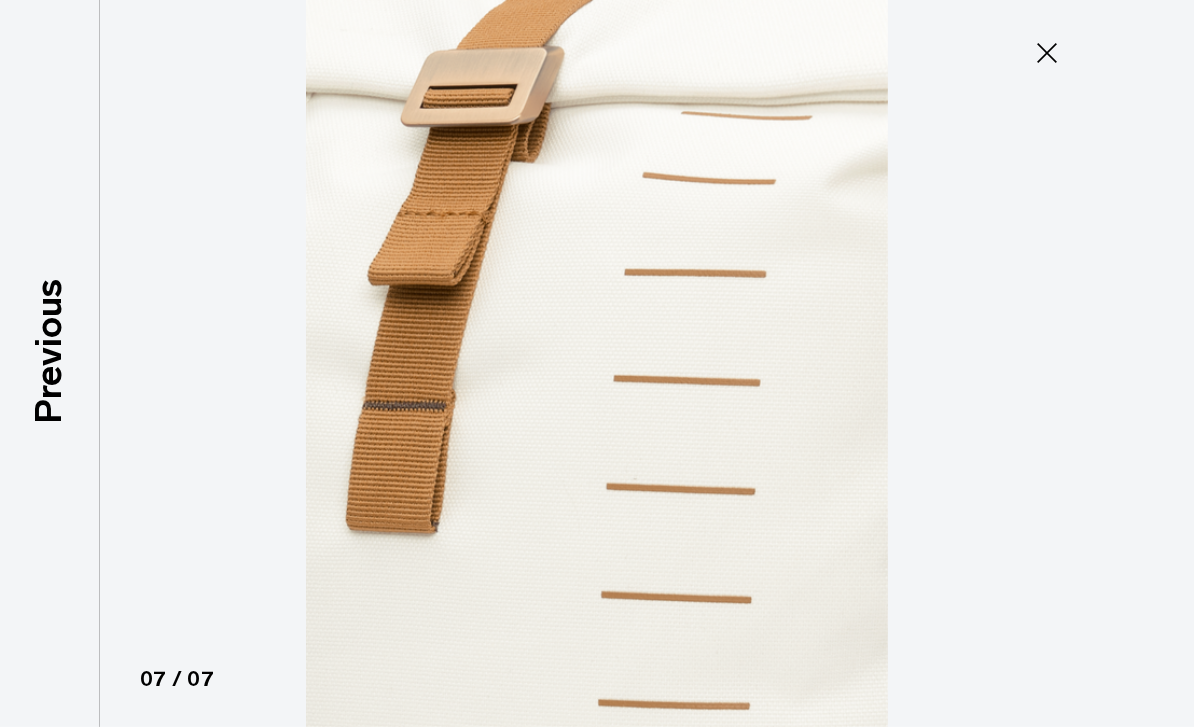 click 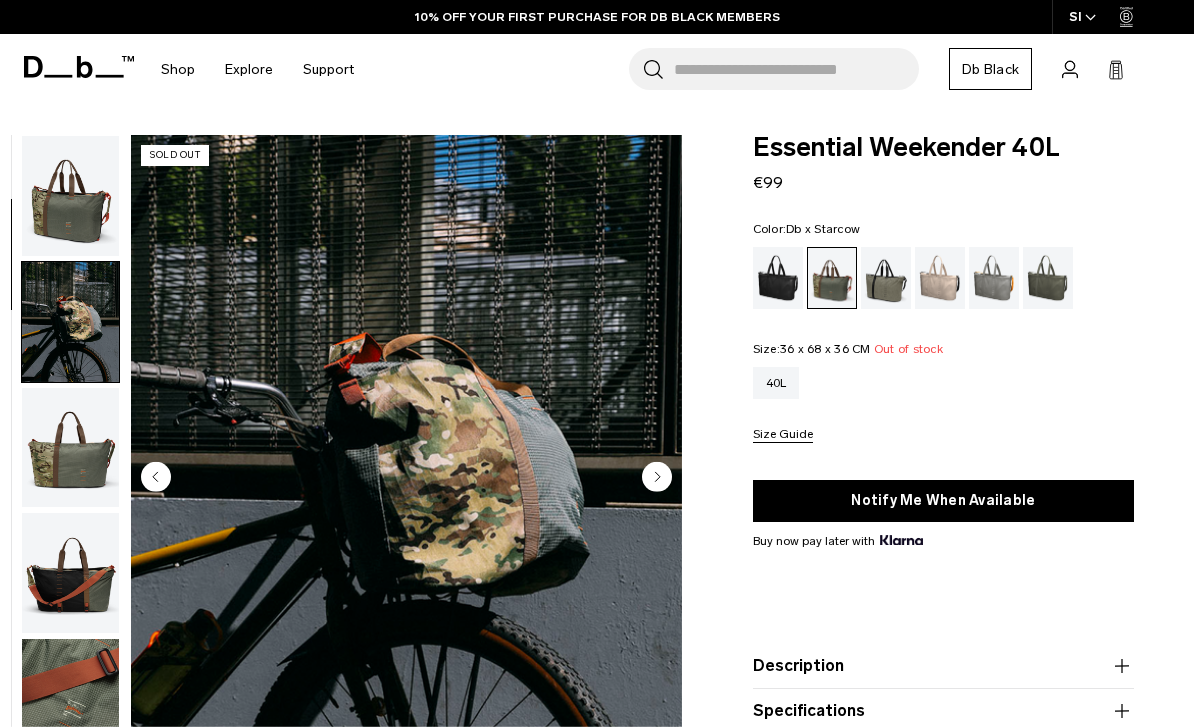 scroll, scrollTop: 19, scrollLeft: 0, axis: vertical 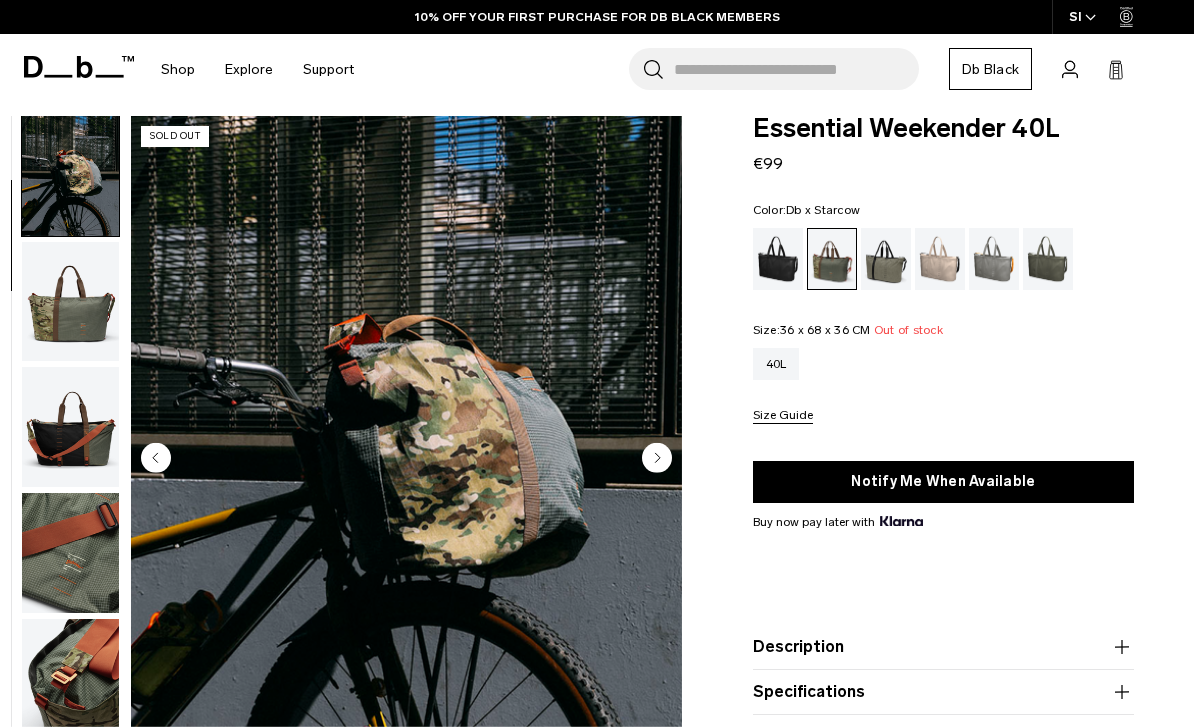 click 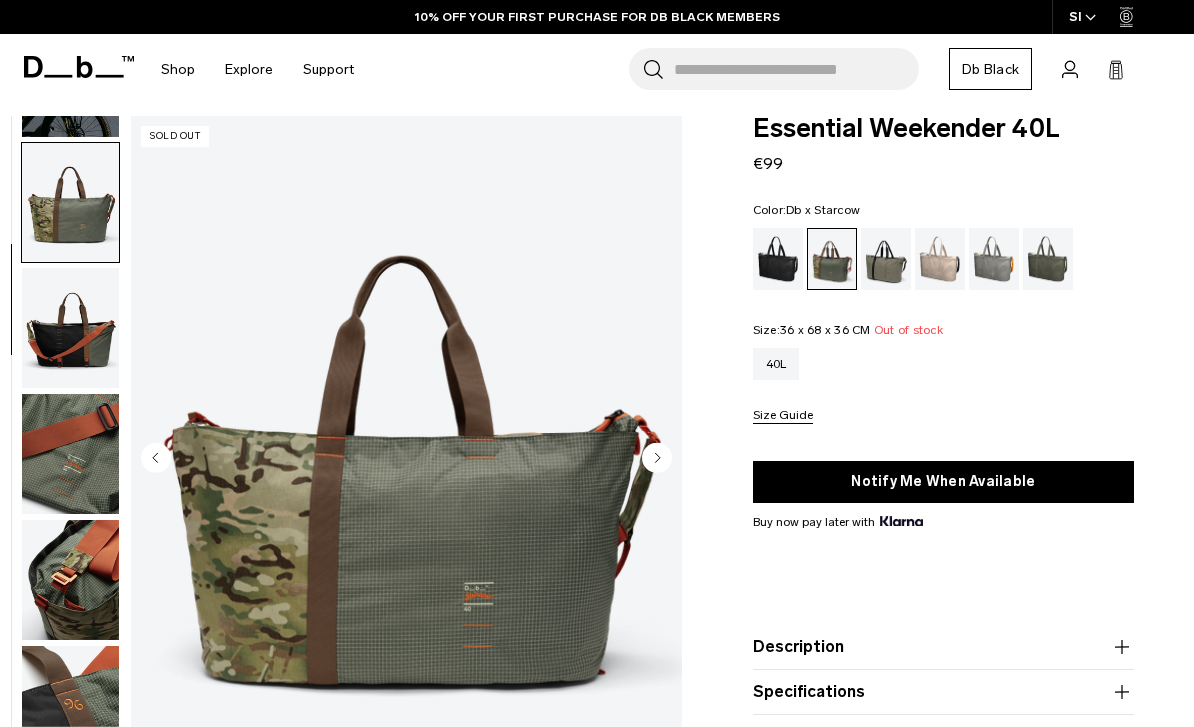 scroll, scrollTop: 255, scrollLeft: 0, axis: vertical 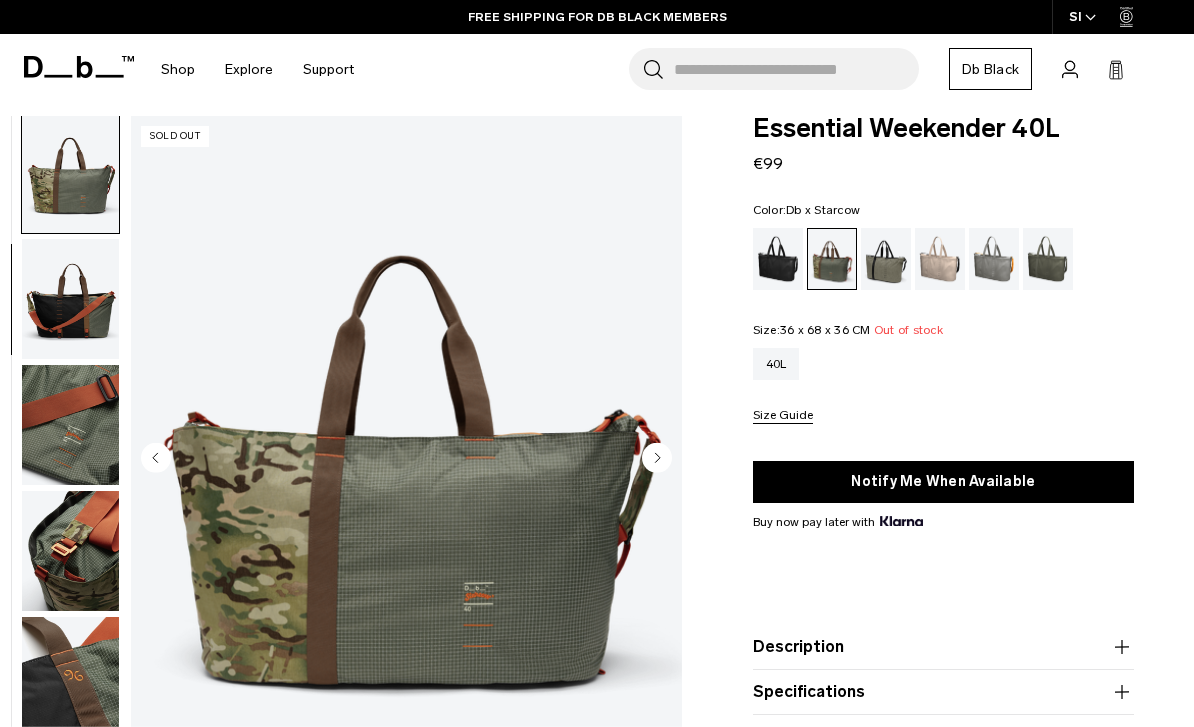 click 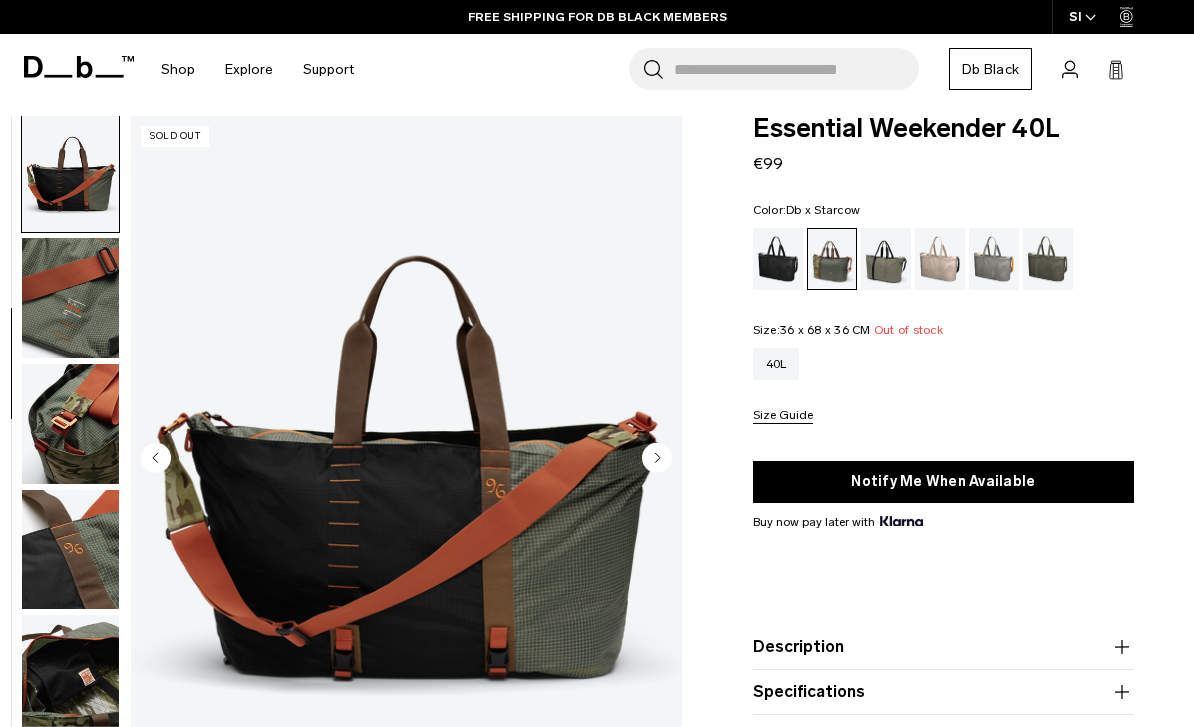 click 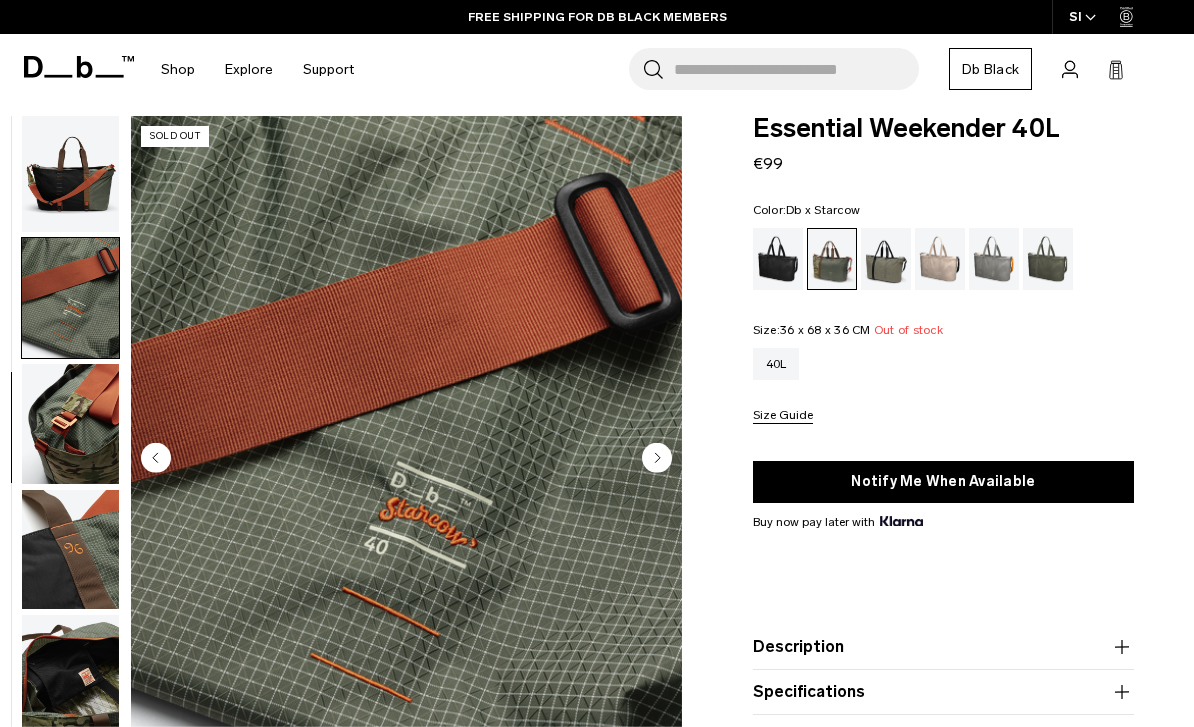 scroll, scrollTop: 509, scrollLeft: 0, axis: vertical 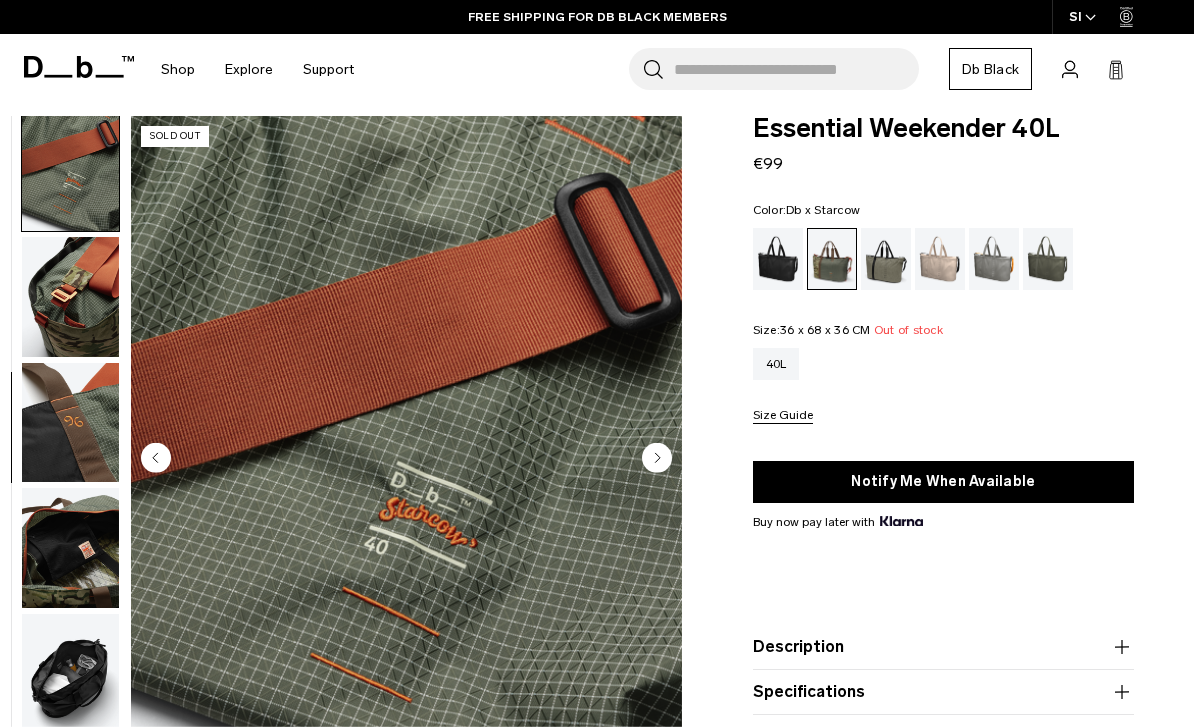 click at bounding box center (406, 460) 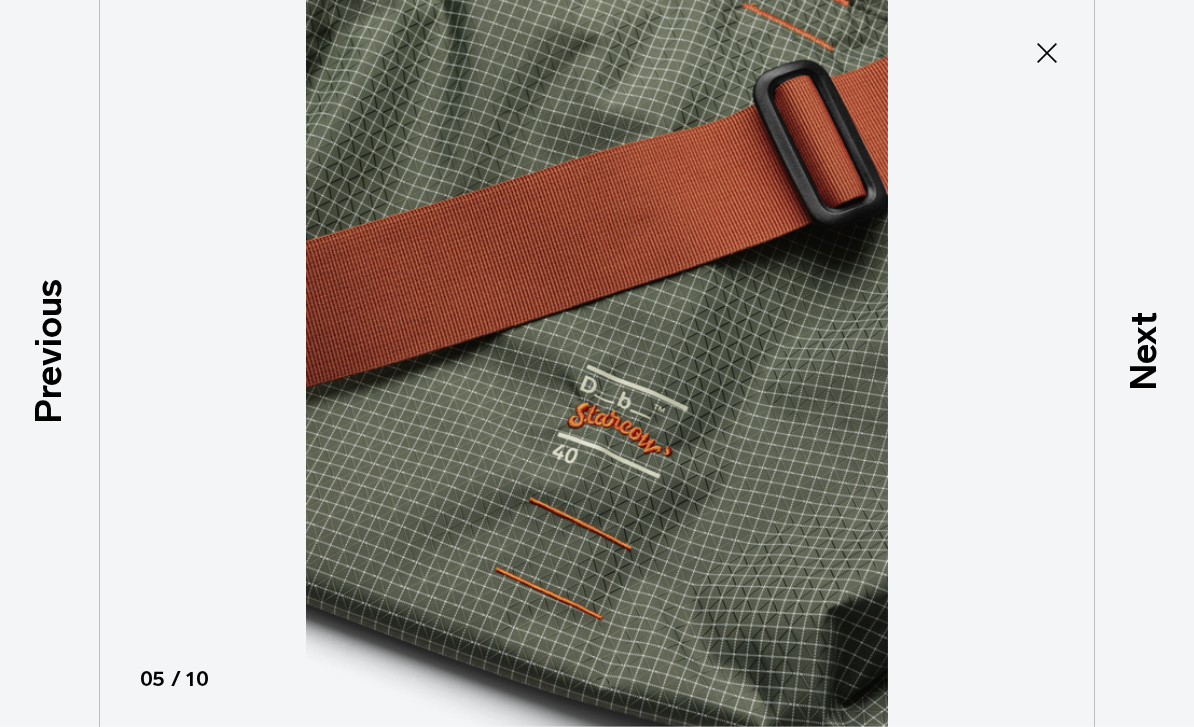 click 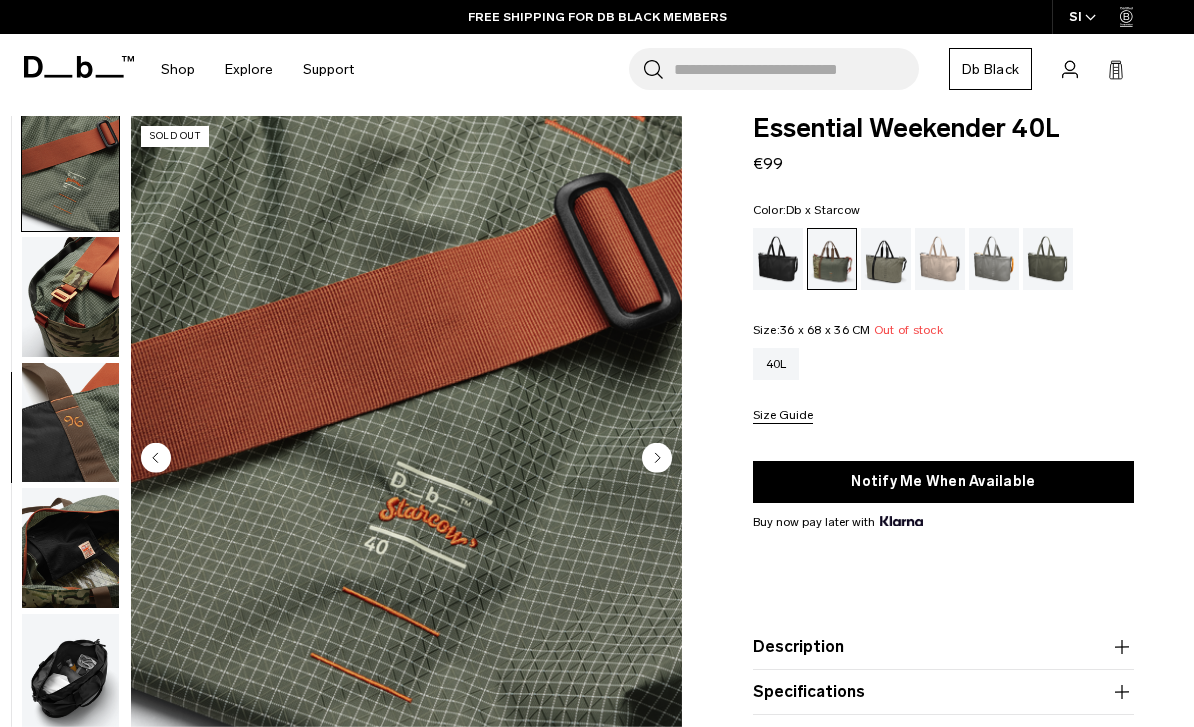 click at bounding box center (70, 548) 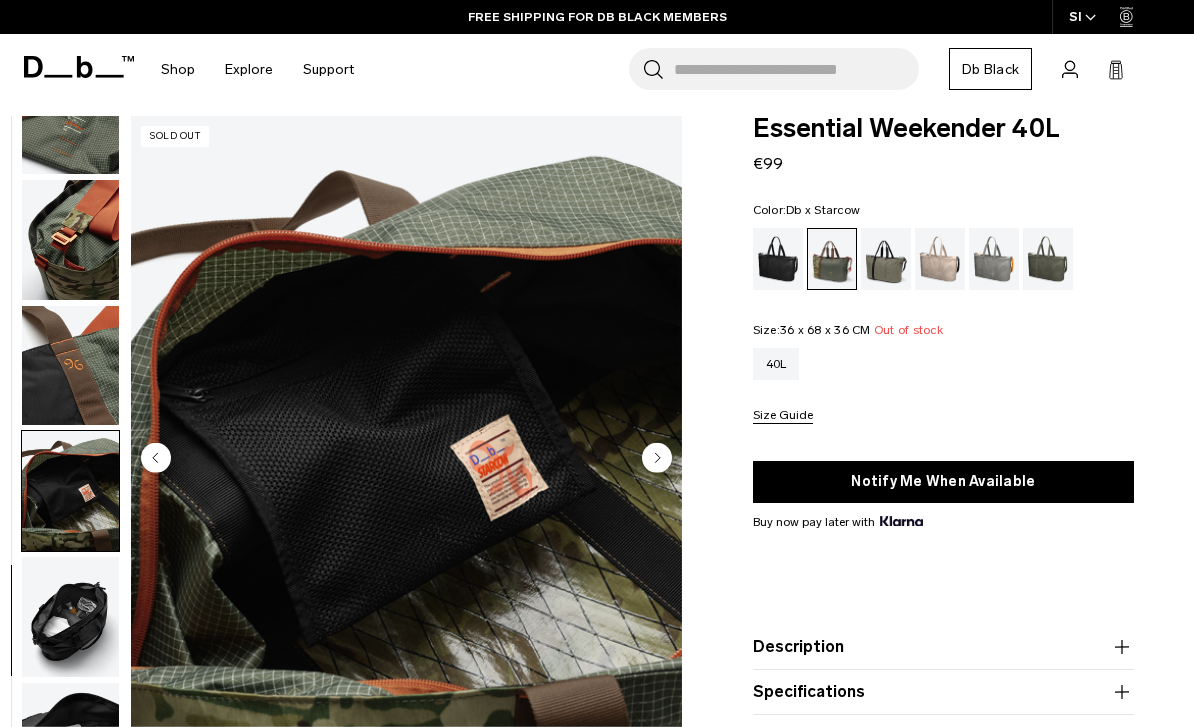 scroll, scrollTop: 581, scrollLeft: 0, axis: vertical 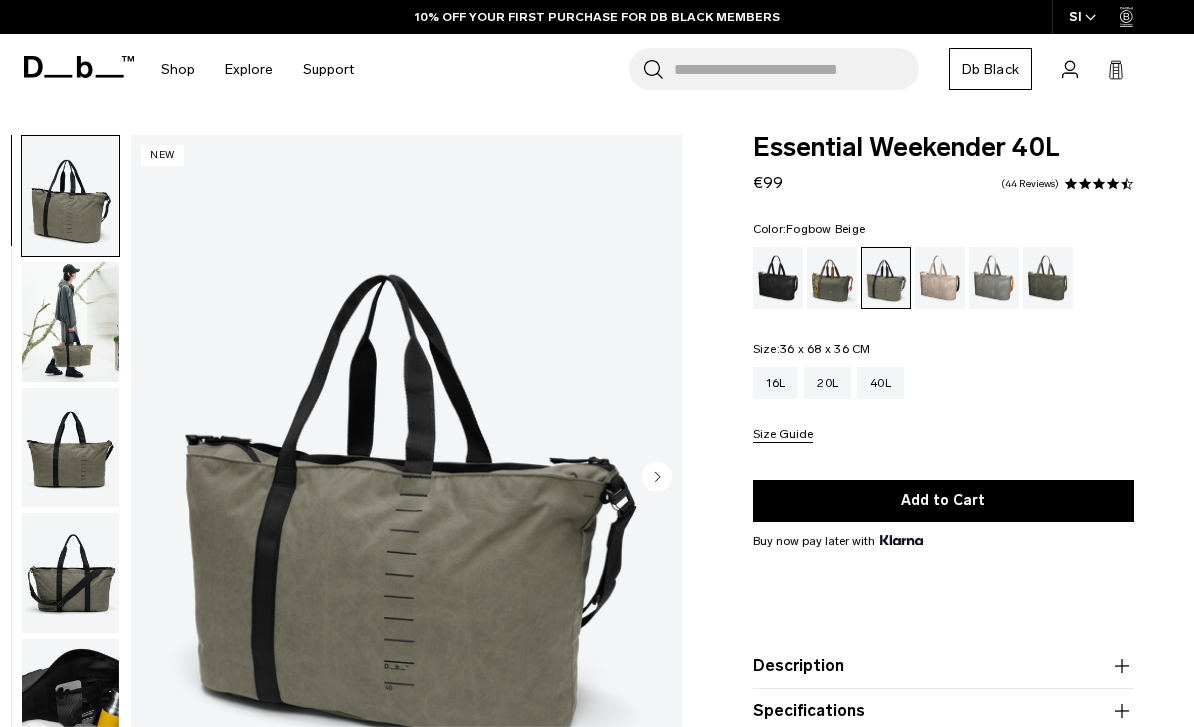 click at bounding box center [940, 278] 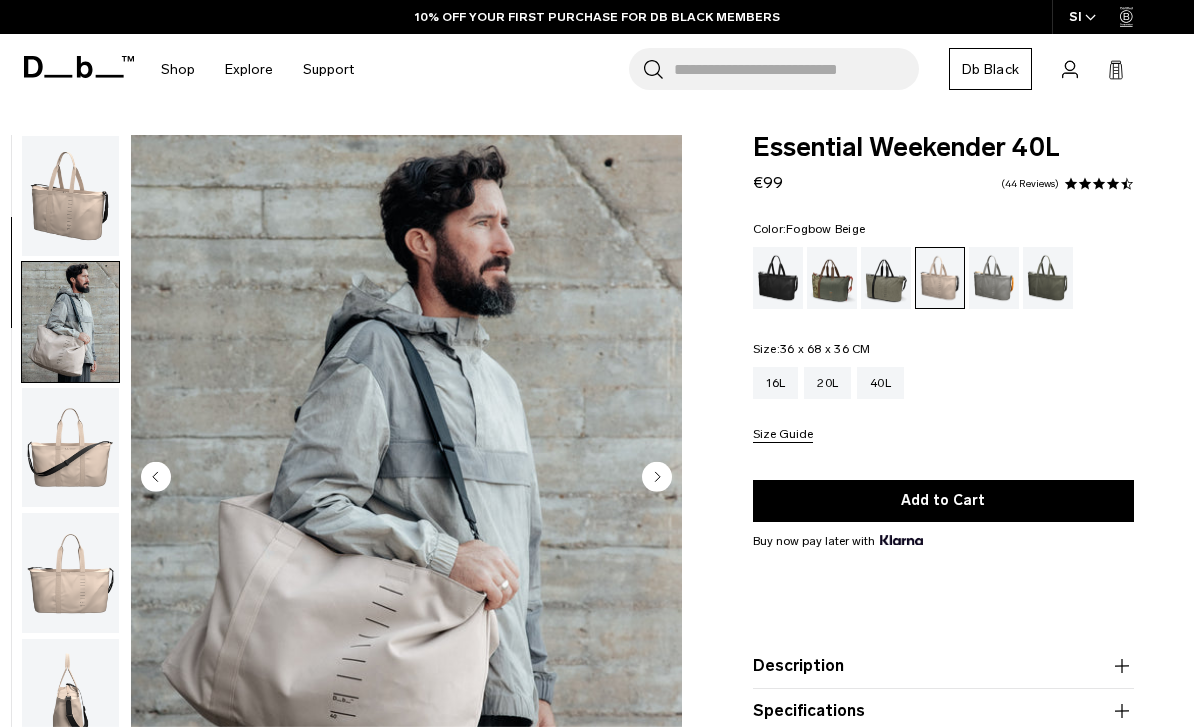 scroll, scrollTop: 54, scrollLeft: 0, axis: vertical 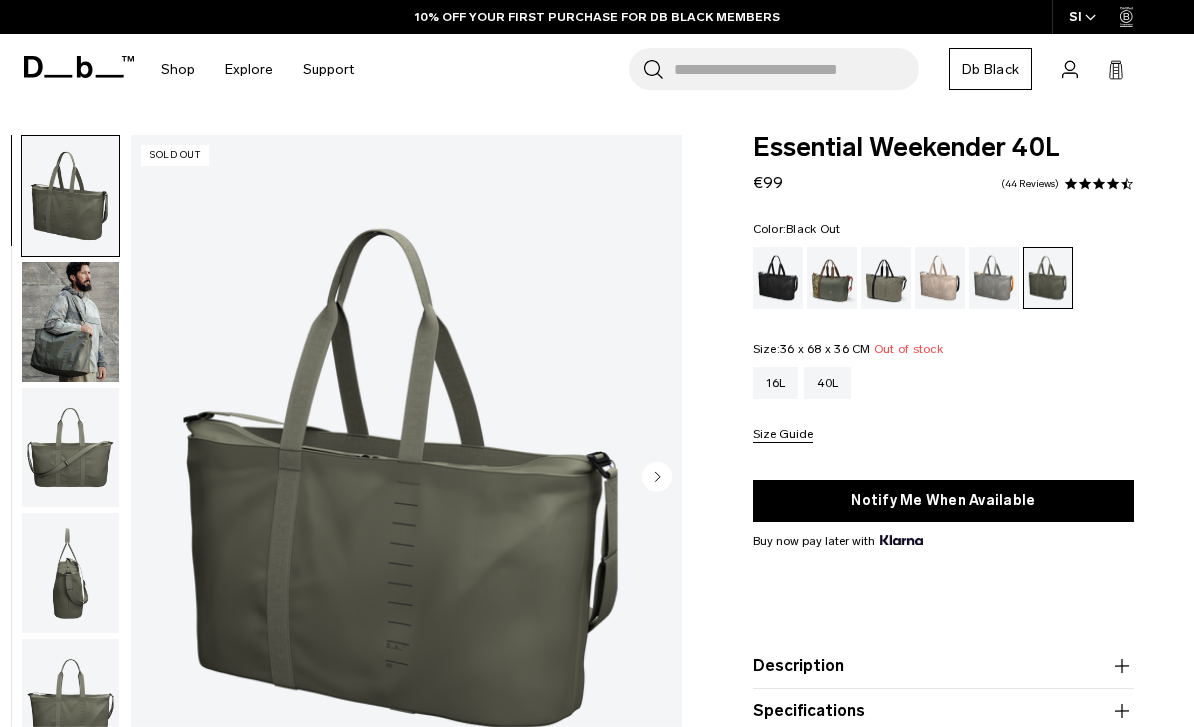 click at bounding box center [778, 278] 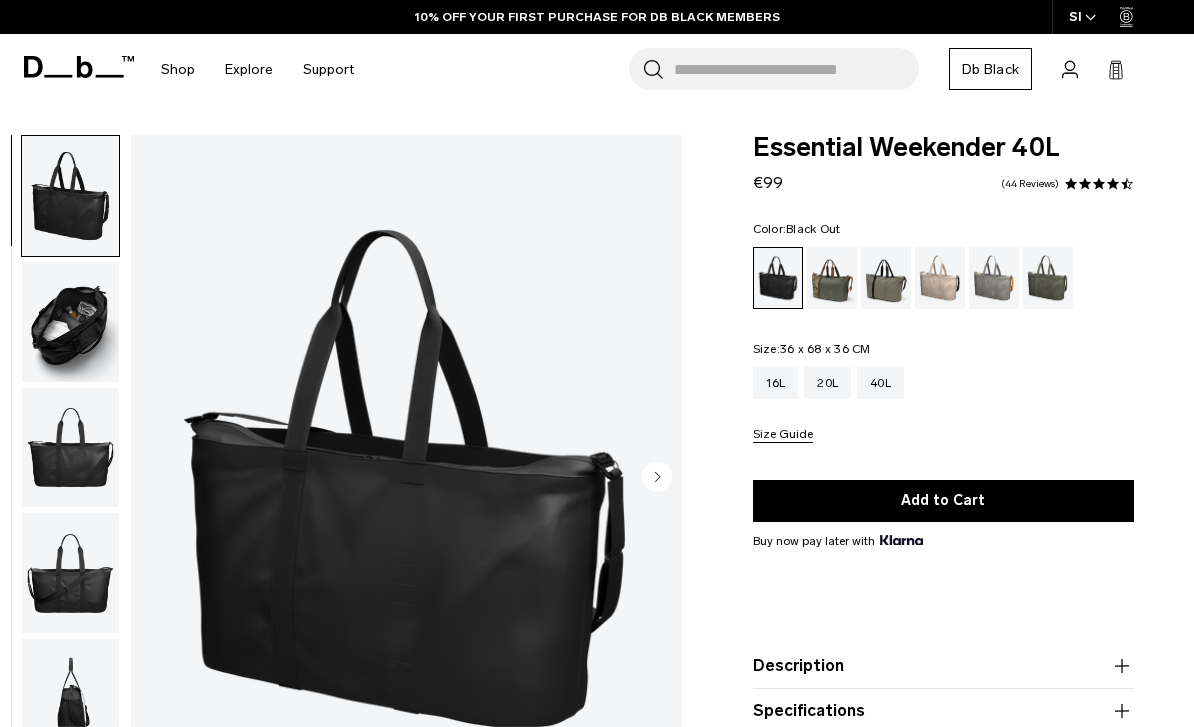 scroll, scrollTop: 0, scrollLeft: 0, axis: both 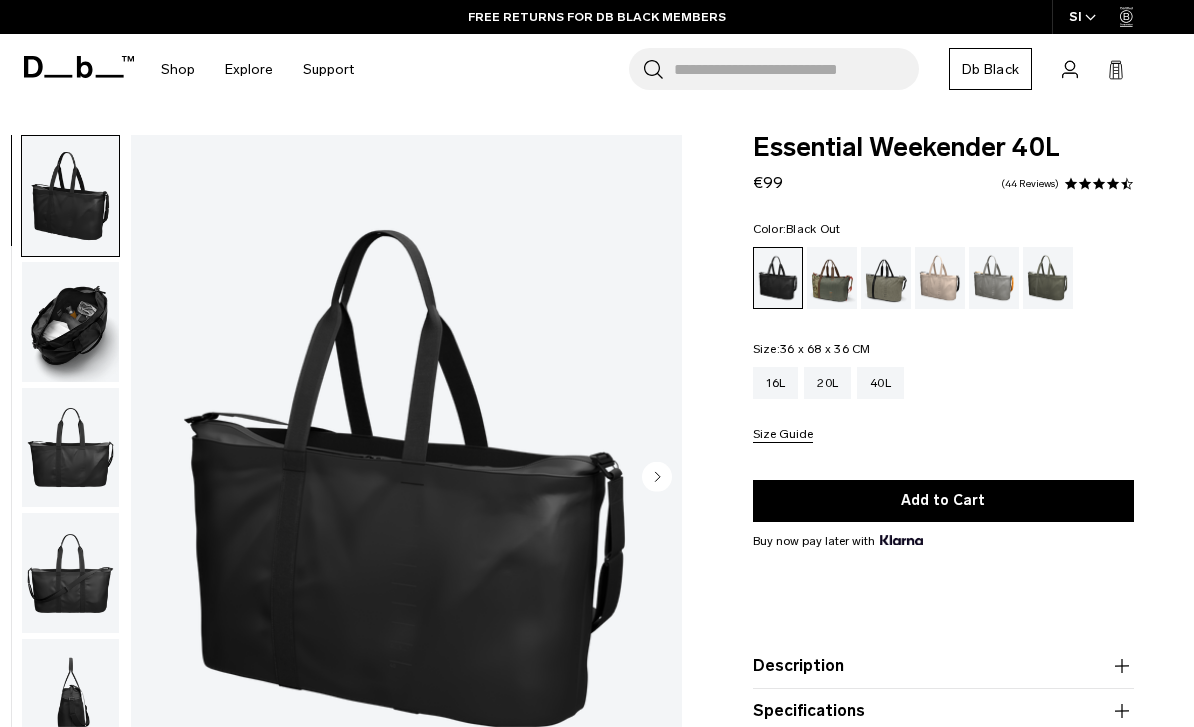 click at bounding box center [70, 322] 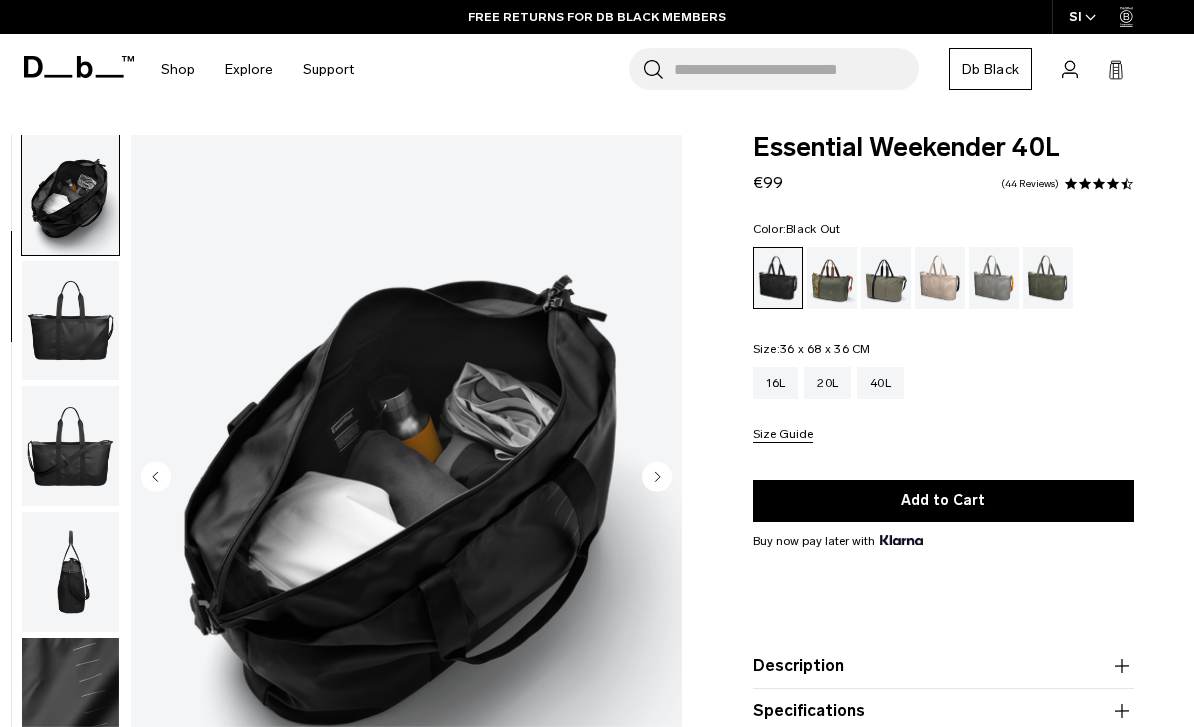 click at bounding box center [70, 446] 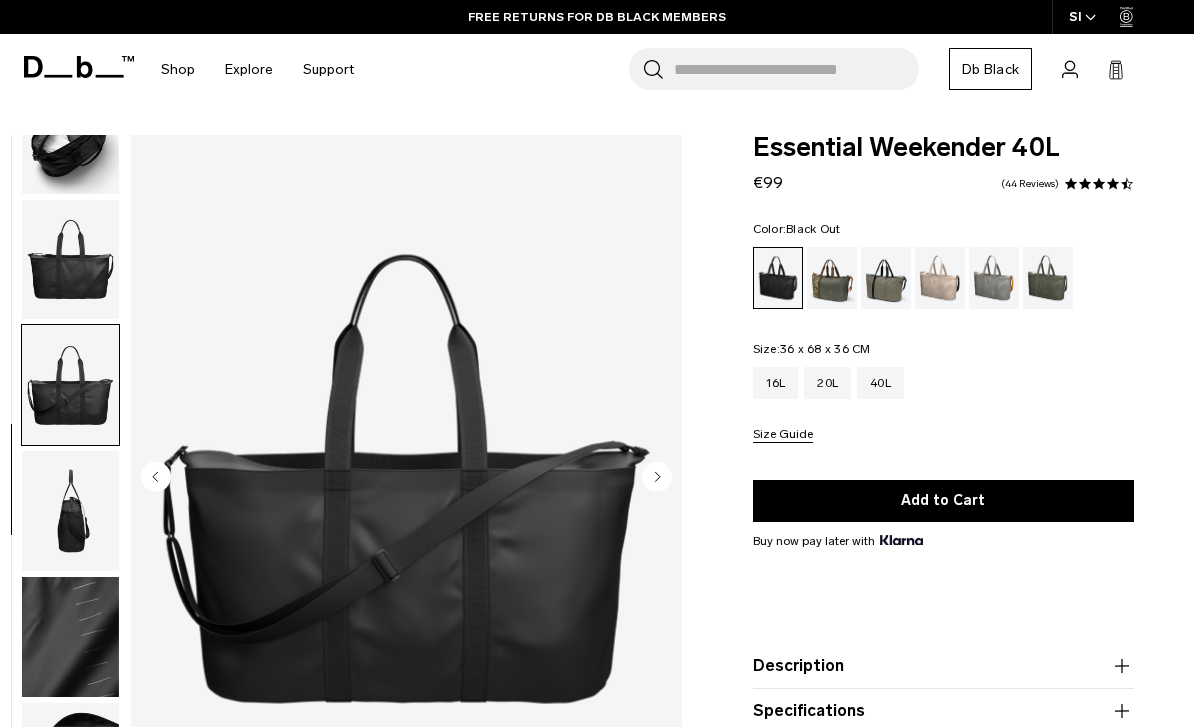 scroll, scrollTop: 199, scrollLeft: 0, axis: vertical 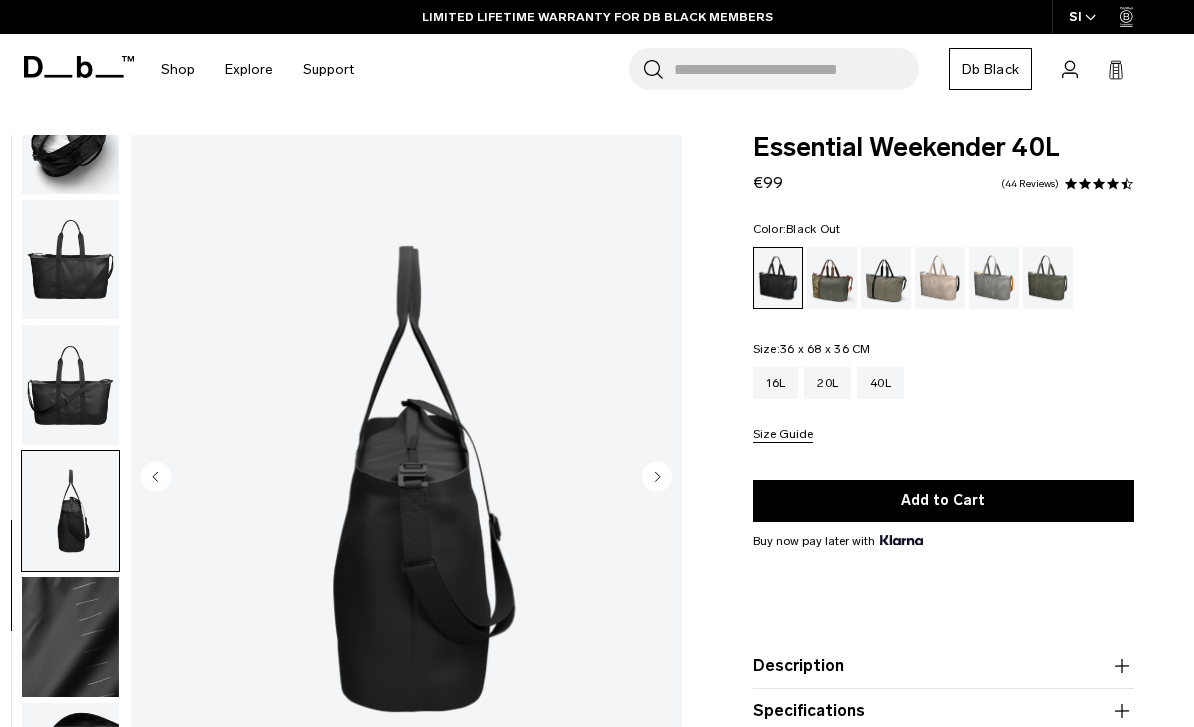 click at bounding box center (994, 278) 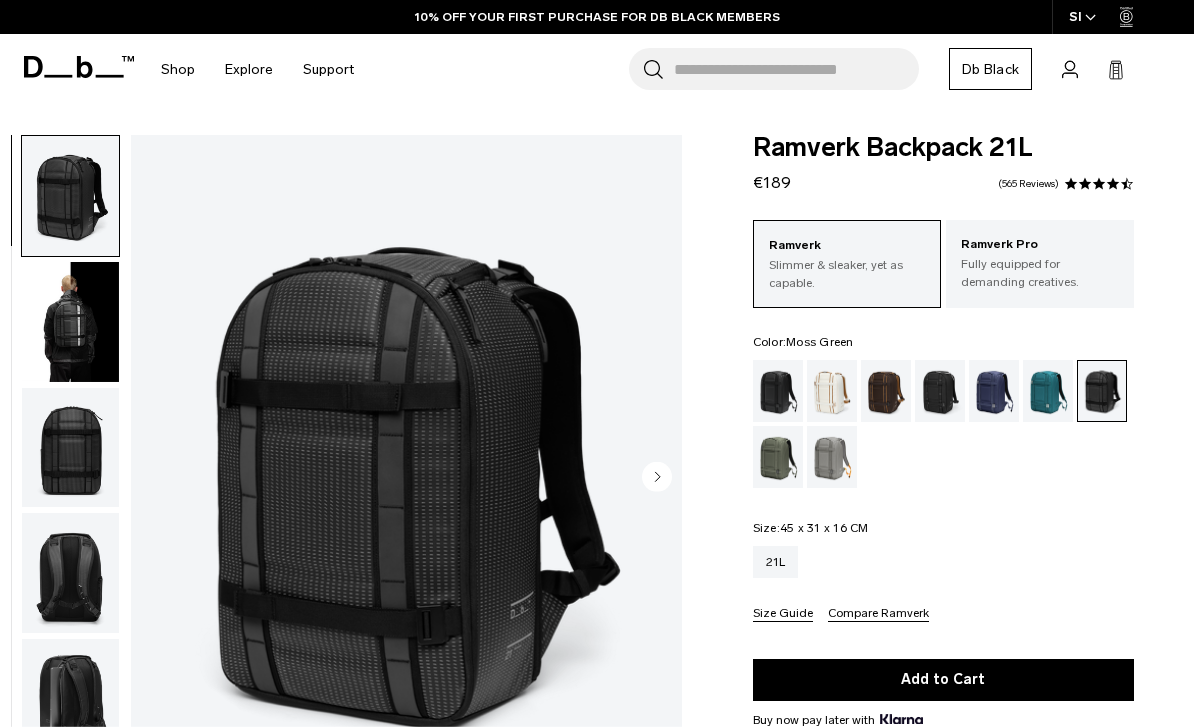 scroll, scrollTop: 0, scrollLeft: 0, axis: both 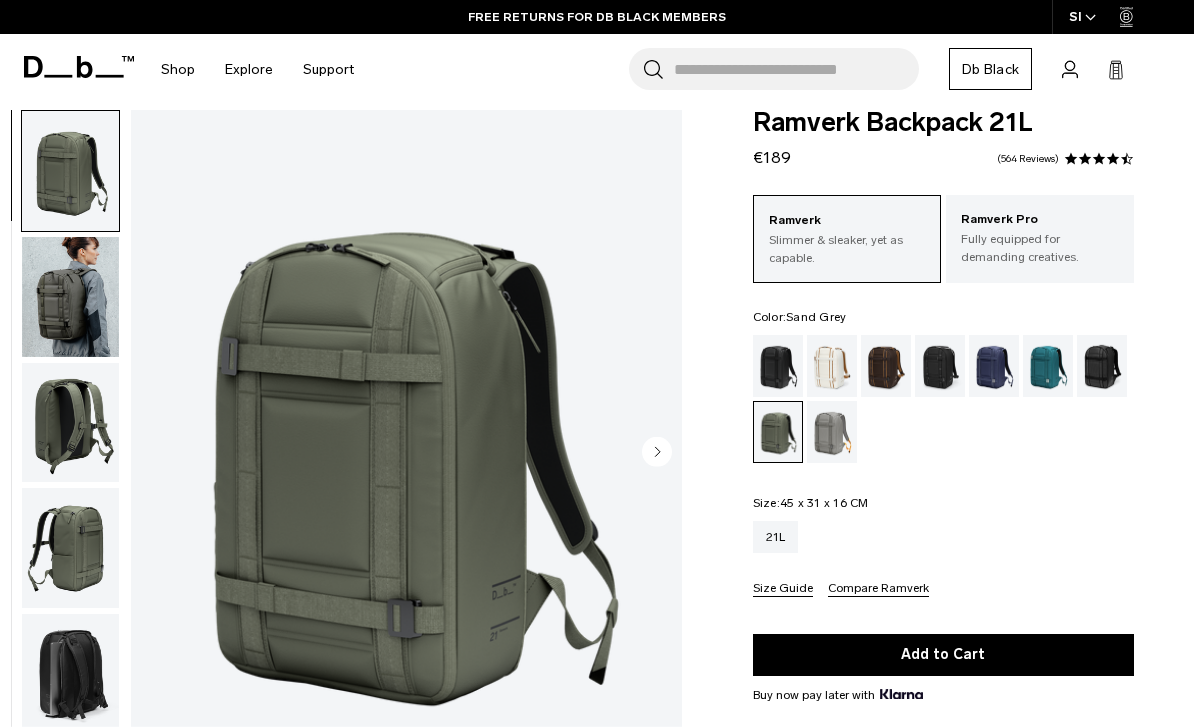 click at bounding box center [832, 432] 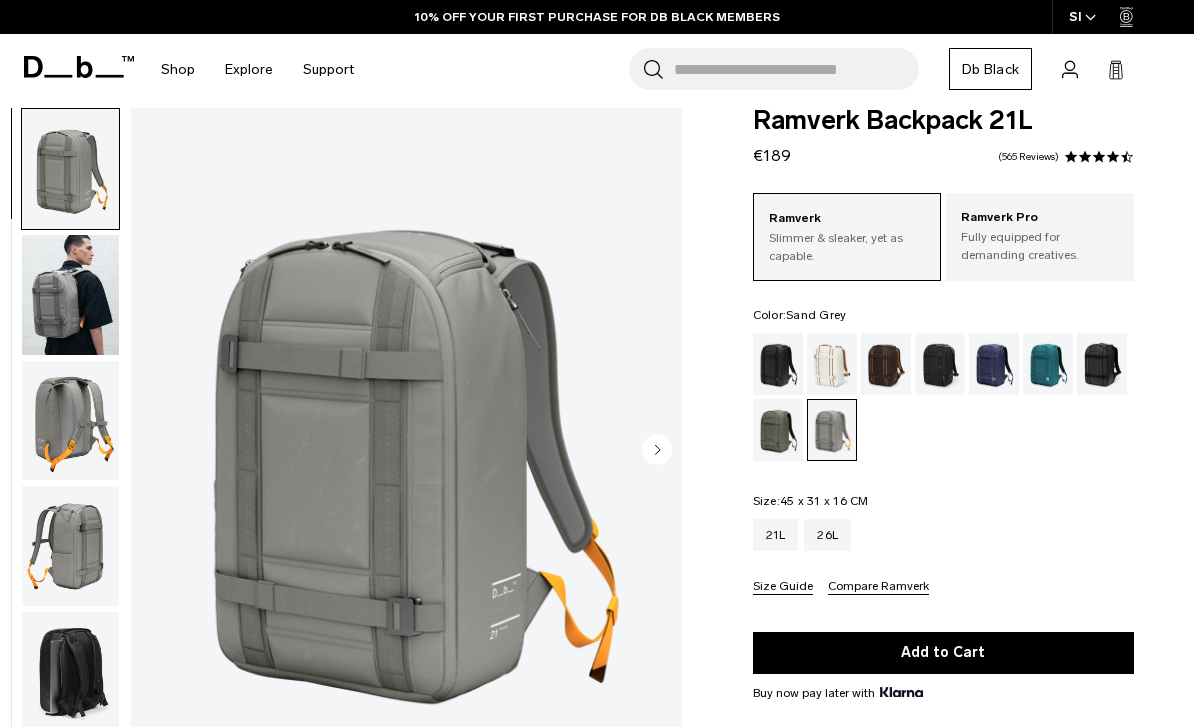 scroll, scrollTop: 27, scrollLeft: 0, axis: vertical 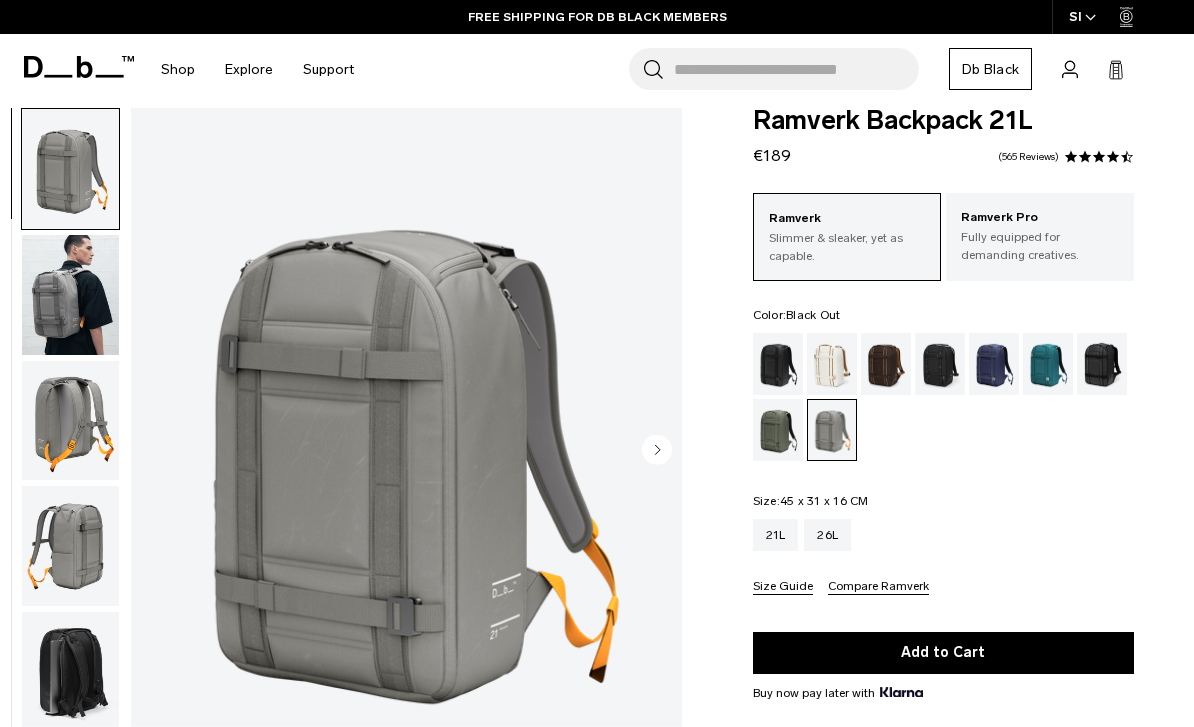 click at bounding box center [778, 364] 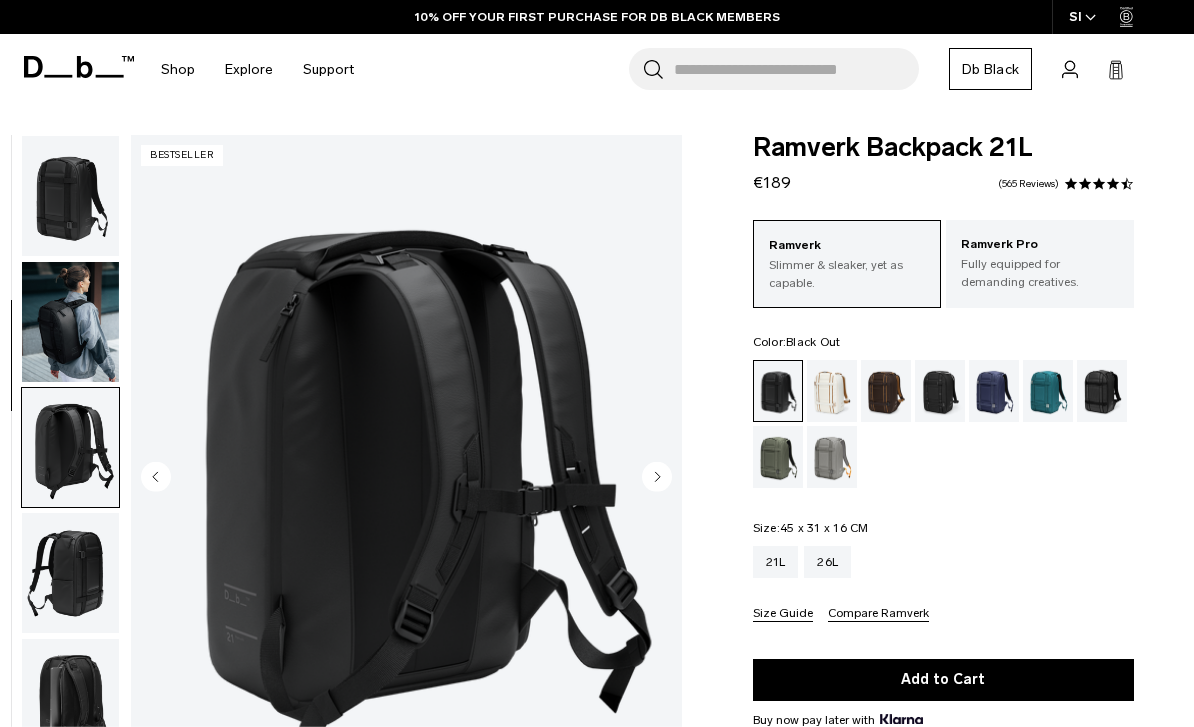 scroll, scrollTop: 59, scrollLeft: 0, axis: vertical 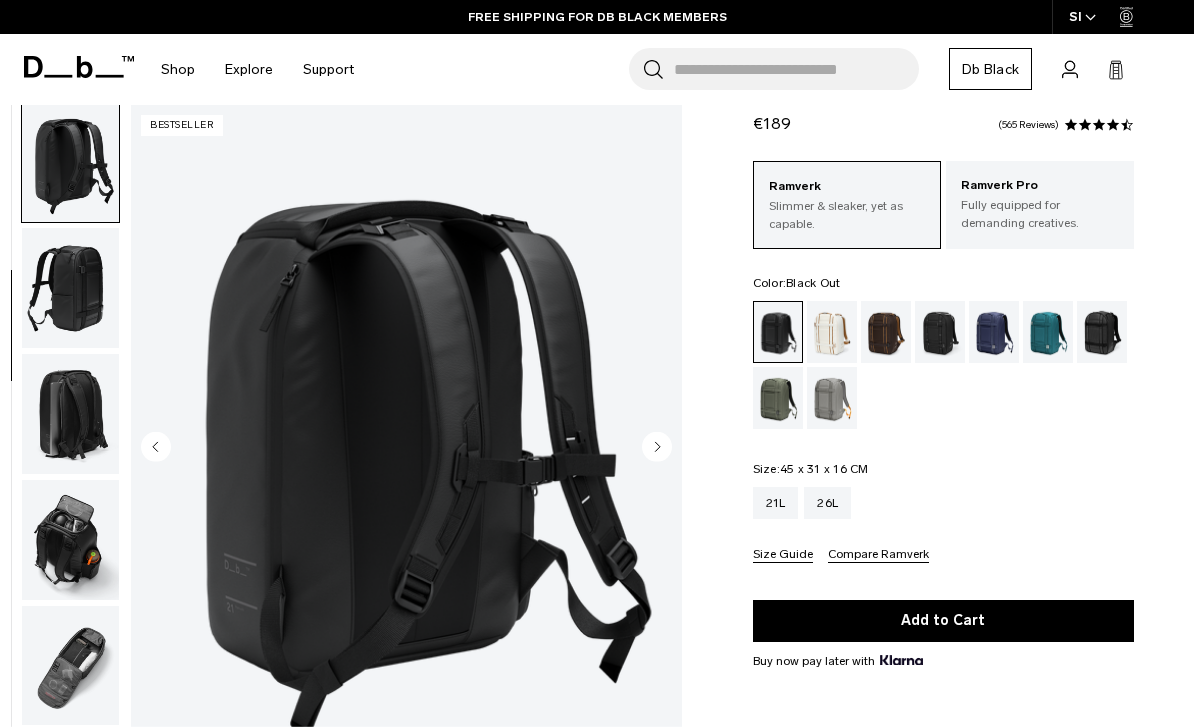 click at bounding box center (70, 414) 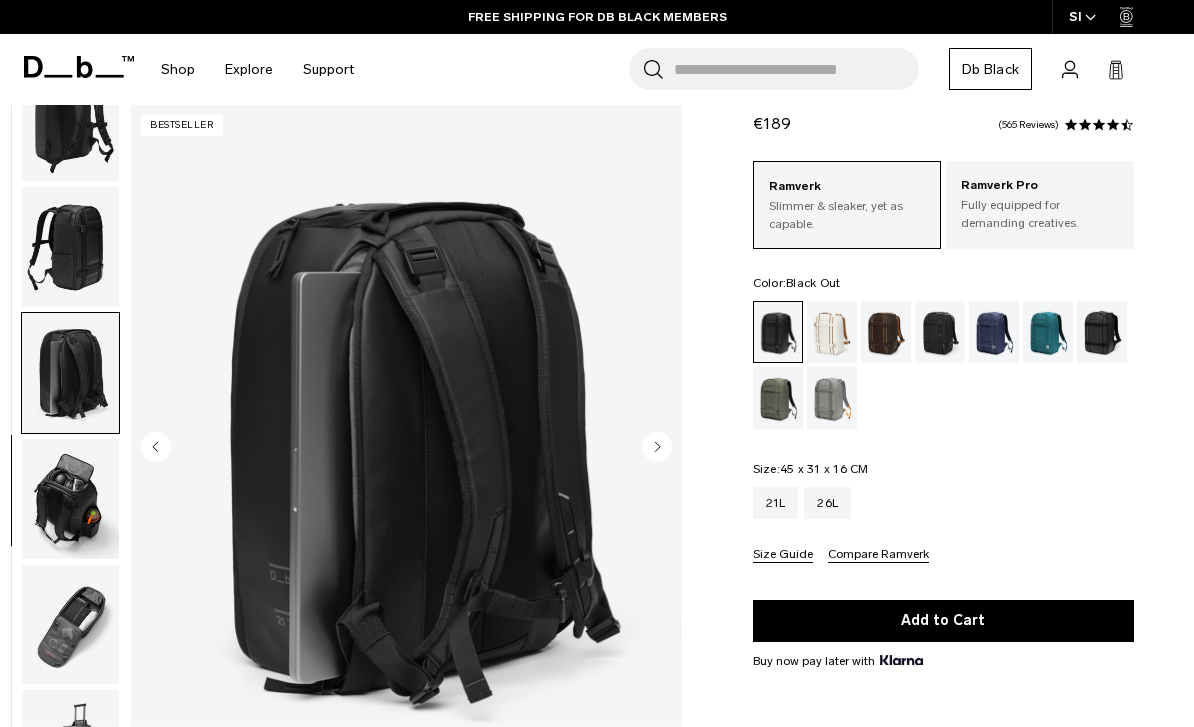 scroll, scrollTop: 326, scrollLeft: 0, axis: vertical 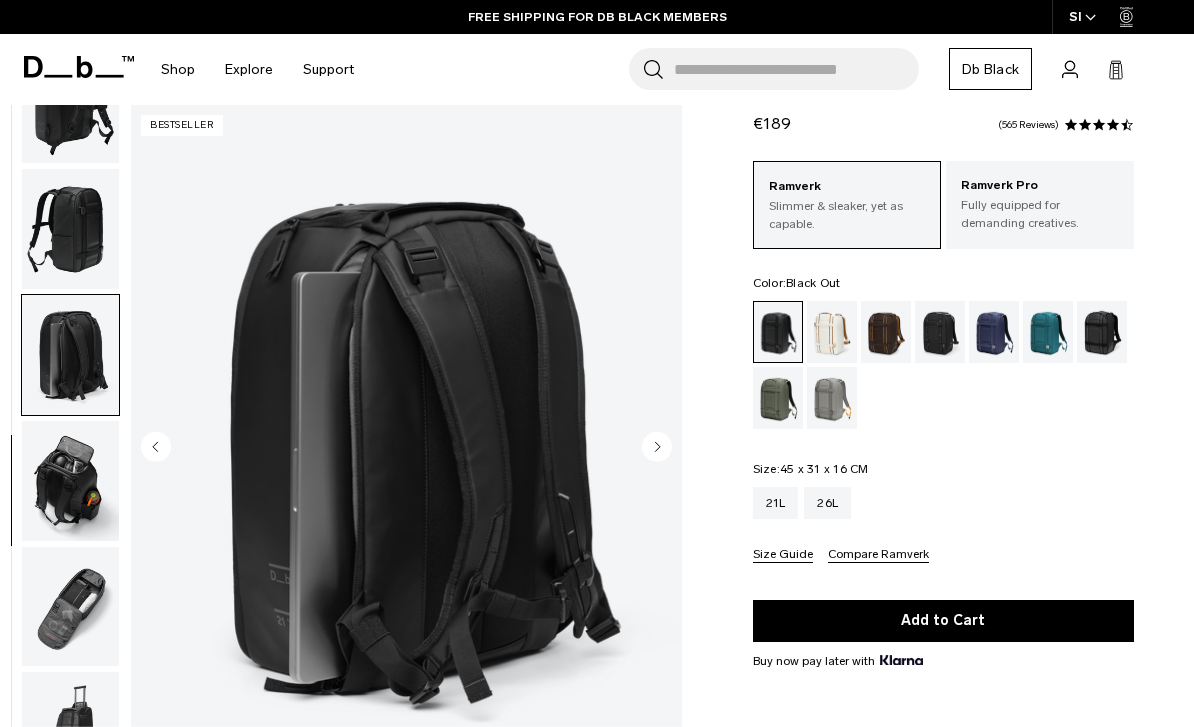 click at bounding box center (70, 481) 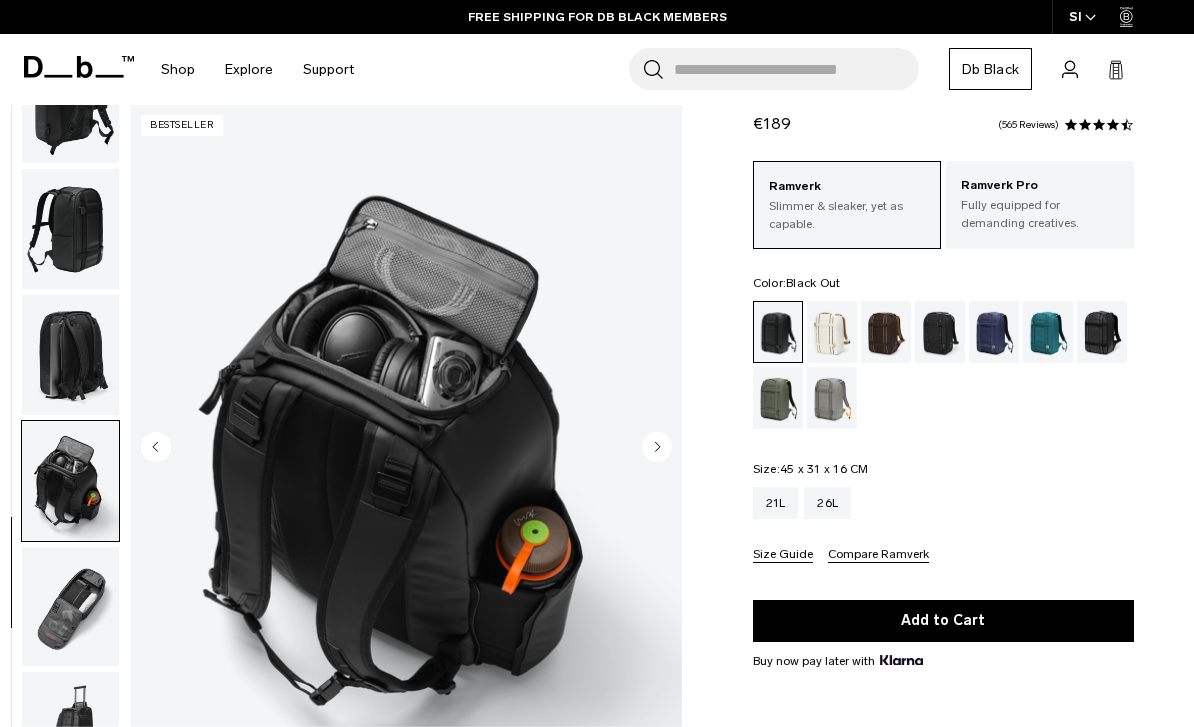 scroll, scrollTop: 0, scrollLeft: 0, axis: both 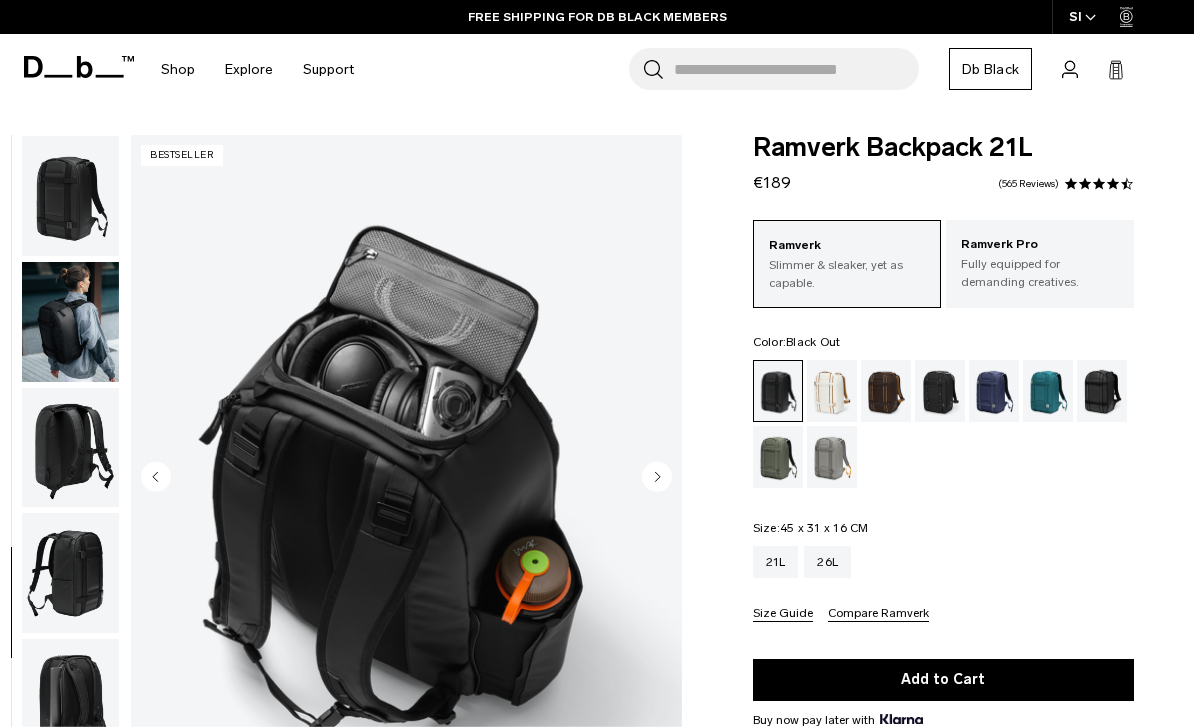 click at bounding box center [70, 448] 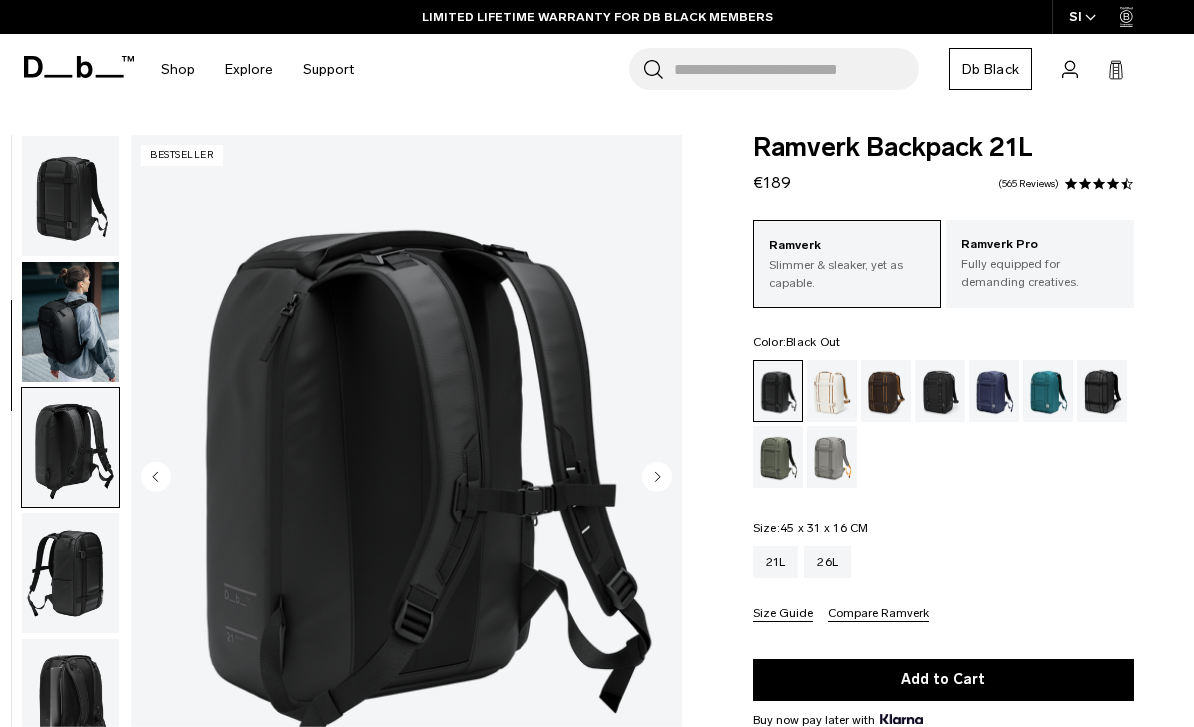 scroll, scrollTop: 0, scrollLeft: 0, axis: both 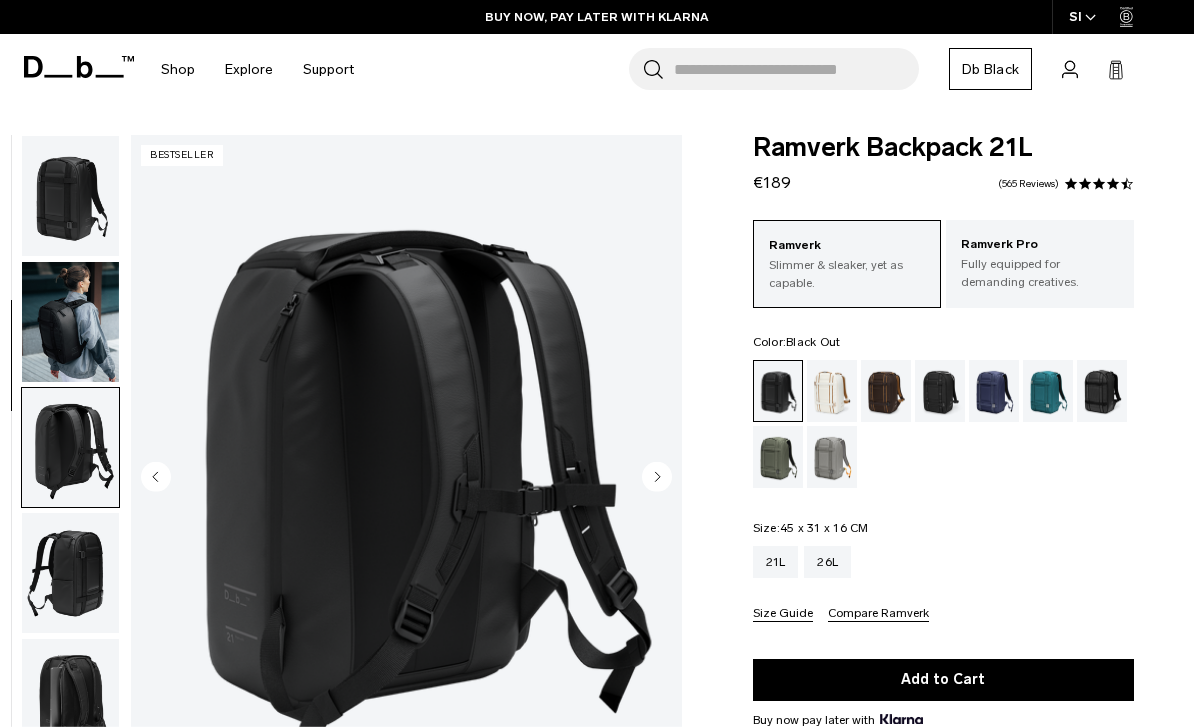 click at bounding box center [994, 391] 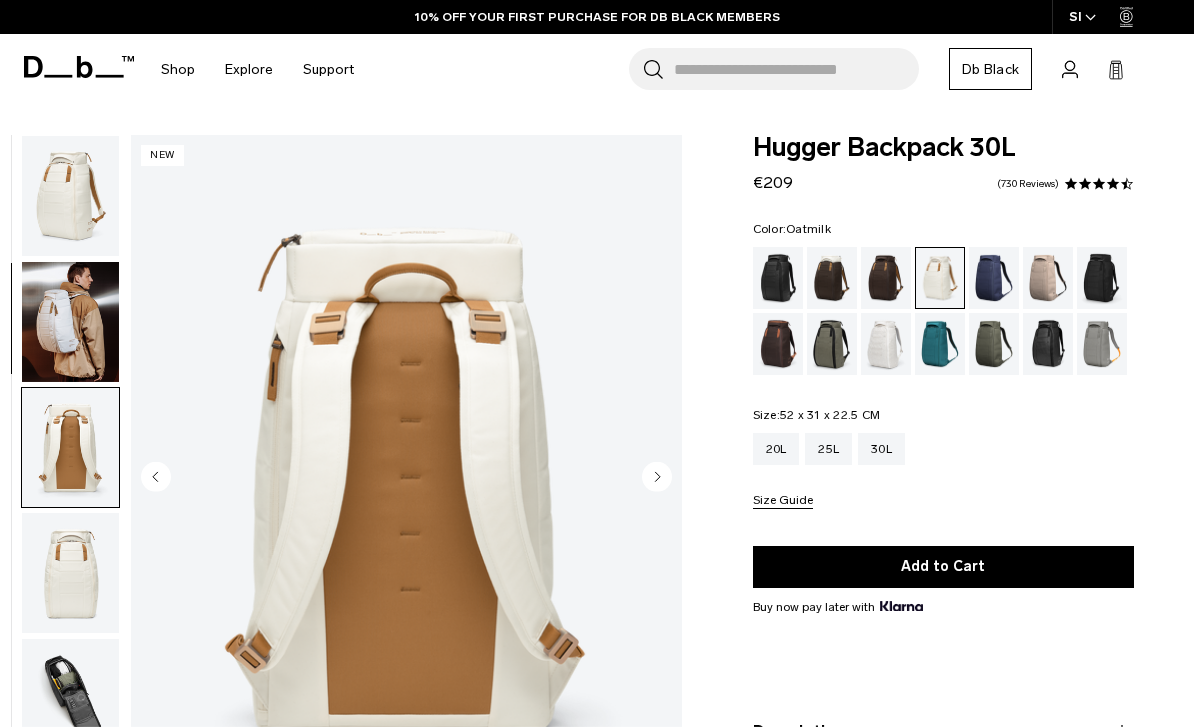 scroll, scrollTop: 0, scrollLeft: 0, axis: both 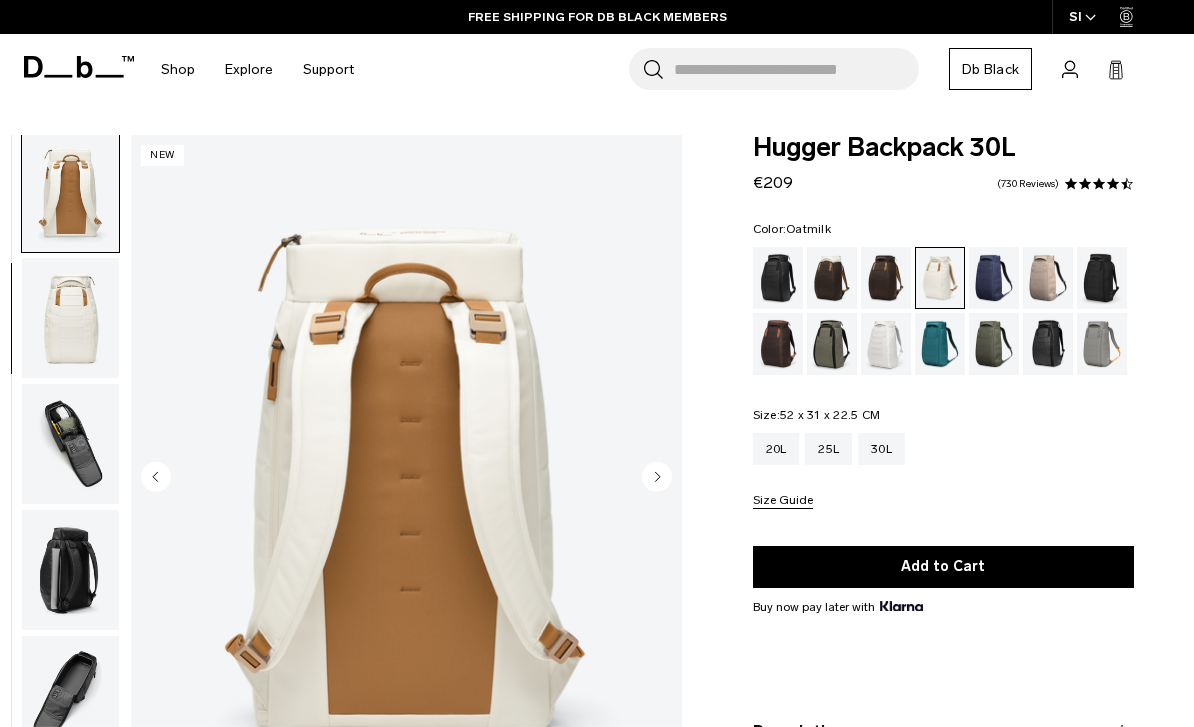 click at bounding box center (70, 444) 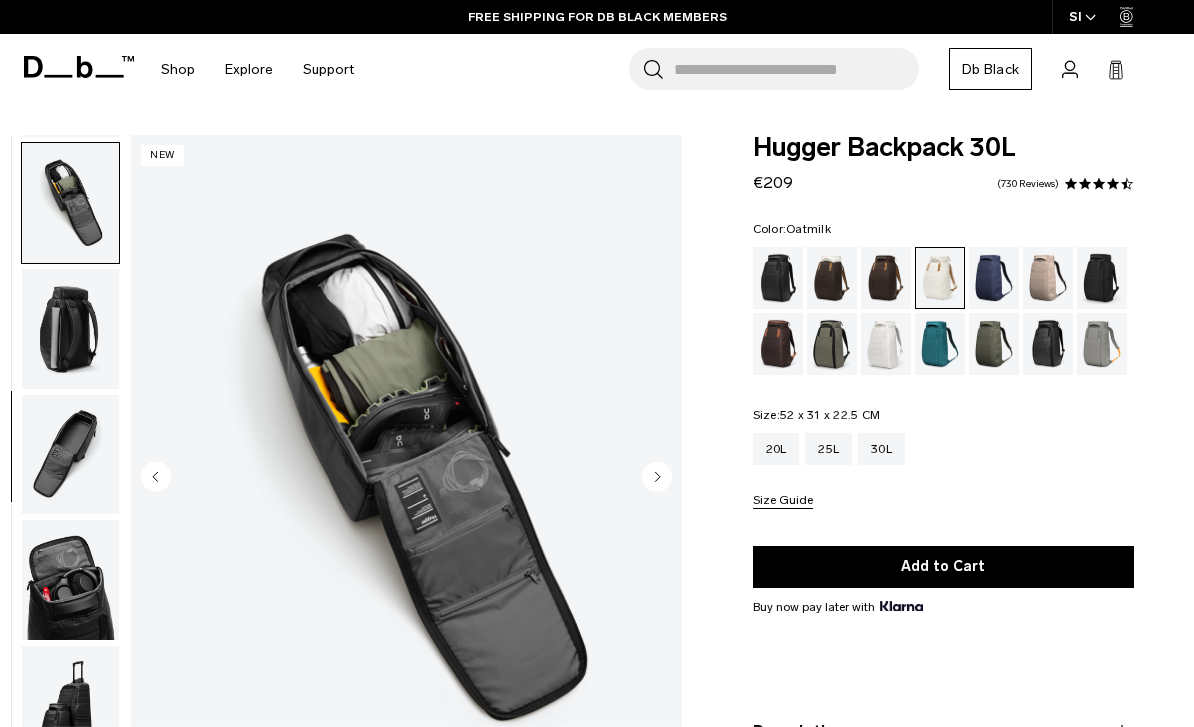 scroll, scrollTop: 509, scrollLeft: 0, axis: vertical 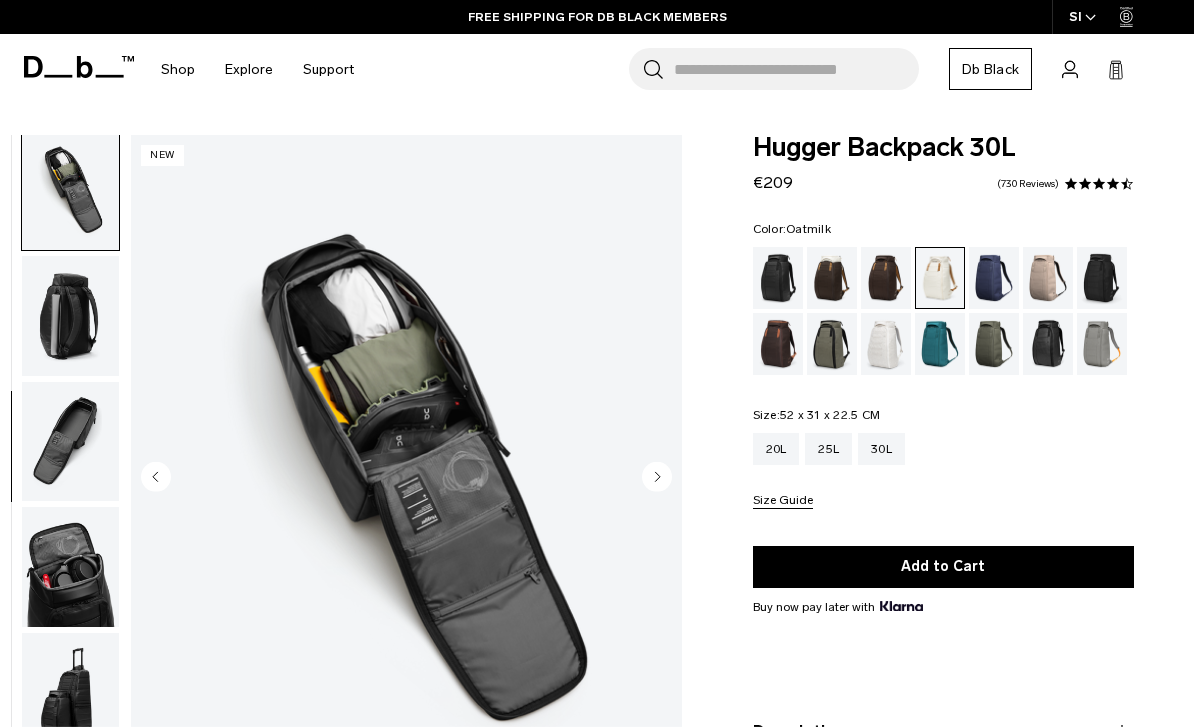 click at bounding box center (70, 316) 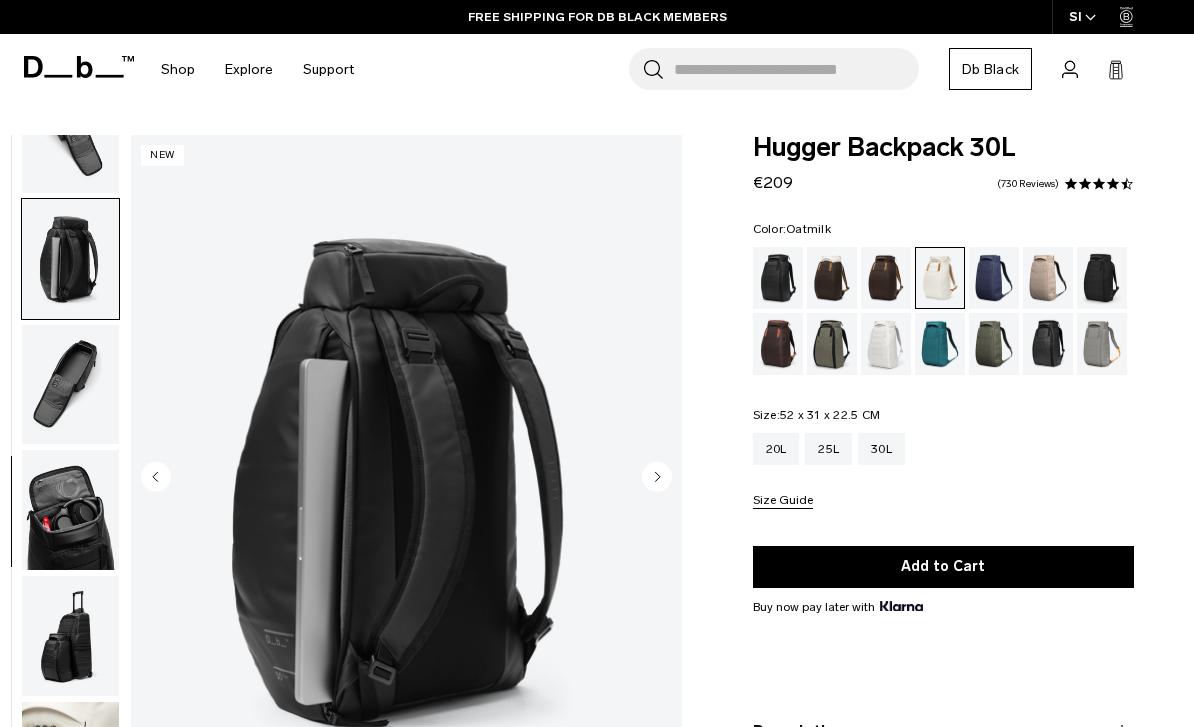 scroll, scrollTop: 581, scrollLeft: 0, axis: vertical 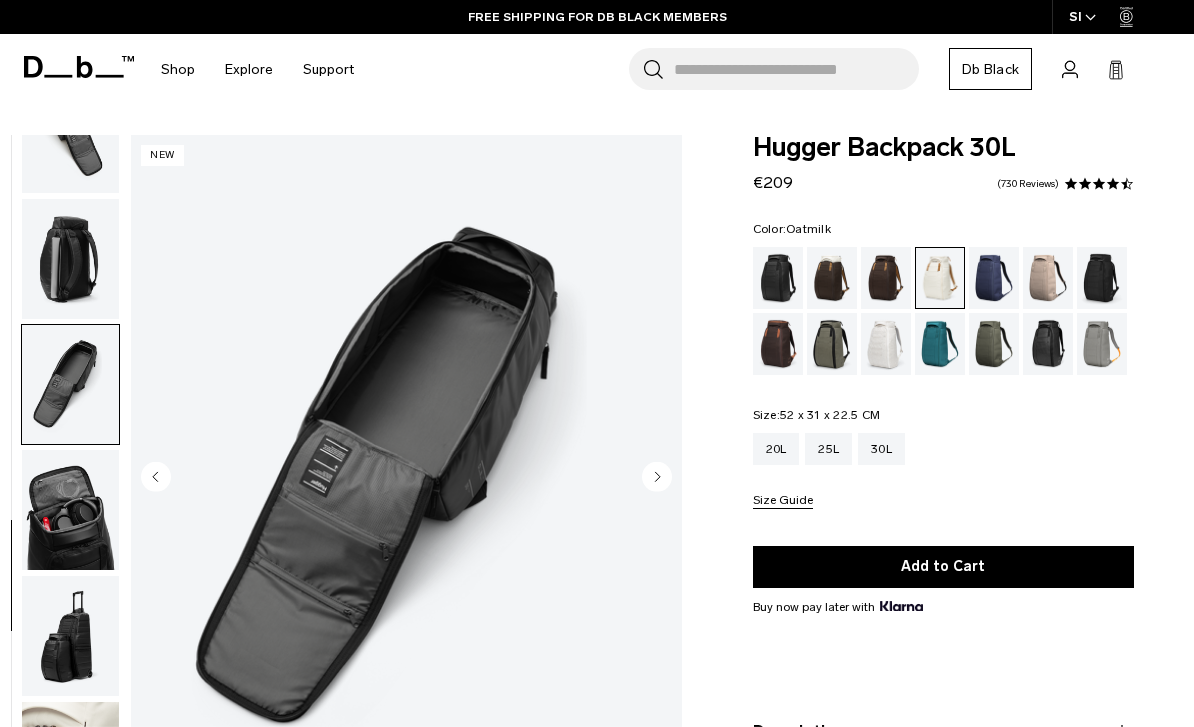 click at bounding box center (70, 259) 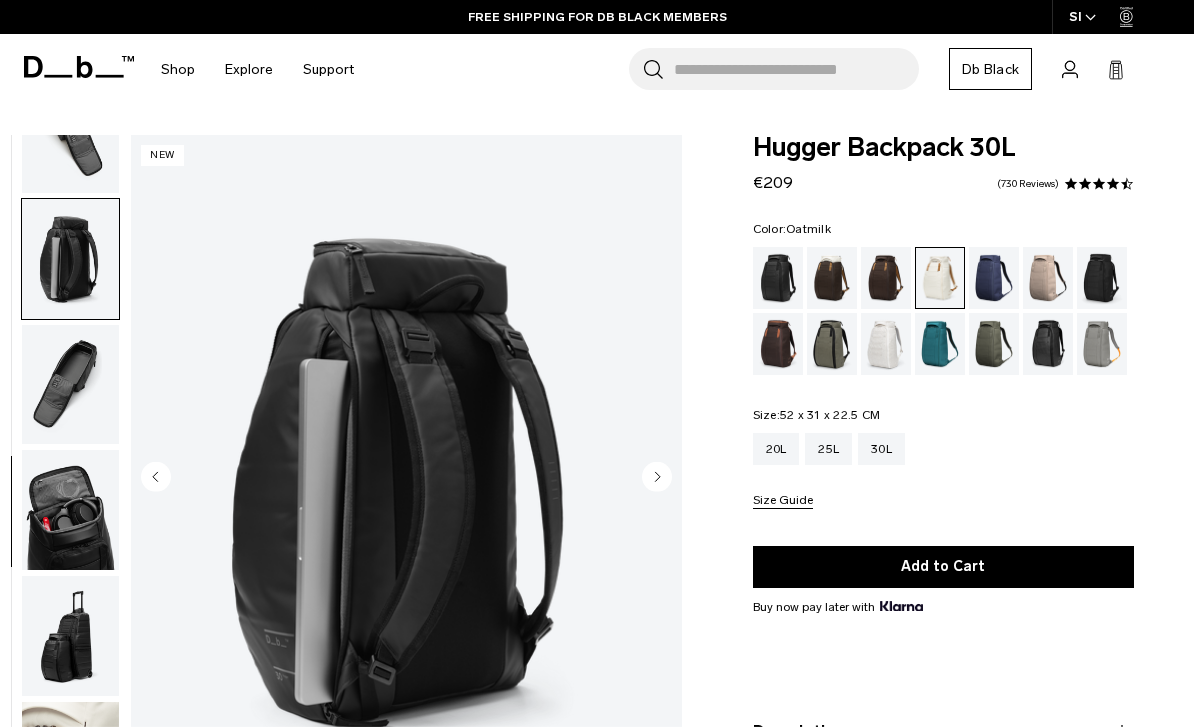 click at bounding box center (70, 510) 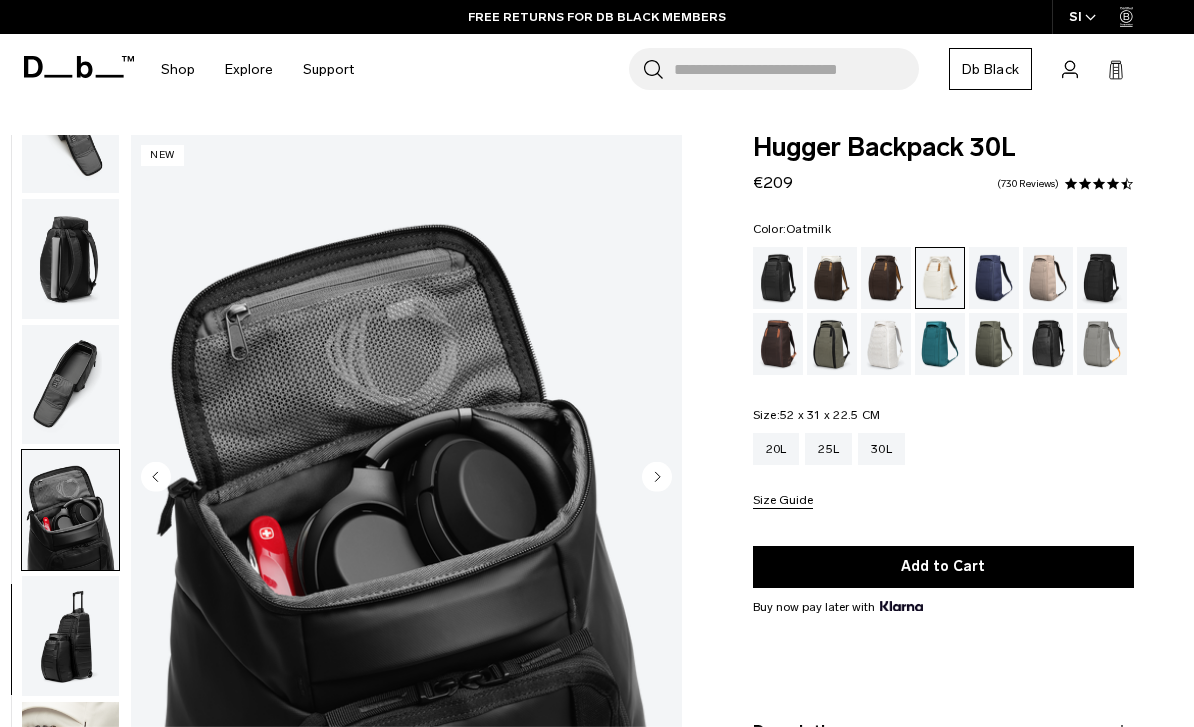 click at bounding box center [70, 636] 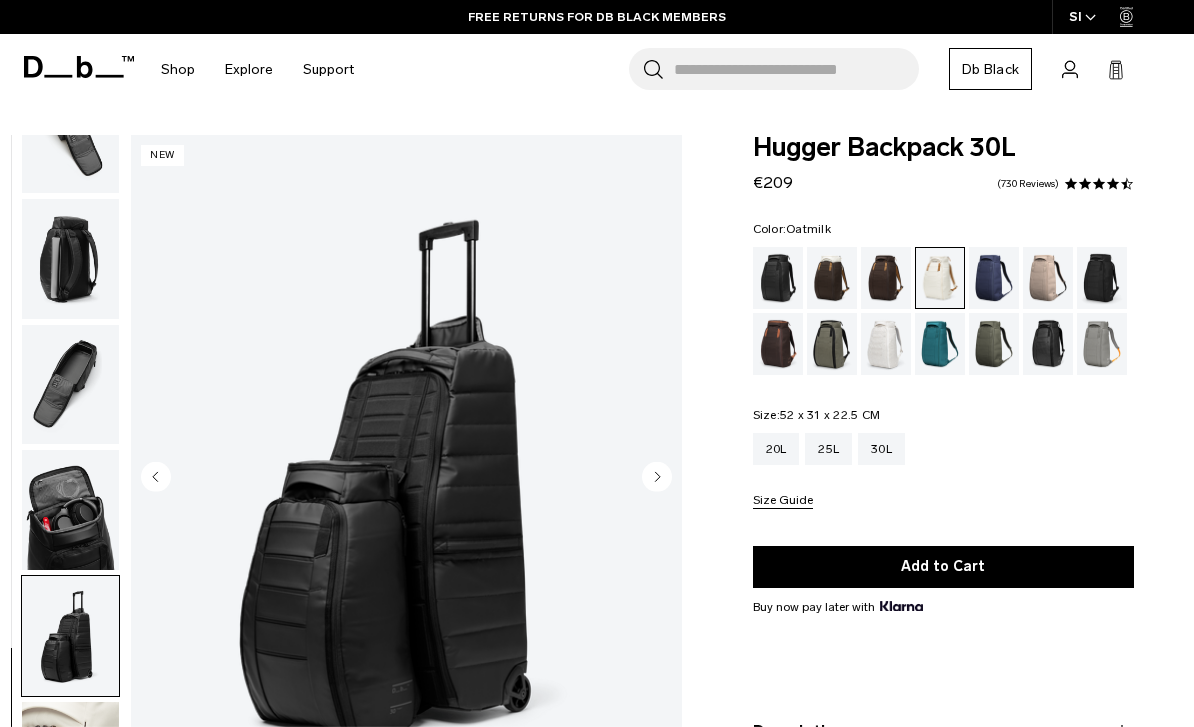 click at bounding box center [1102, 278] 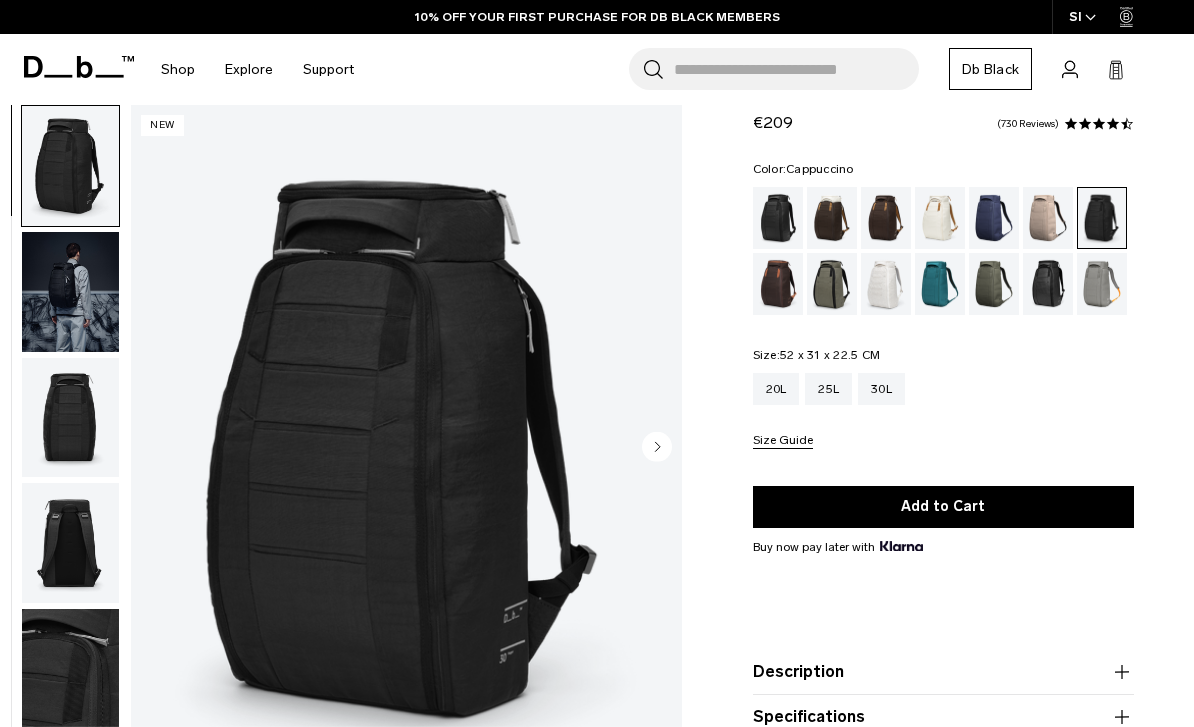 click at bounding box center [832, 218] 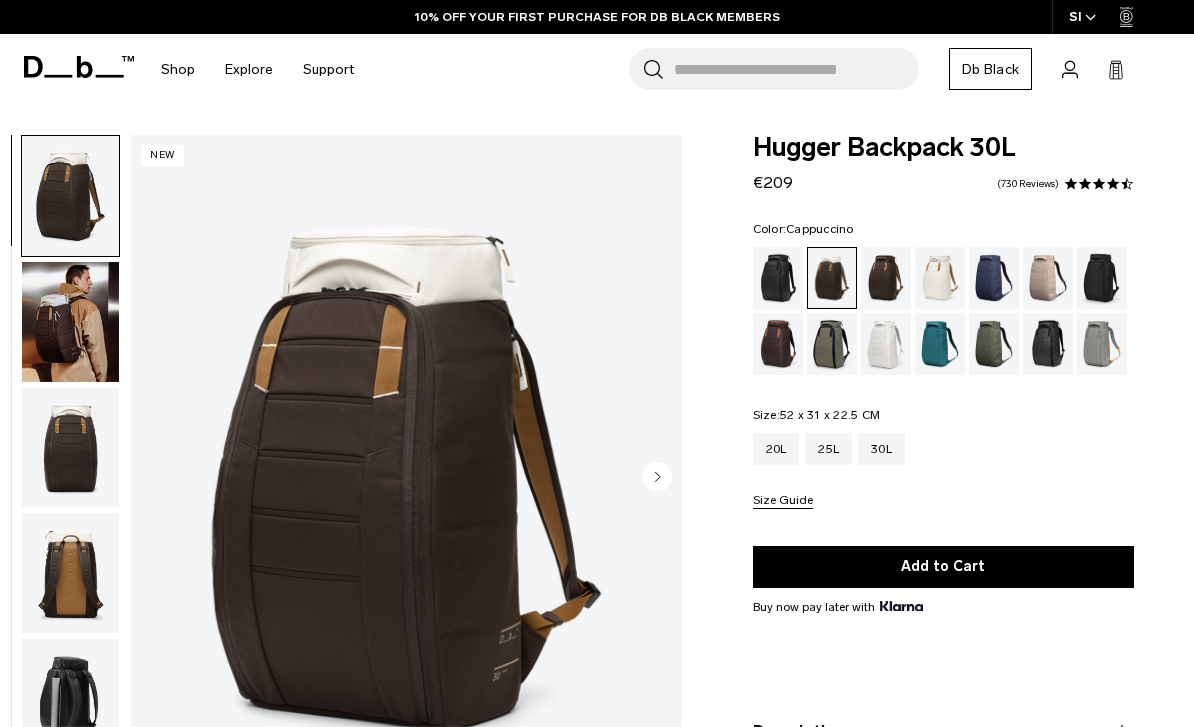 scroll, scrollTop: 0, scrollLeft: 0, axis: both 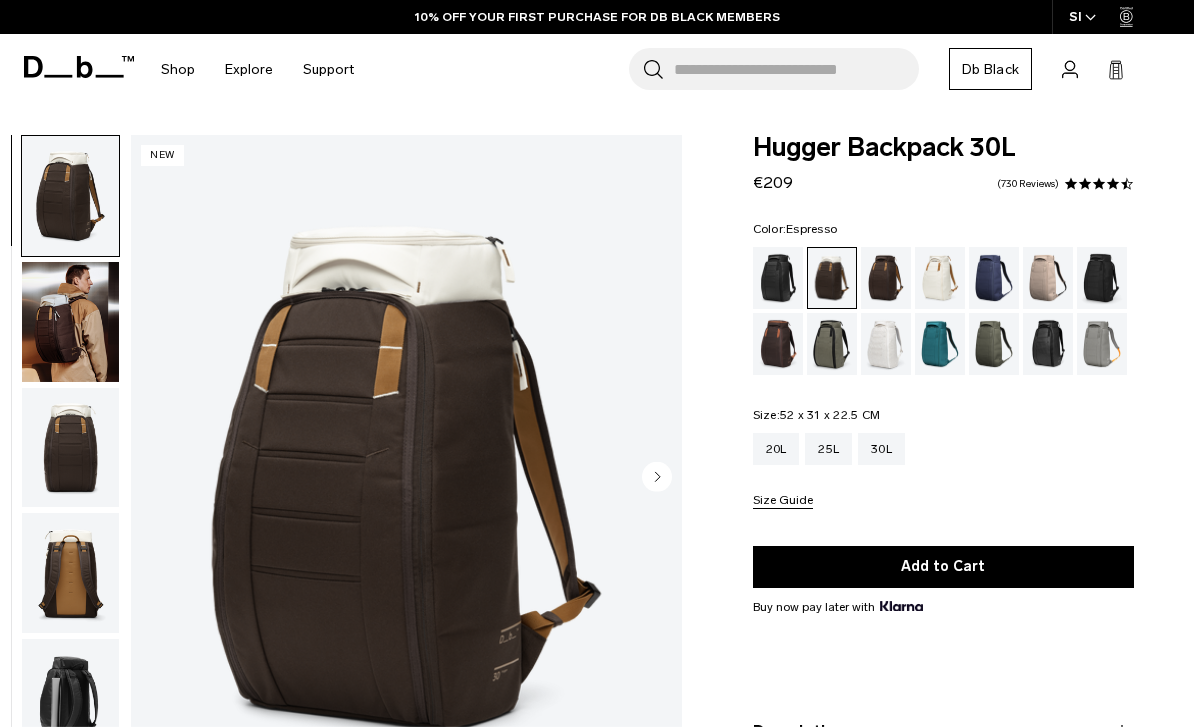 click at bounding box center [886, 278] 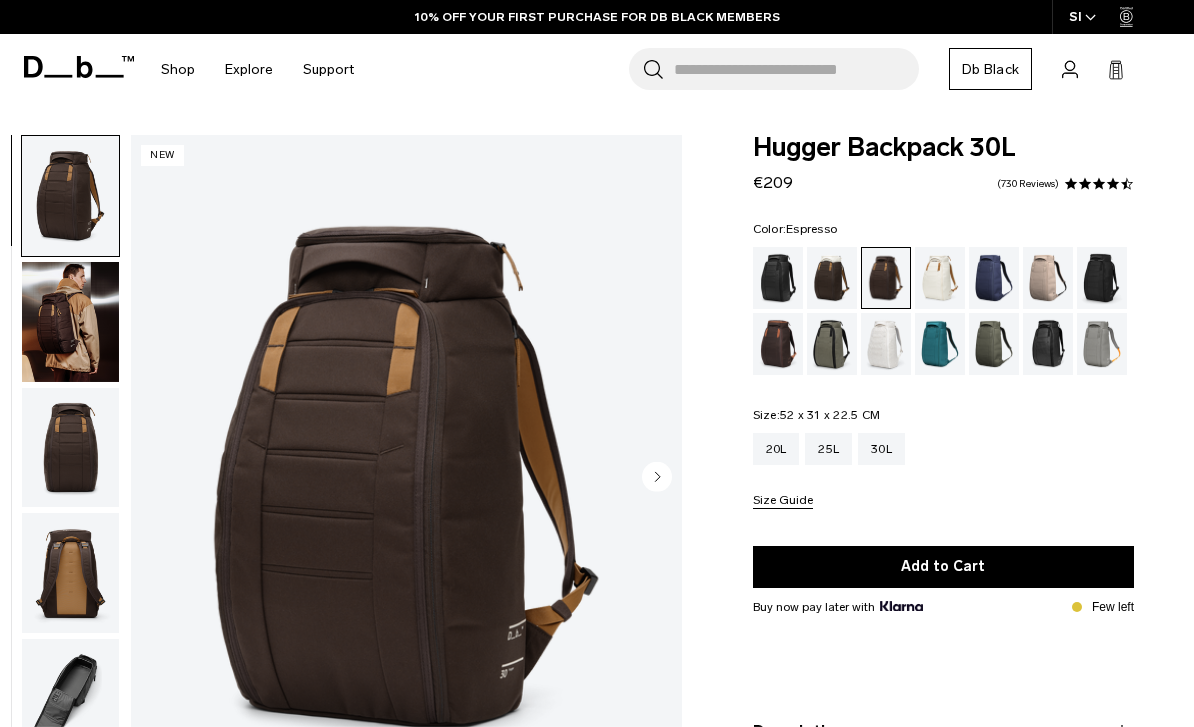 scroll, scrollTop: 0, scrollLeft: 0, axis: both 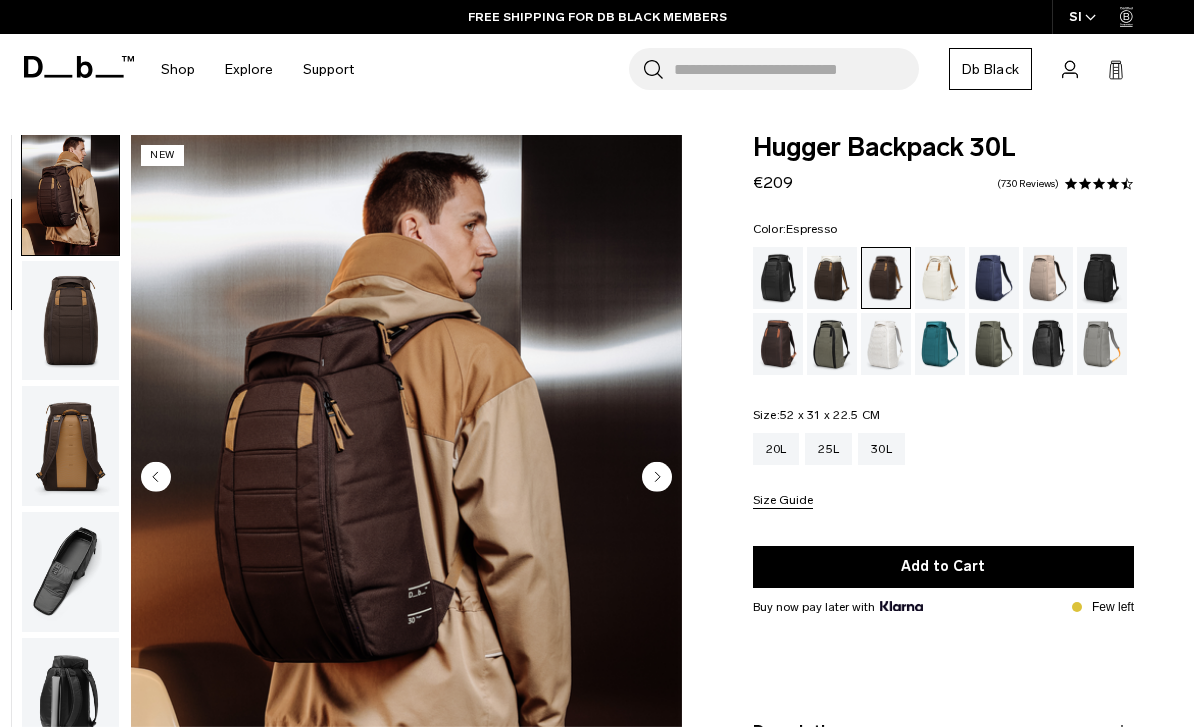 click 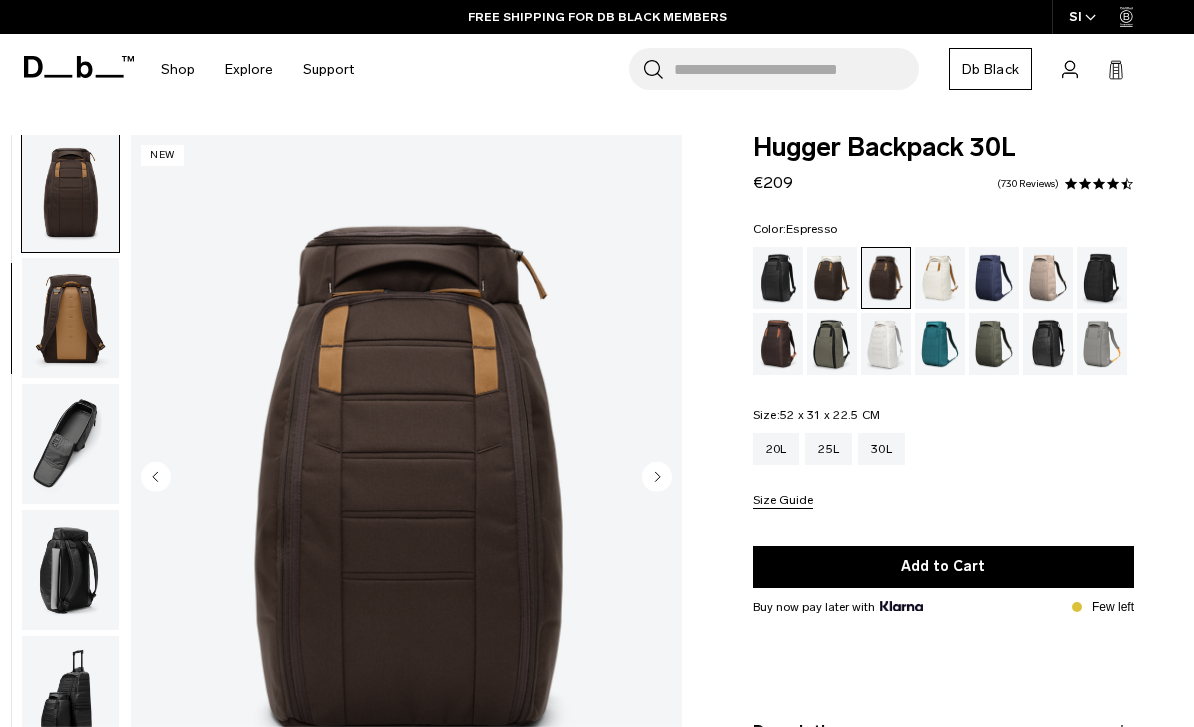 click 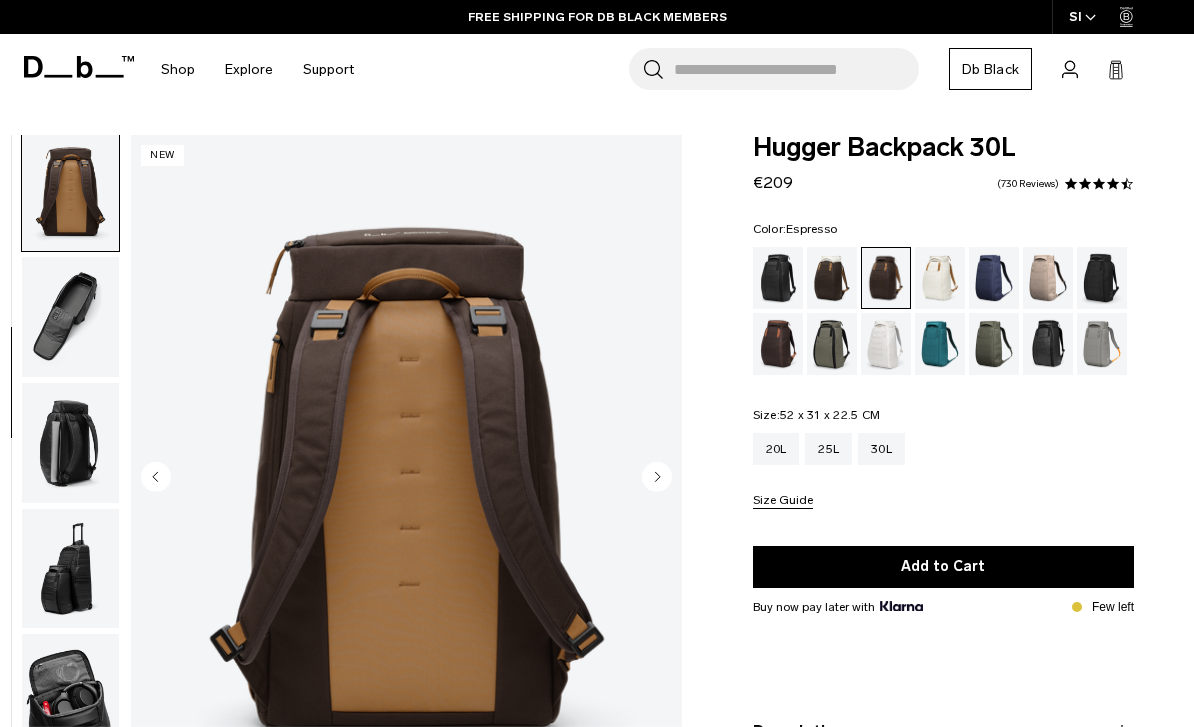 scroll, scrollTop: 382, scrollLeft: 0, axis: vertical 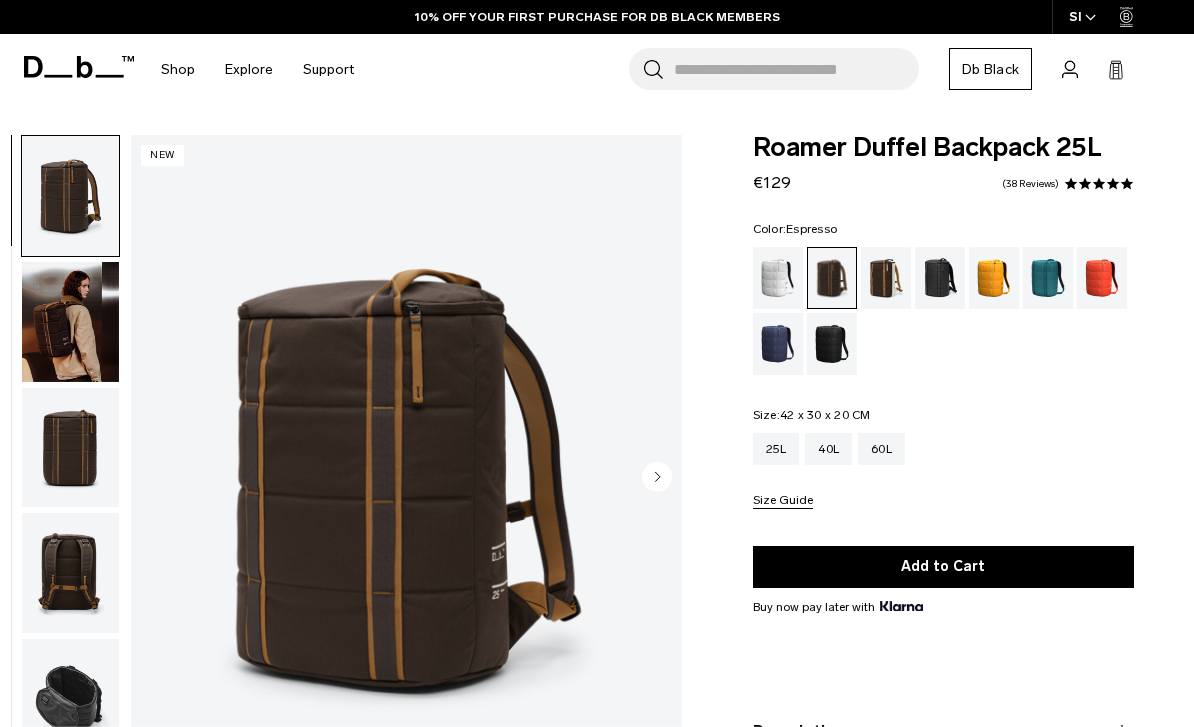 click at bounding box center [70, 322] 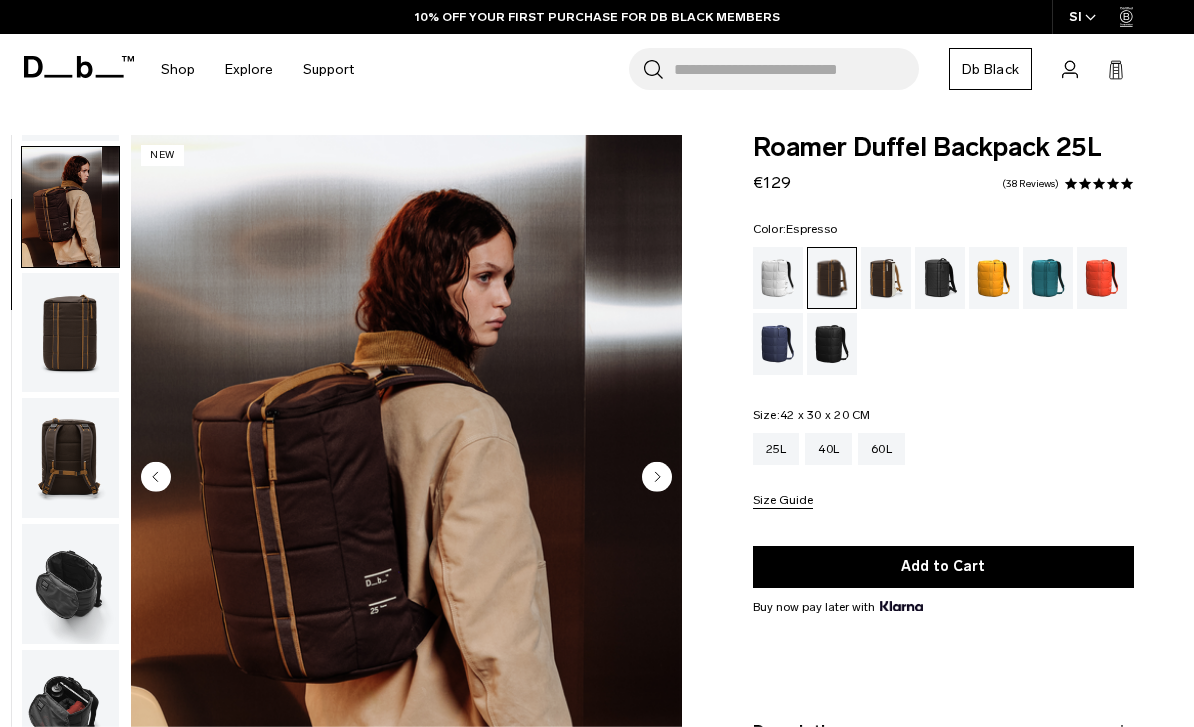 scroll, scrollTop: 127, scrollLeft: 0, axis: vertical 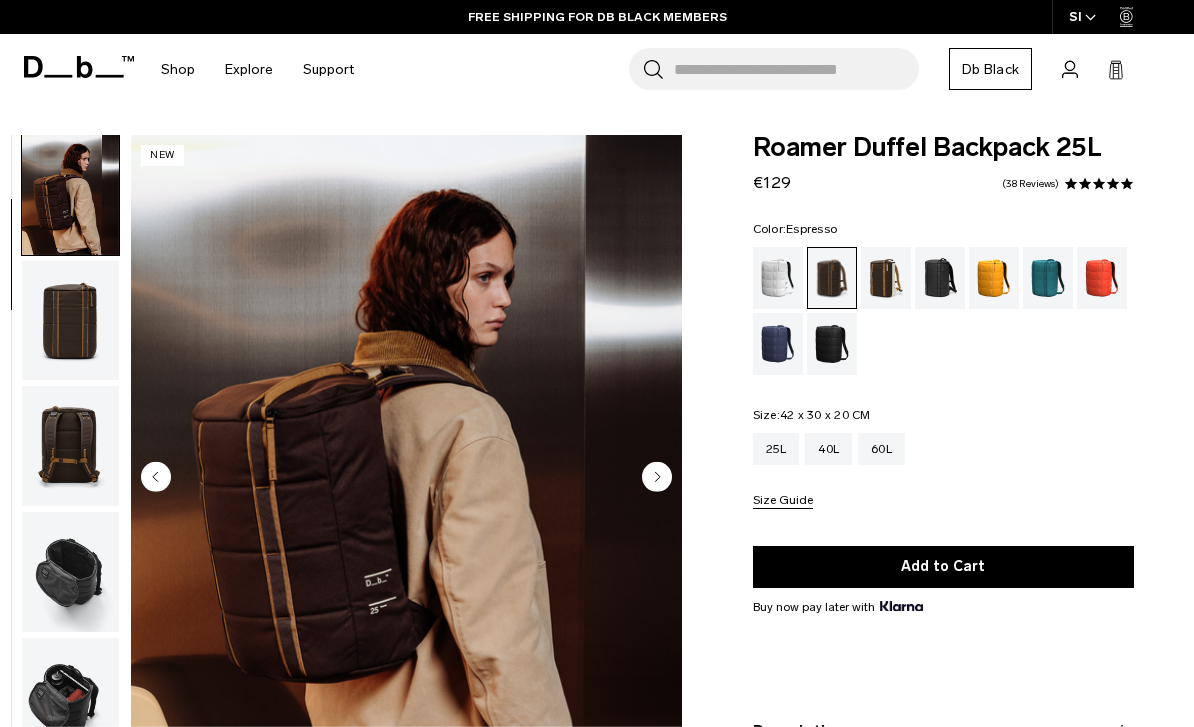 click 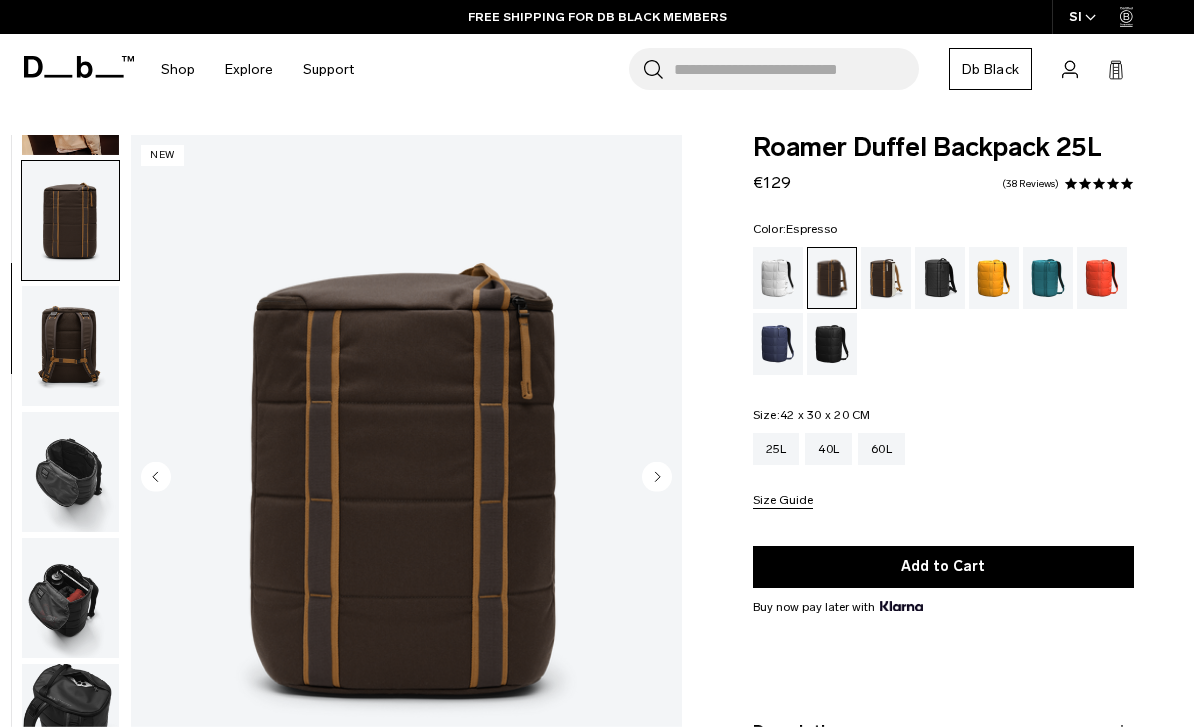 scroll, scrollTop: 253, scrollLeft: 0, axis: vertical 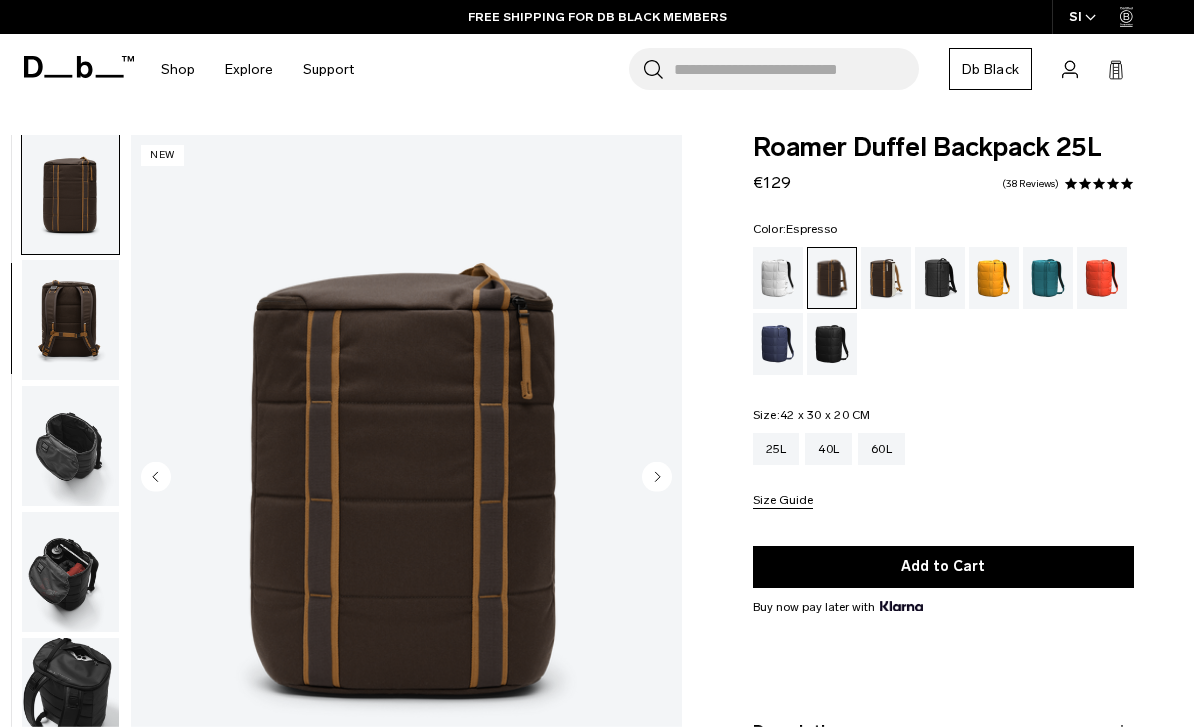 click at bounding box center (406, 479) 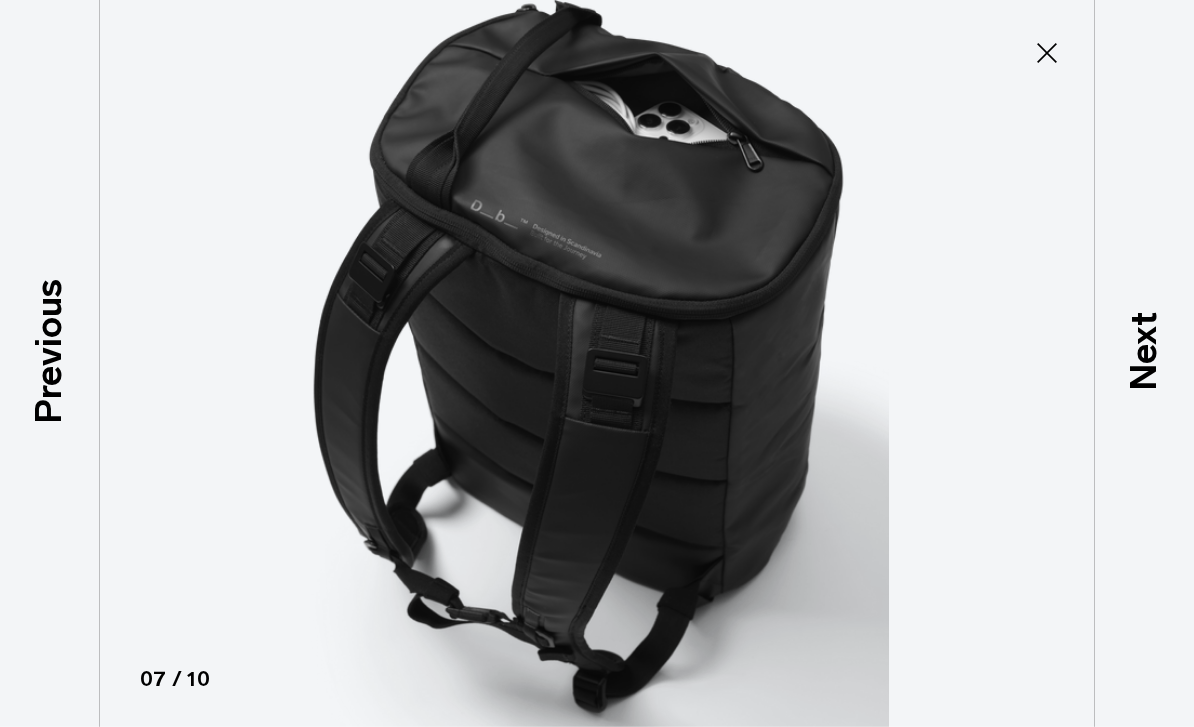 click 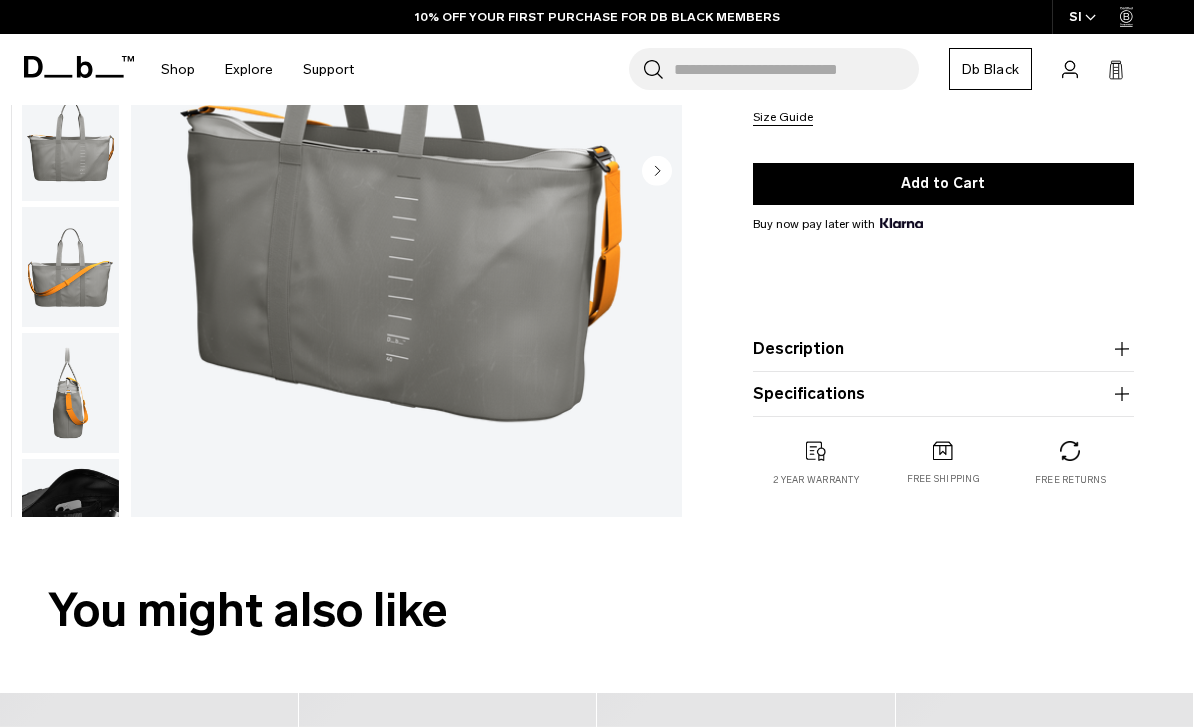 scroll, scrollTop: 294, scrollLeft: 0, axis: vertical 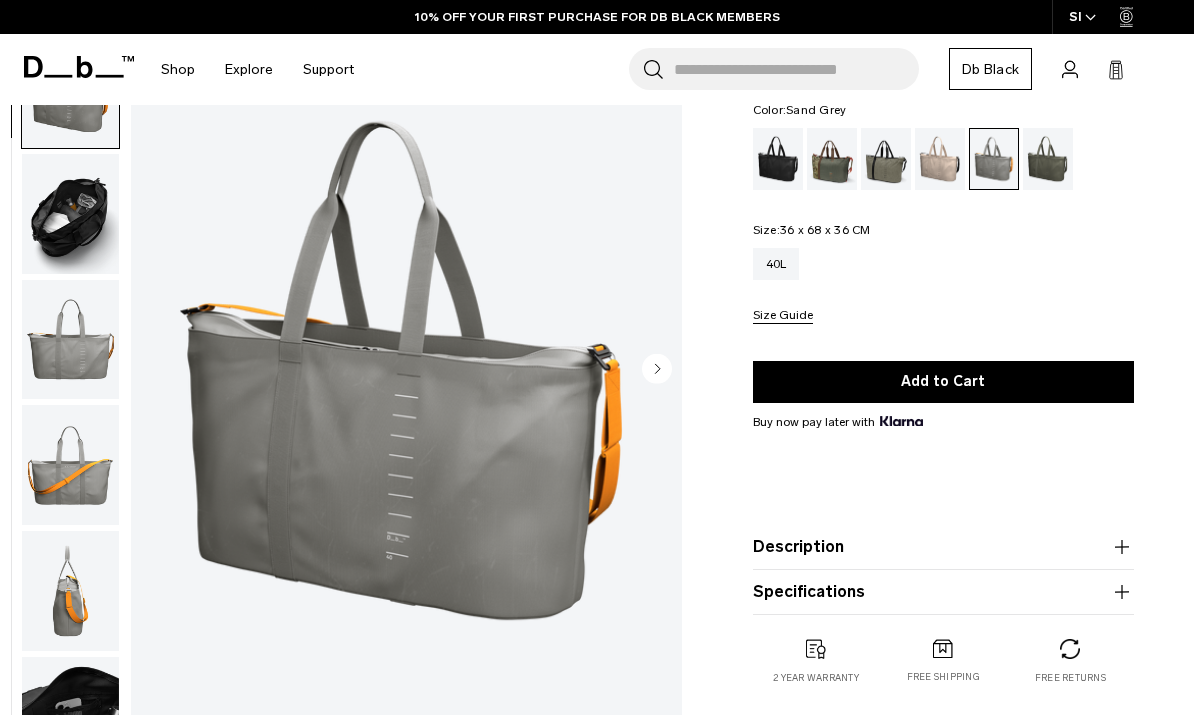 click at bounding box center [70, 465] 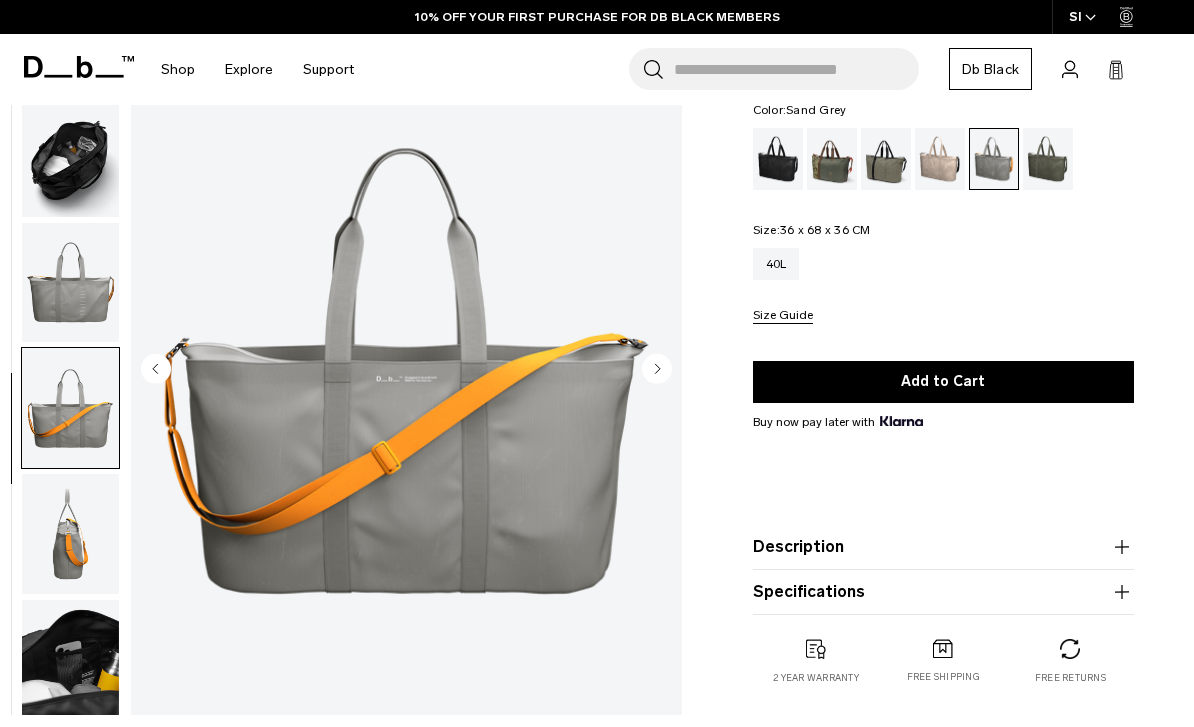 scroll, scrollTop: 72, scrollLeft: 0, axis: vertical 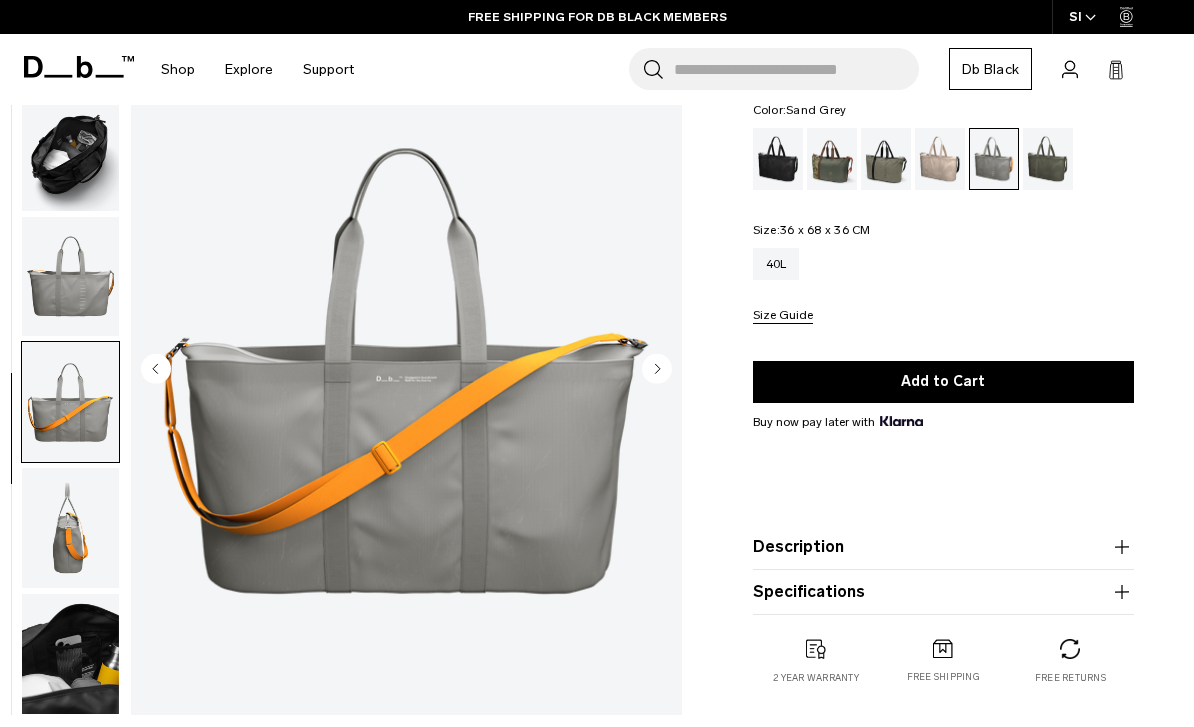 click at bounding box center (70, 528) 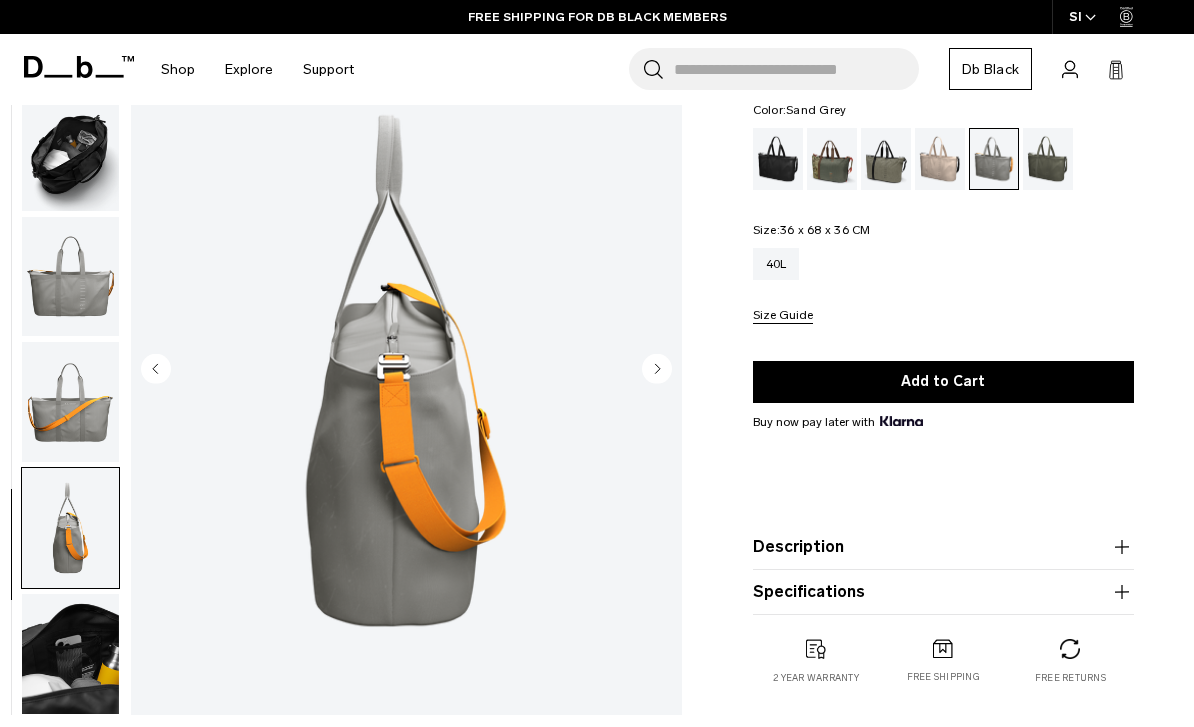 click at bounding box center (70, 654) 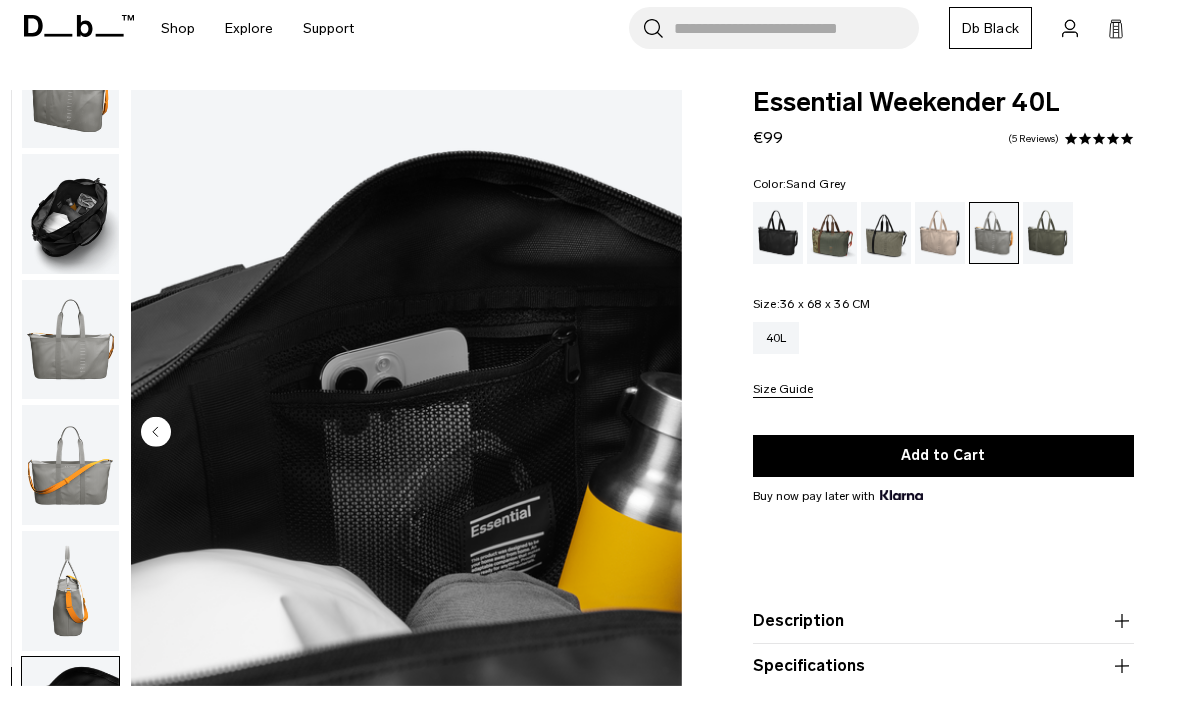 scroll, scrollTop: 46, scrollLeft: 0, axis: vertical 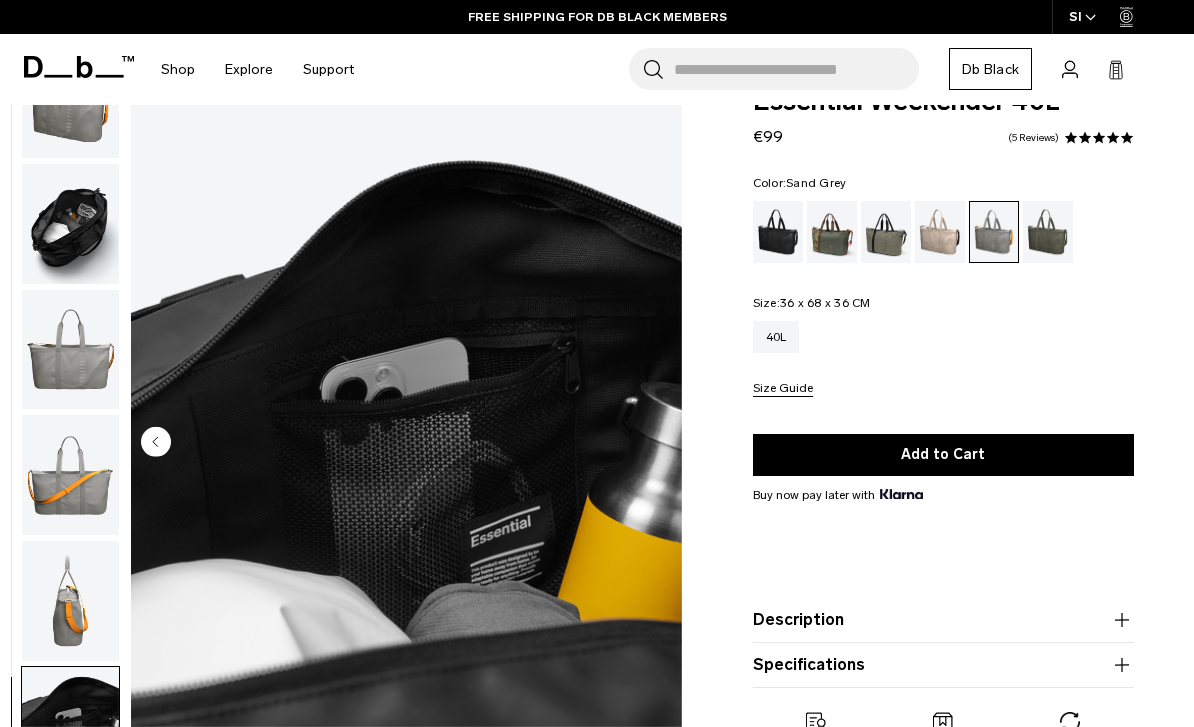 click at bounding box center (1048, 232) 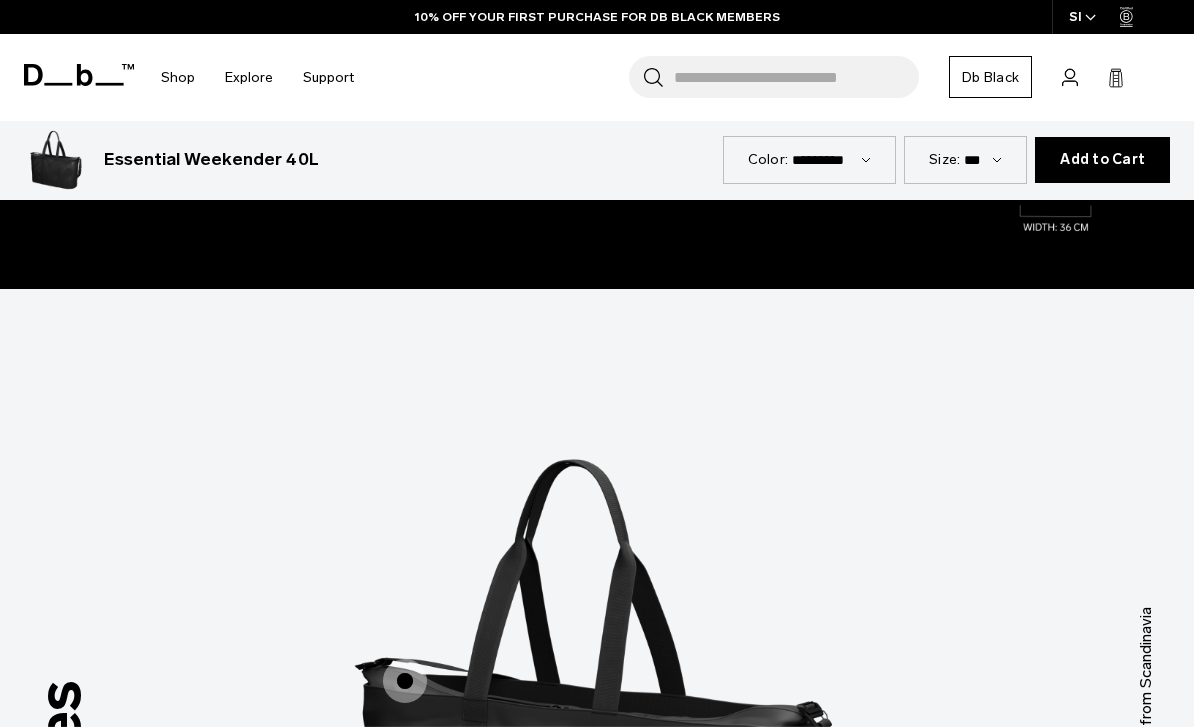 scroll, scrollTop: 1891, scrollLeft: 0, axis: vertical 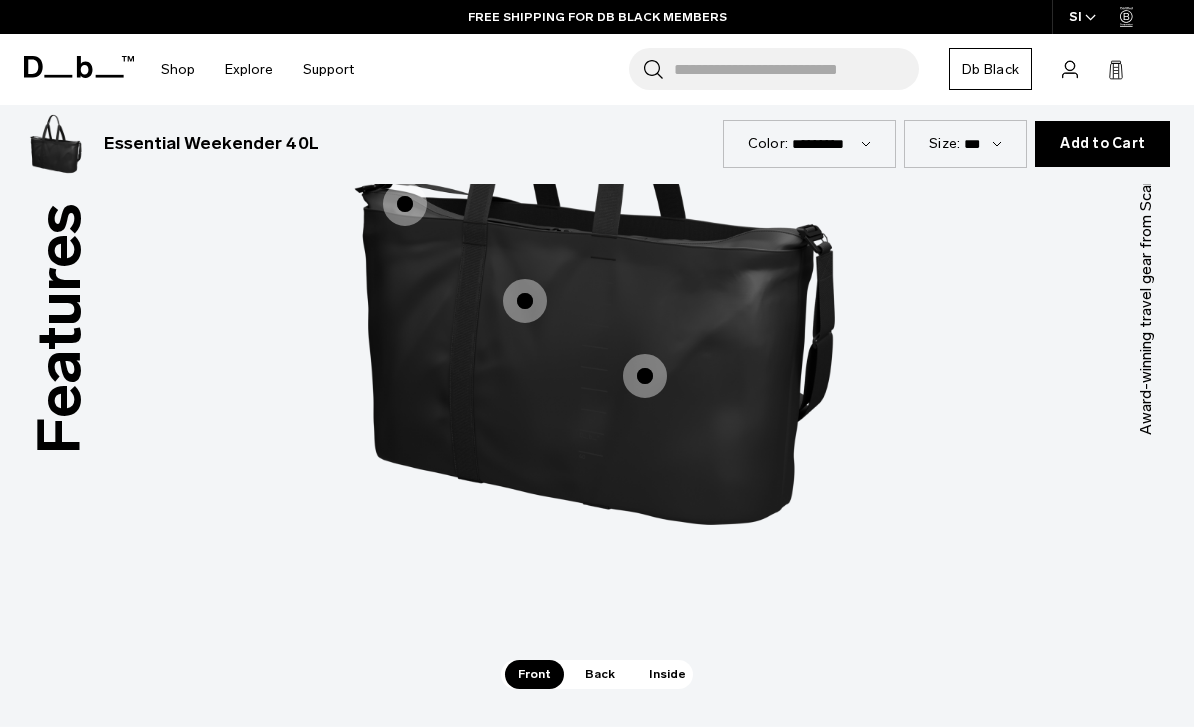 click on "Back" at bounding box center [600, 674] 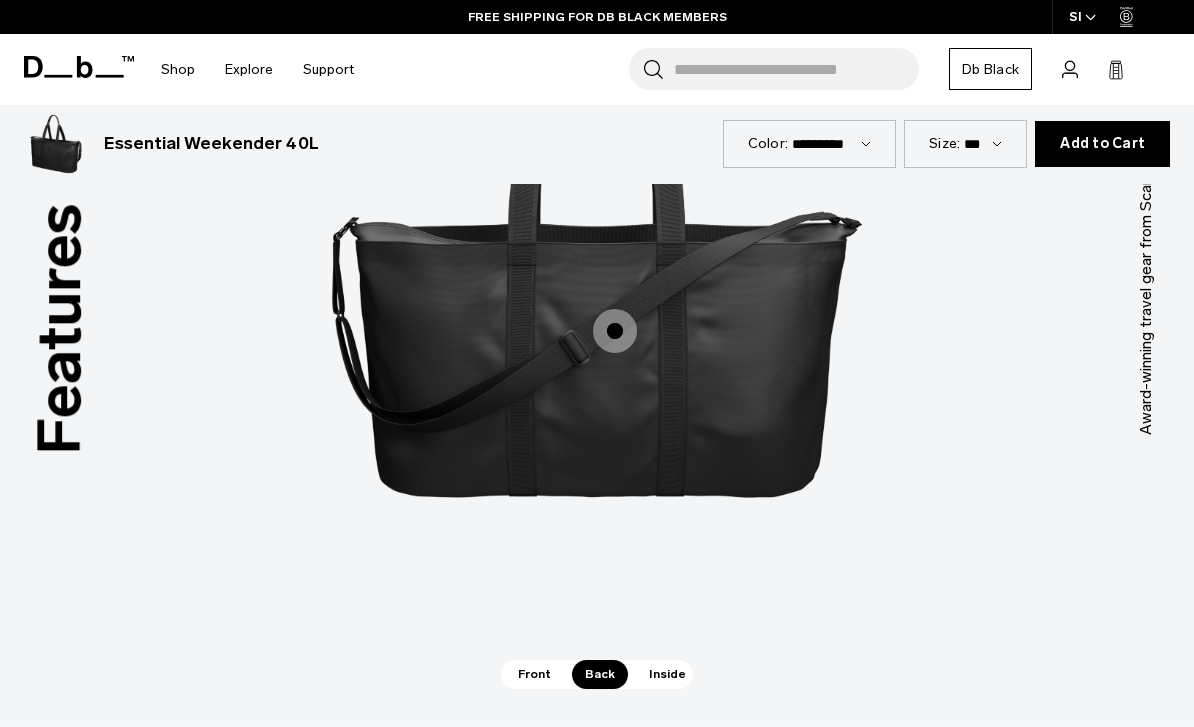 click on "Inside" at bounding box center (667, 674) 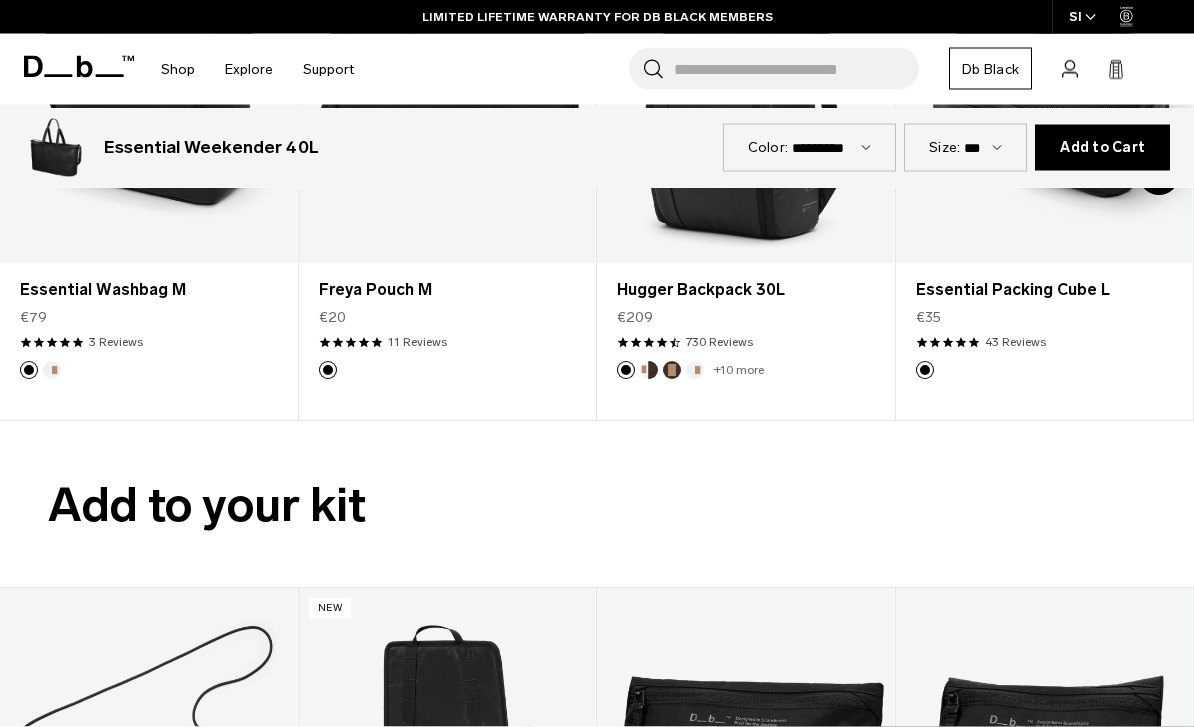scroll, scrollTop: 4063, scrollLeft: 0, axis: vertical 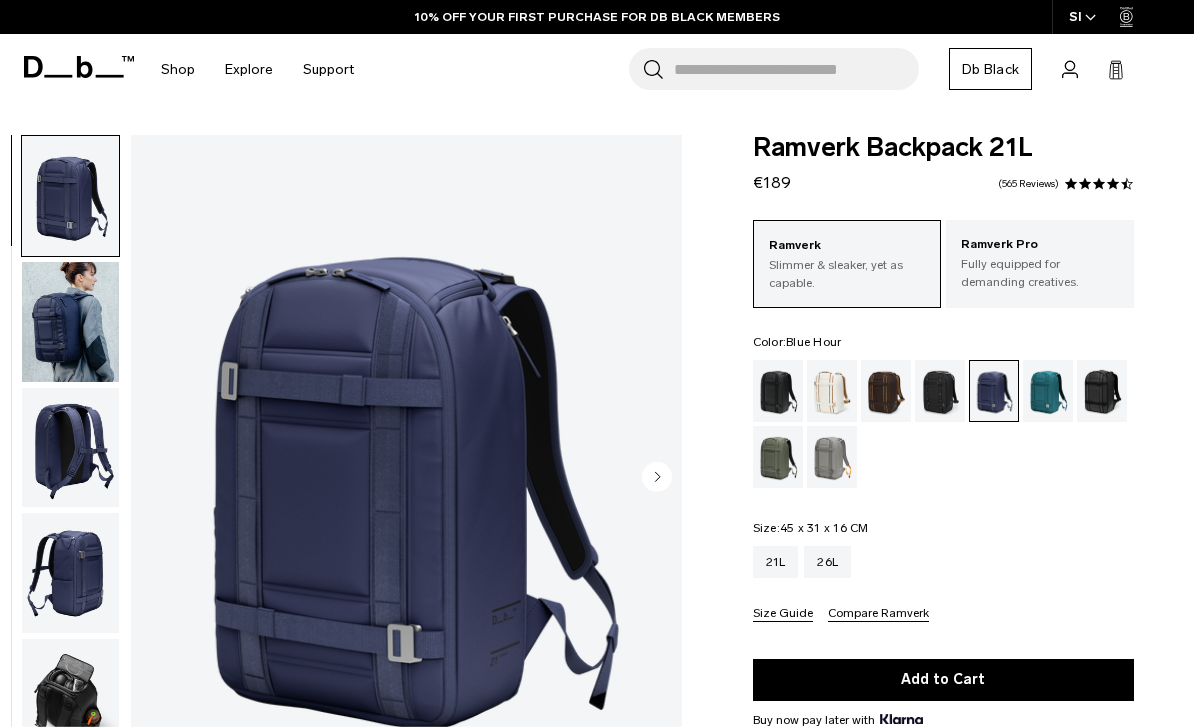 click at bounding box center (70, 322) 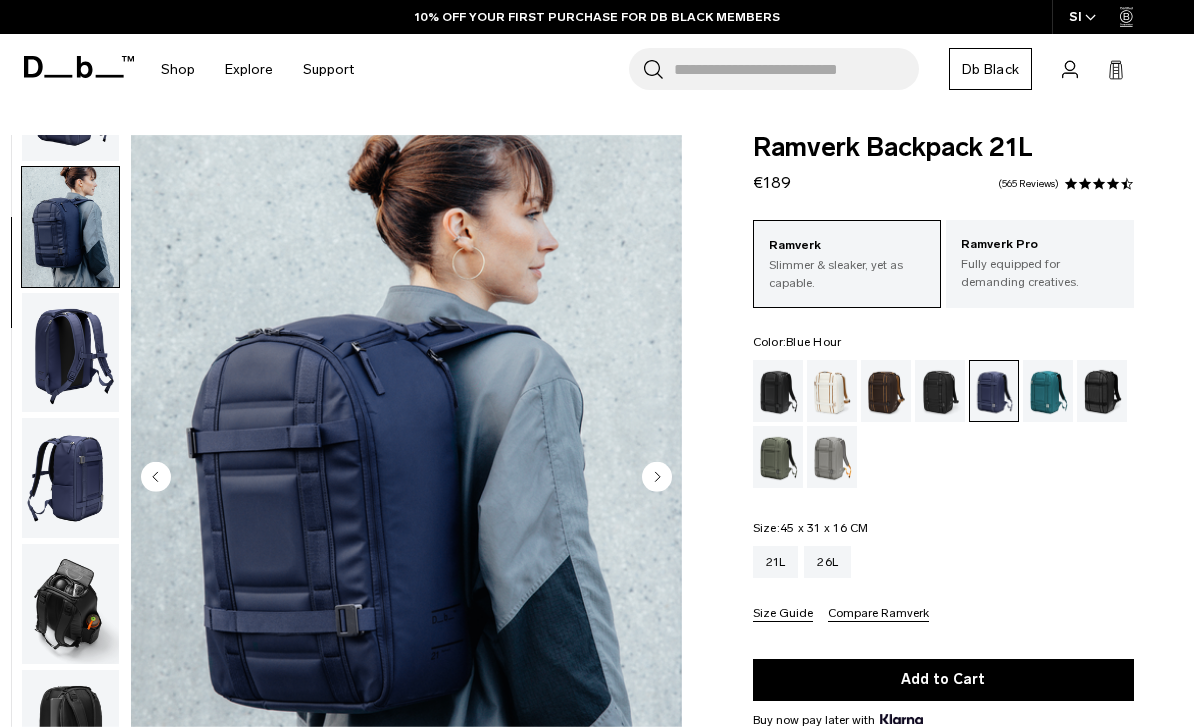 scroll, scrollTop: 127, scrollLeft: 0, axis: vertical 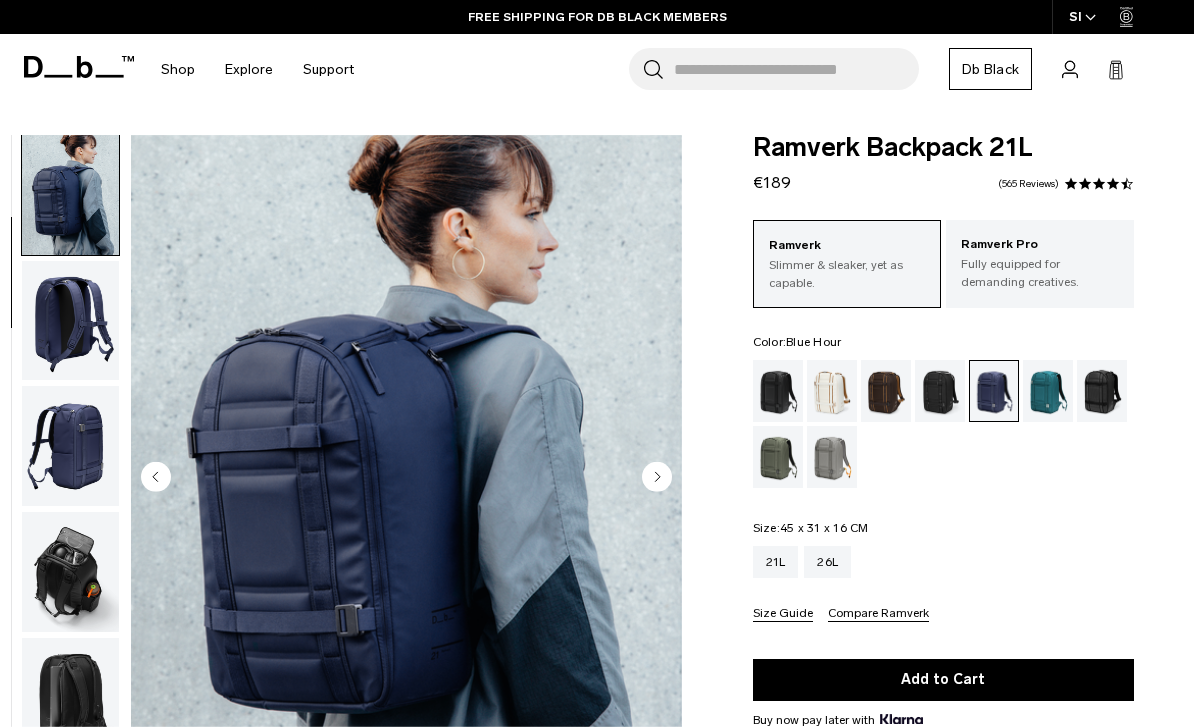 click at bounding box center (70, 321) 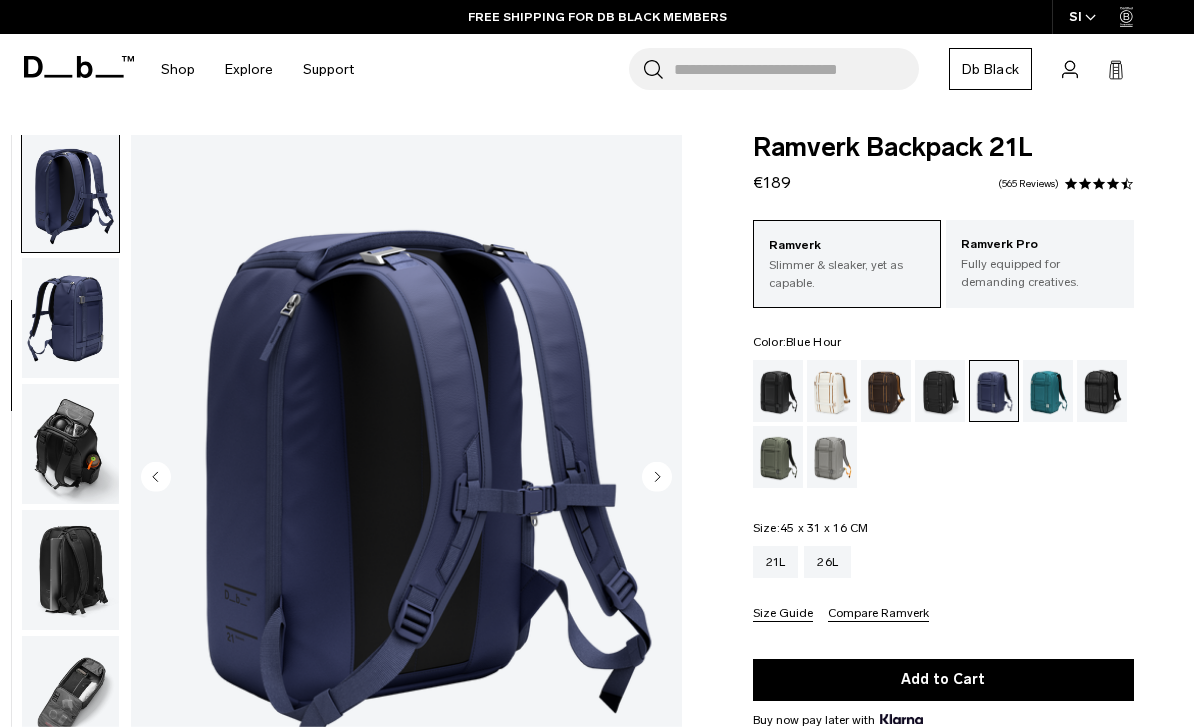 click at bounding box center [70, 318] 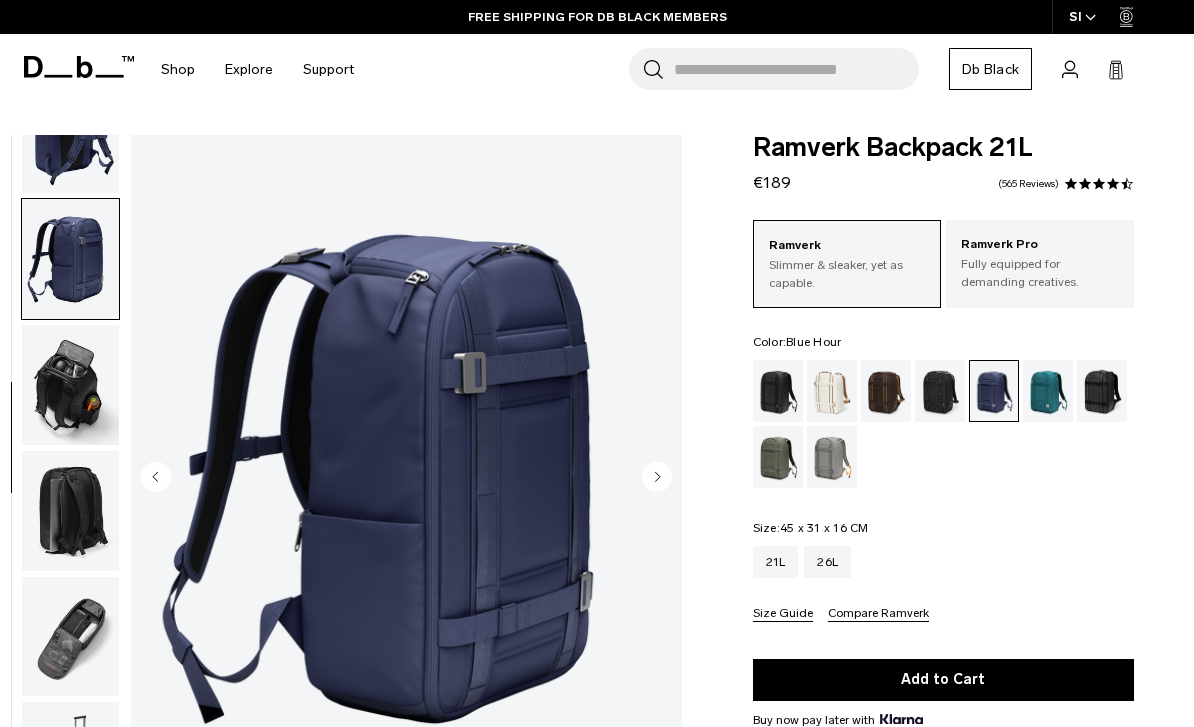 scroll, scrollTop: 326, scrollLeft: 0, axis: vertical 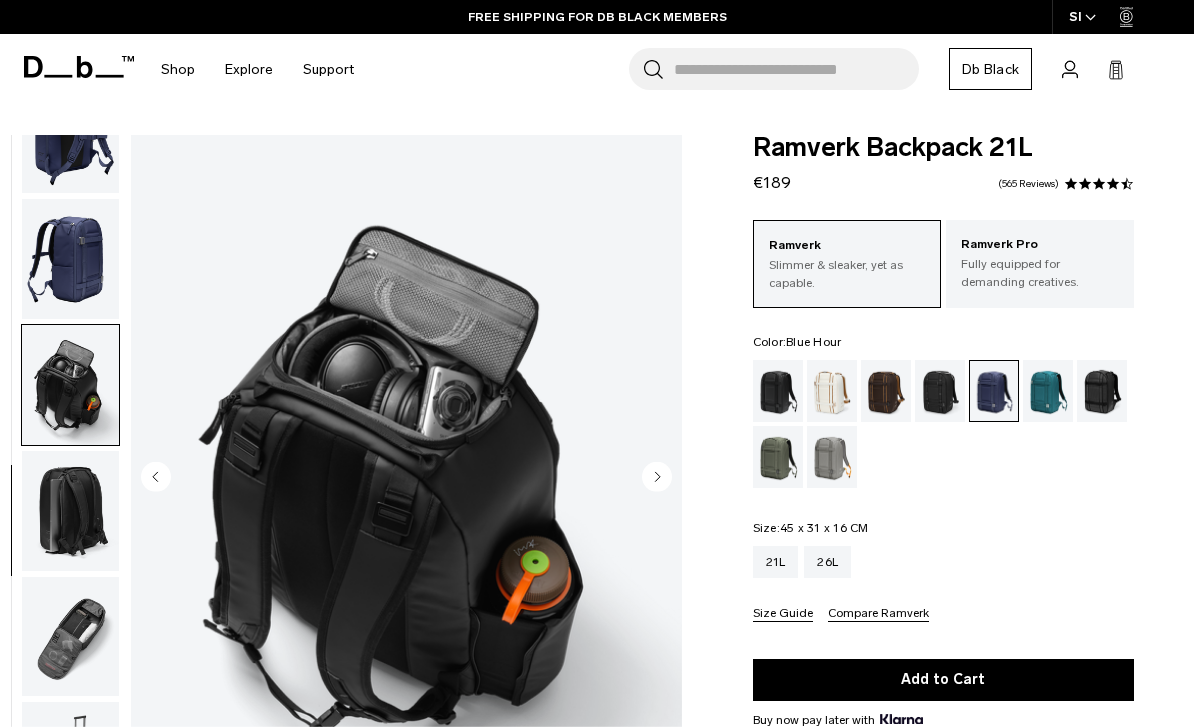 click at bounding box center (70, 511) 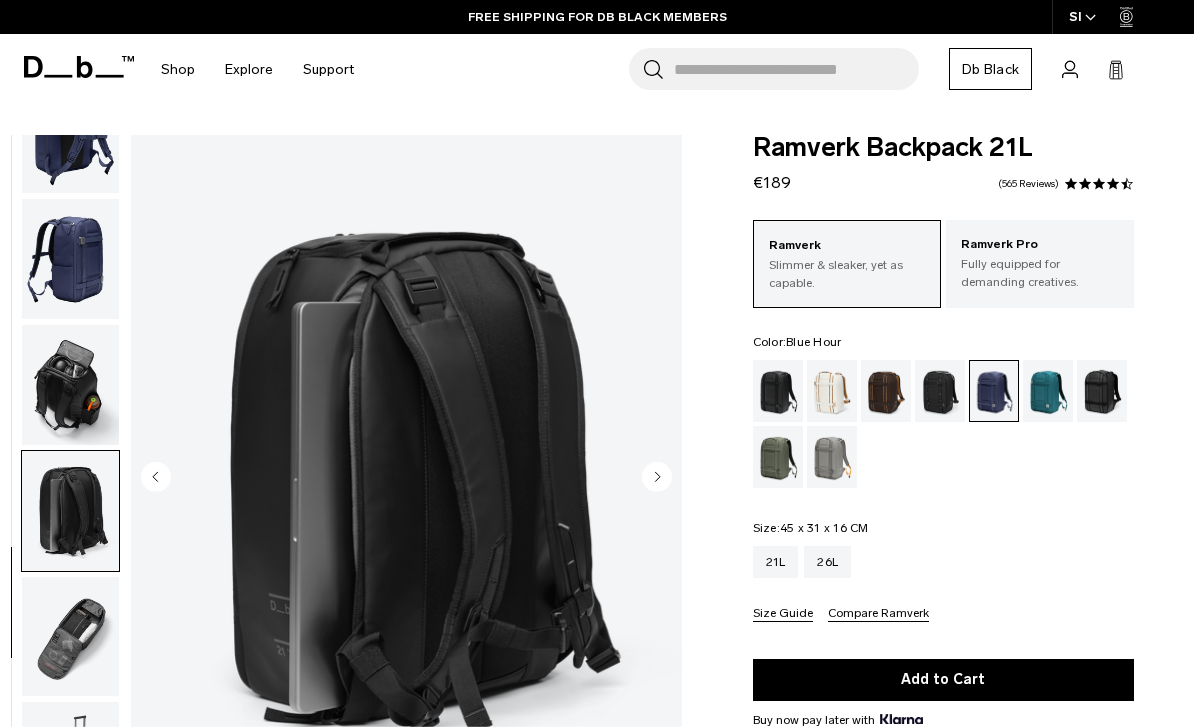 click at bounding box center [70, 637] 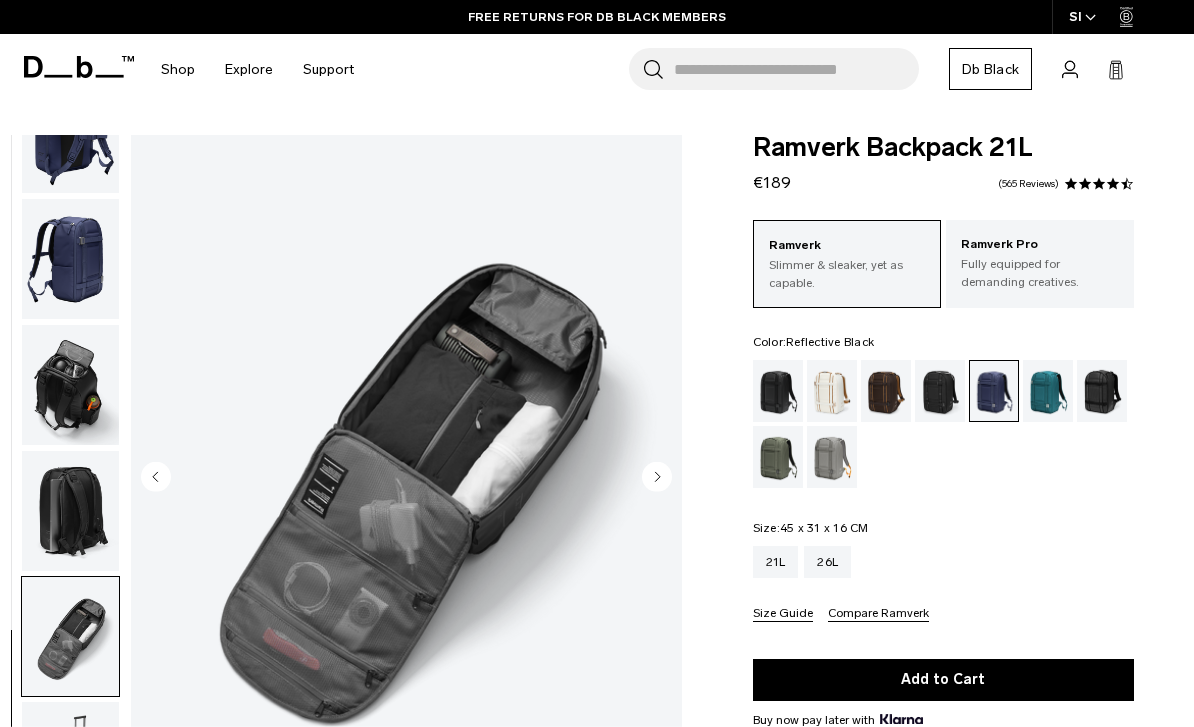 click at bounding box center (1102, 391) 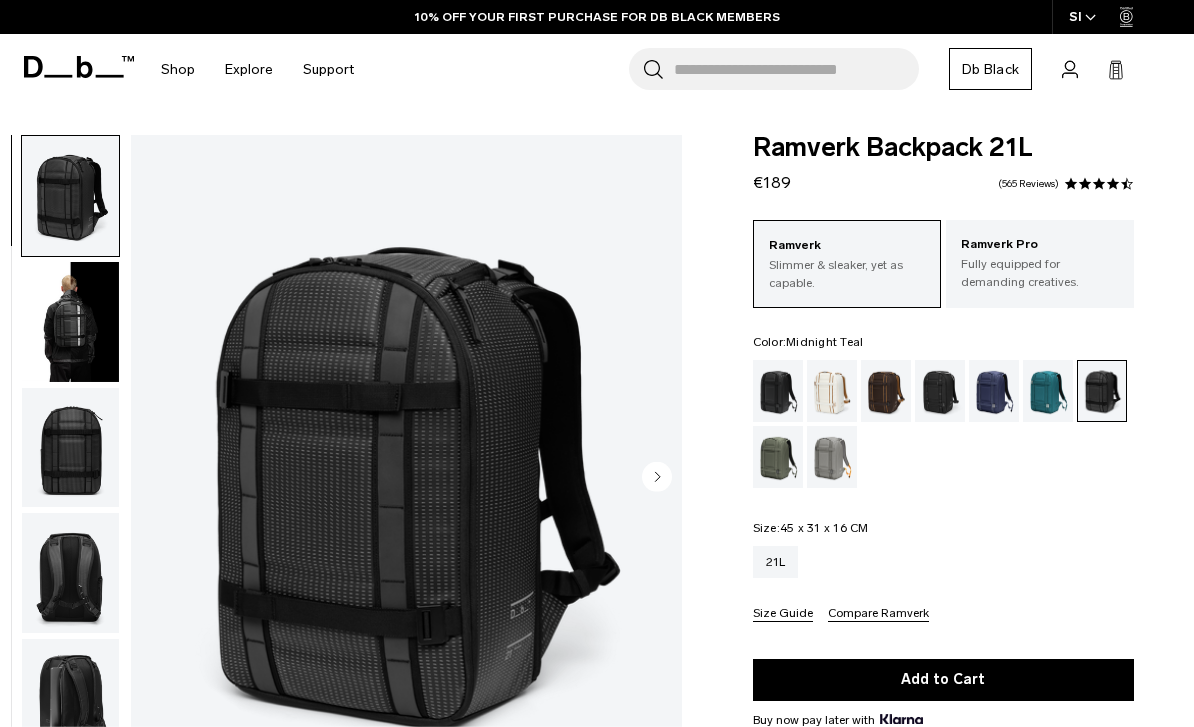 scroll, scrollTop: 0, scrollLeft: 0, axis: both 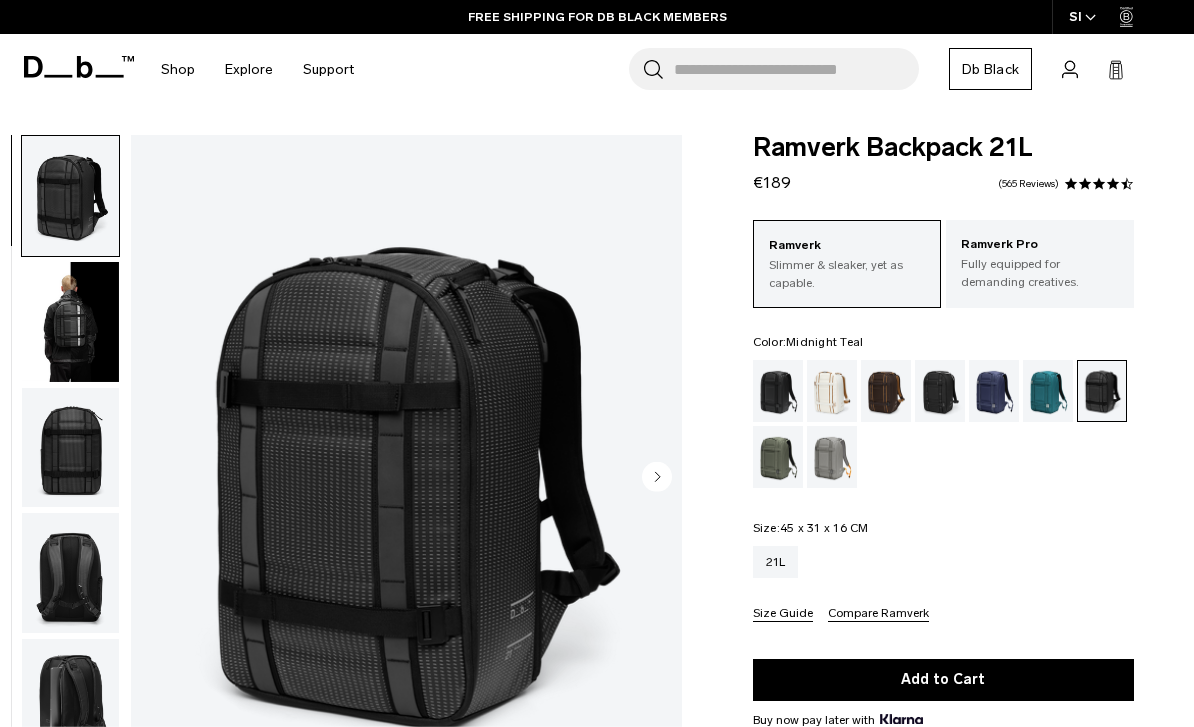 click at bounding box center [1048, 391] 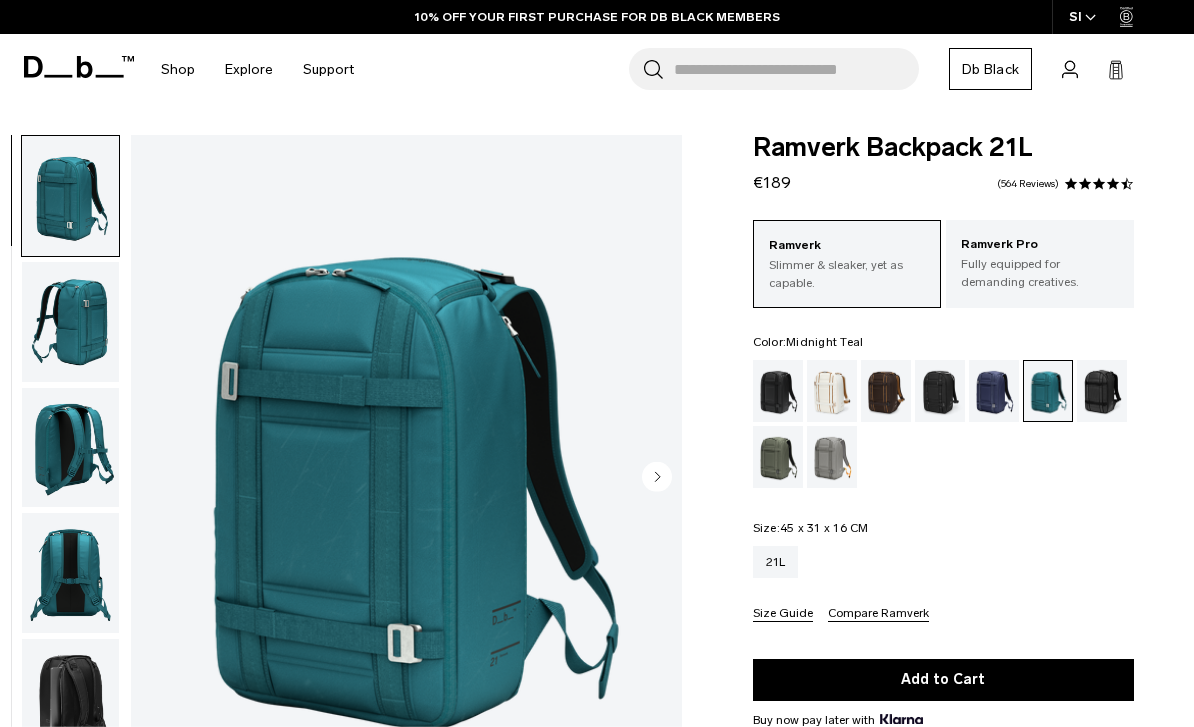 scroll, scrollTop: 0, scrollLeft: 0, axis: both 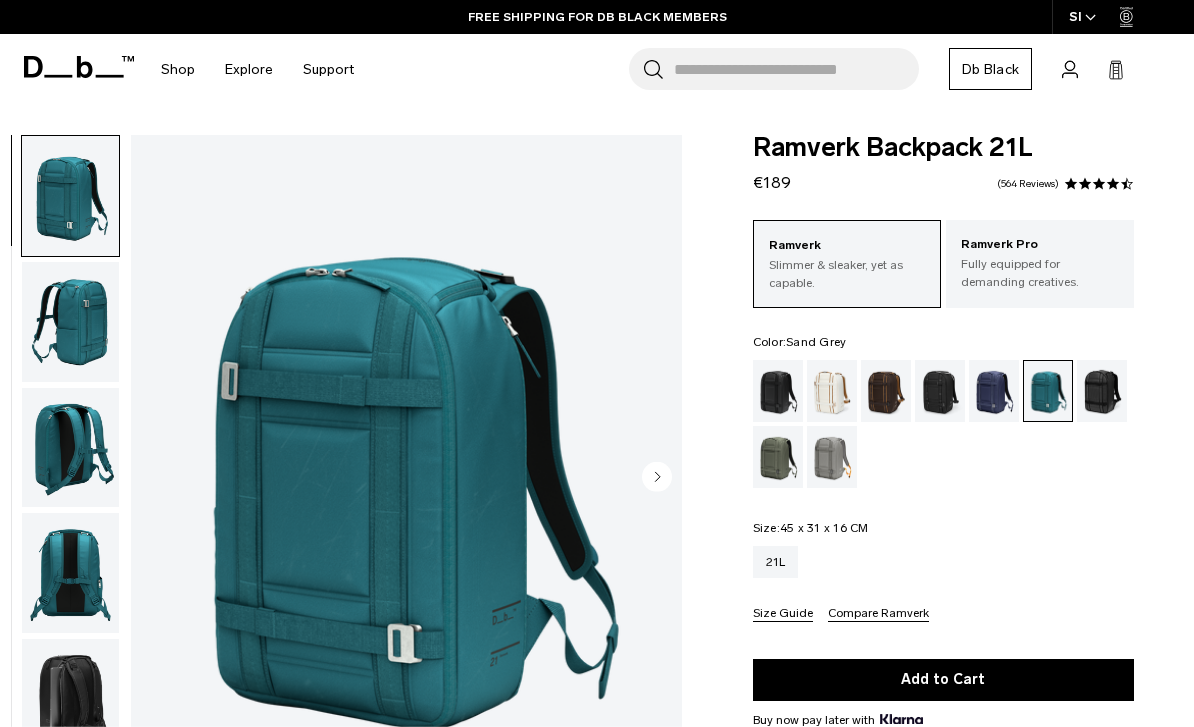 click at bounding box center (832, 457) 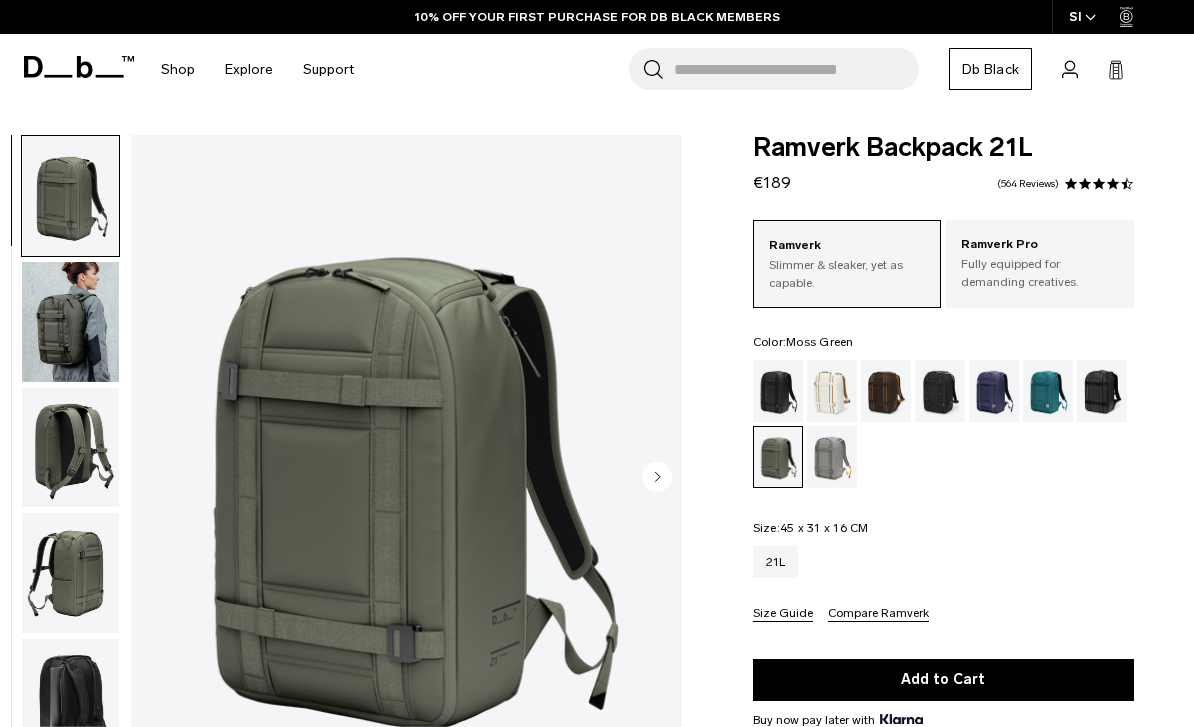 scroll, scrollTop: 0, scrollLeft: 0, axis: both 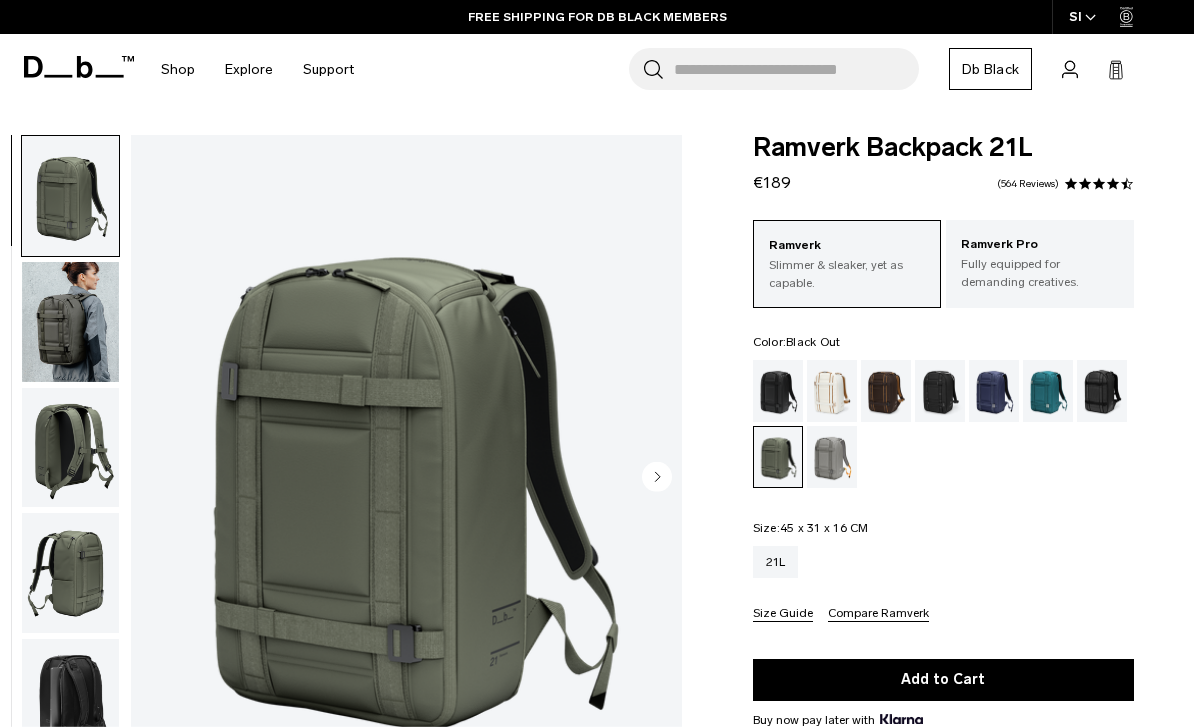 click at bounding box center (778, 391) 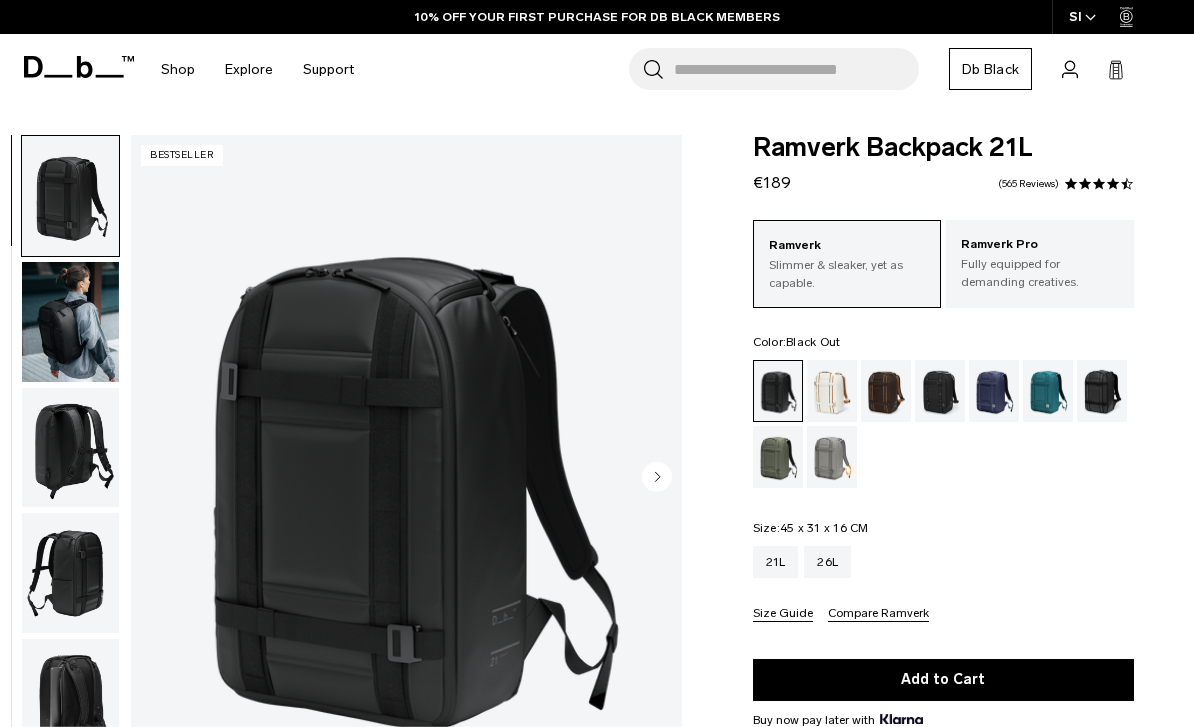scroll, scrollTop: 0, scrollLeft: 0, axis: both 